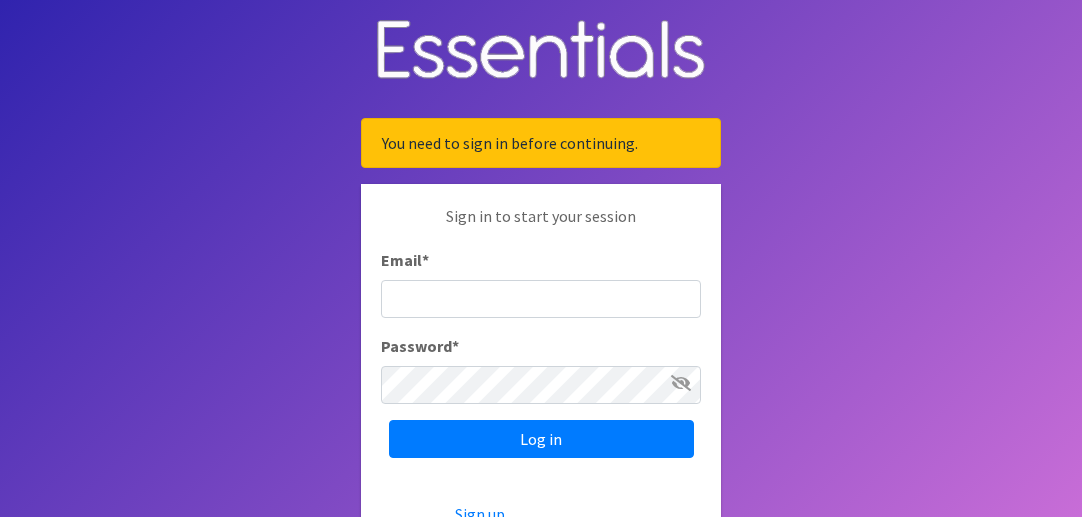 scroll, scrollTop: 0, scrollLeft: 0, axis: both 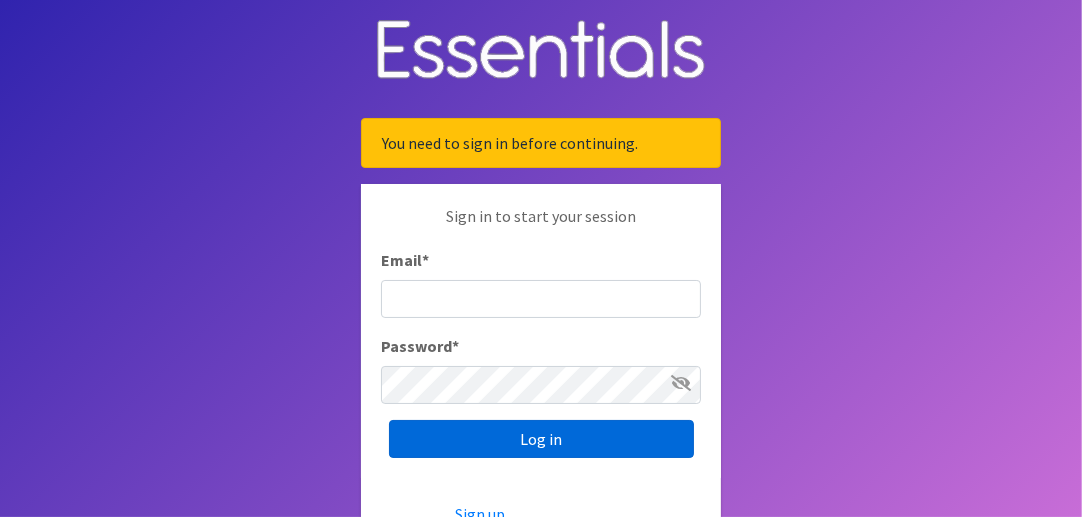 type on "[EMAIL]" 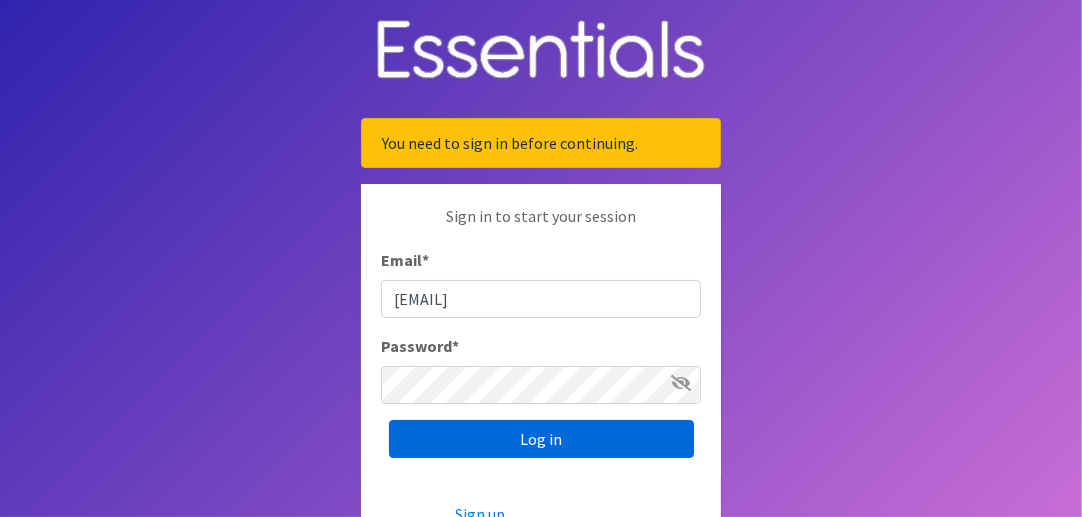 click on "Log in" at bounding box center [541, 439] 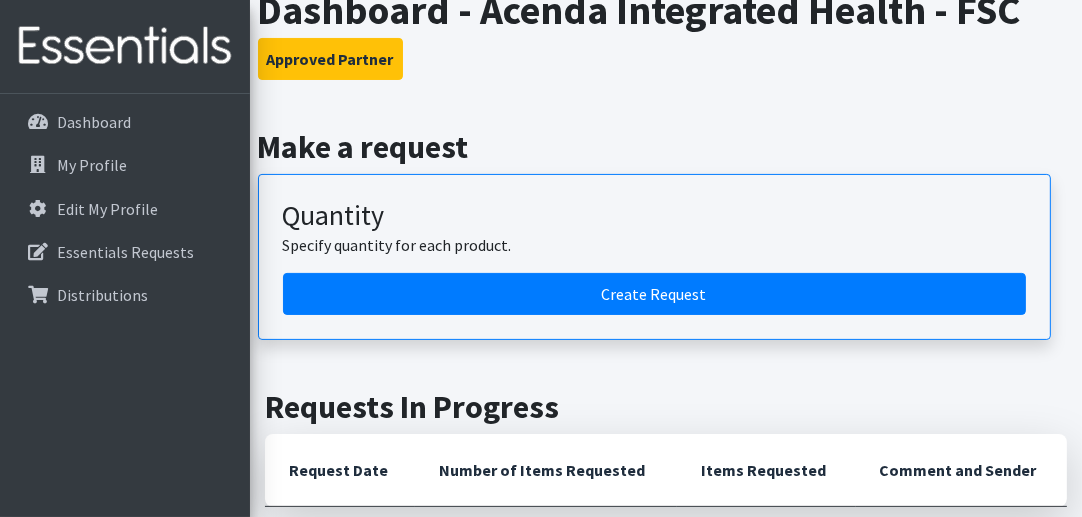 scroll, scrollTop: 400, scrollLeft: 0, axis: vertical 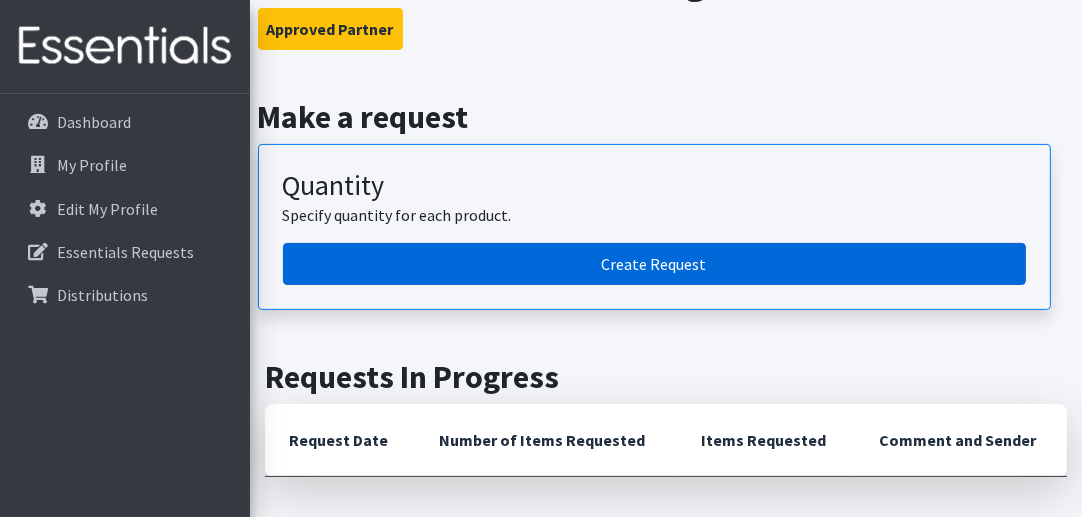 click on "Create Request" at bounding box center (654, 264) 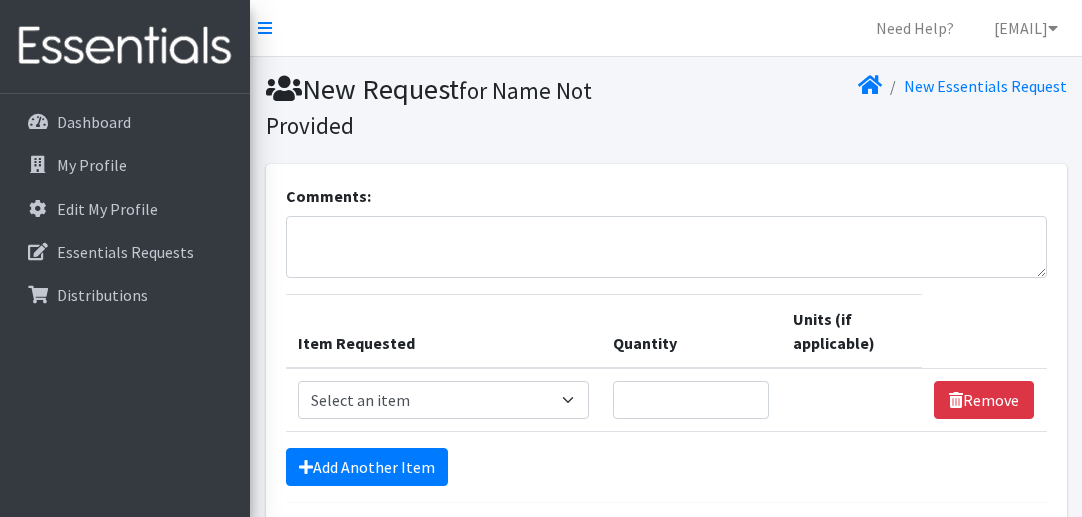 scroll, scrollTop: 0, scrollLeft: 0, axis: both 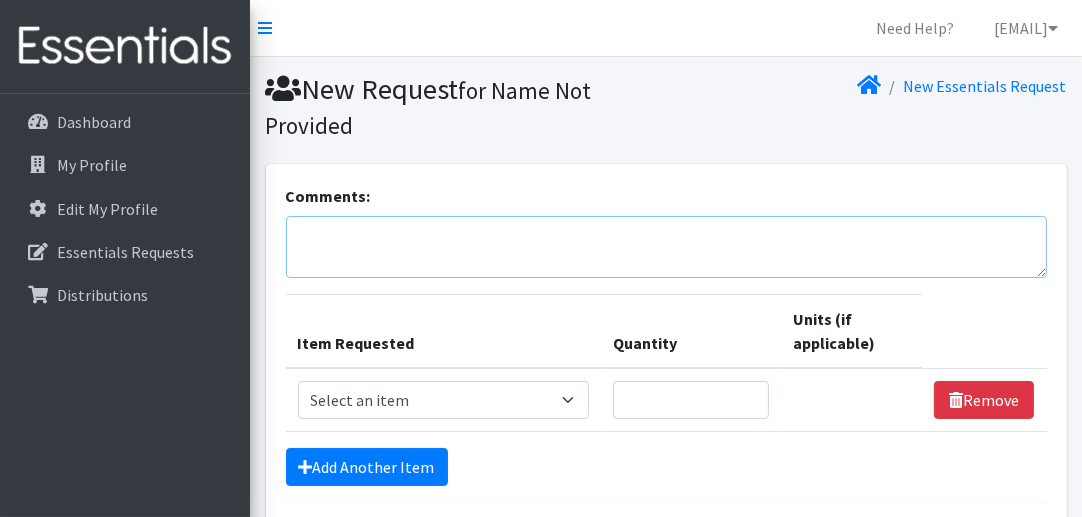 click on "Comments:" at bounding box center [666, 247] 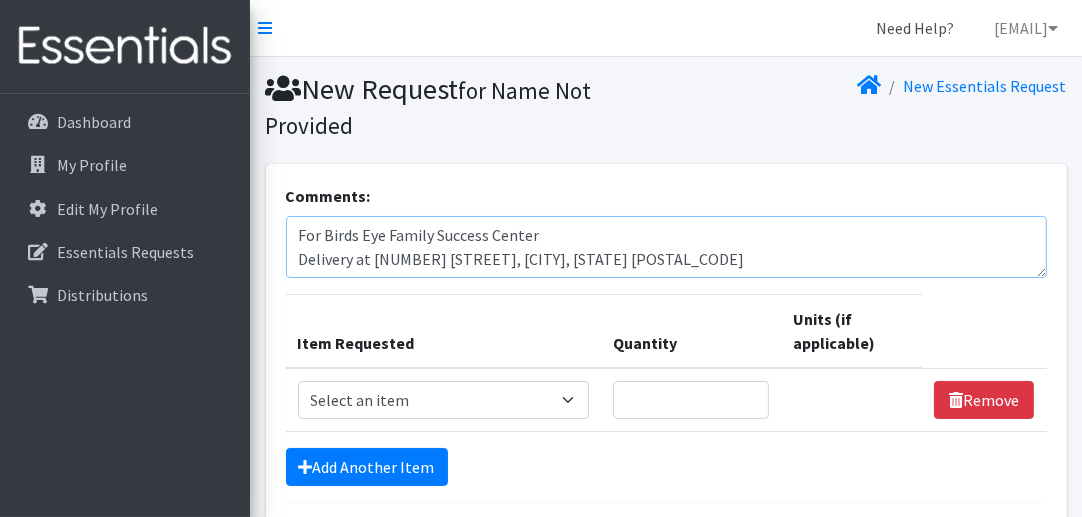 type on "For Birds Eye Family Success Center
Delivery at 364 S Broadway, Pennsville, NJ 08070" 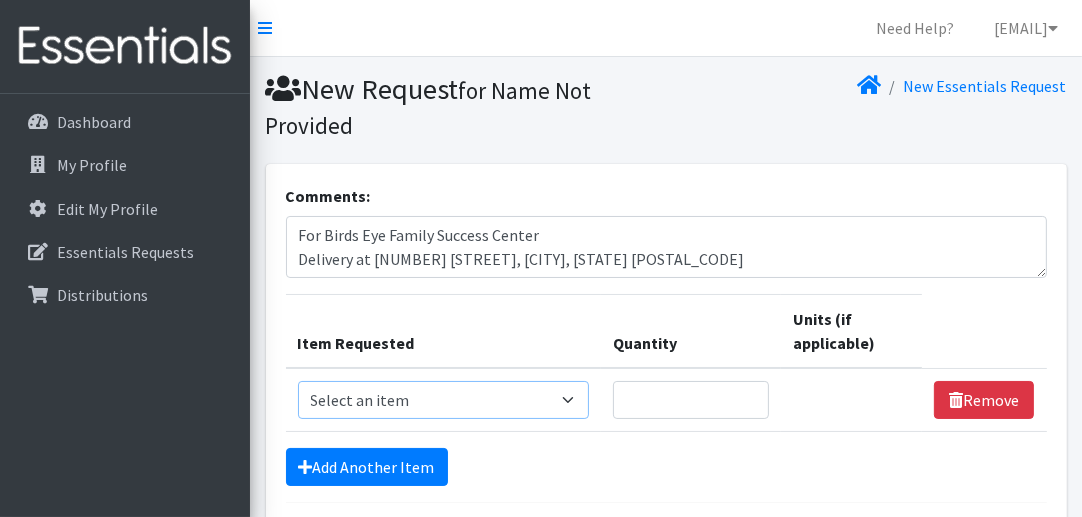 click on "Select an item
# of Children this order will serve
# of Individuals Living in Household
Activity Mat
Baby Carriers
Bath Tubs
Bed Pads
Bibs
Birthday Box - Boy
Birthday Box - Girl
Blankets/Swaddlers/Sleepsacks
Books
Bottles
Breast Pump
Bundle Me's
Car Seat - 3in1 up to 80 lbs.
Car Seat - Infant up to 22lbs. w/ handle
Clothing Boys Spring/Summer 0-6 Months
Clothing Boys Spring/Summer 12-18 Months
Clothing Boys Spring/Summer 18-24 Months
Clothing Boys Spring/Summer 2T
Clothing Boys Spring/Summer 3T
Clothing Boys Spring/Summer 4T
Clothing Boys Spring/Summer 5T
Clothing Boys Spring/Summer 6-12 Months
Clothing Boys Spring/Summer Premie/NB
Clothing Girls Fall/Winter 6-12 Months
Clothing Girls Spring/Summer 0-6 Months
Clothing Girls Spring/Summer 12-18 Months
Clothing Girls Spring/Summer 18-24 Months
Clothing Girls Spring/Summer 2T
Clothing Girls Spring/Summer 3T
Clothing Girls Spring/Summer 4T
Clothing Girls Spring/Summer 5T
Diaper Bags" at bounding box center (444, 400) 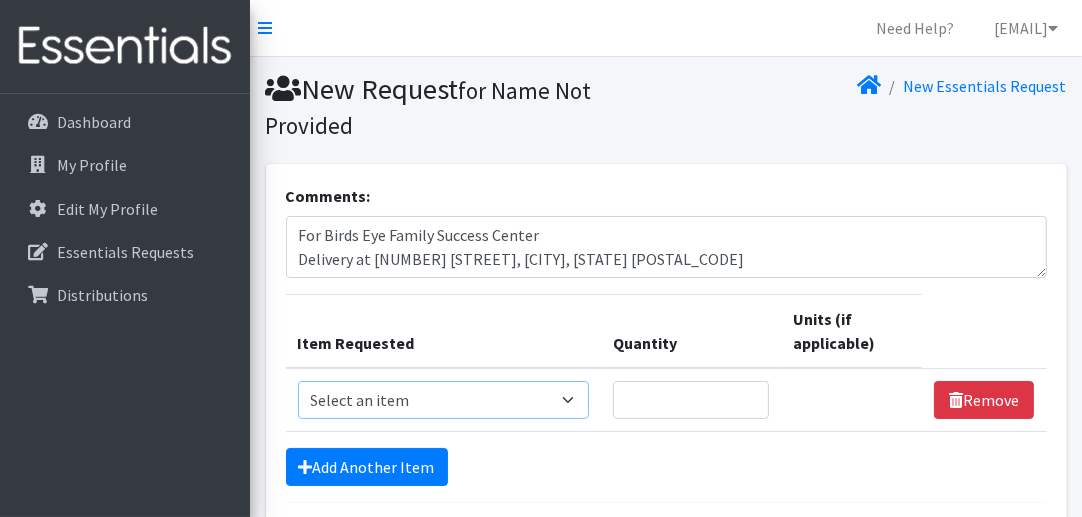 select on "13431" 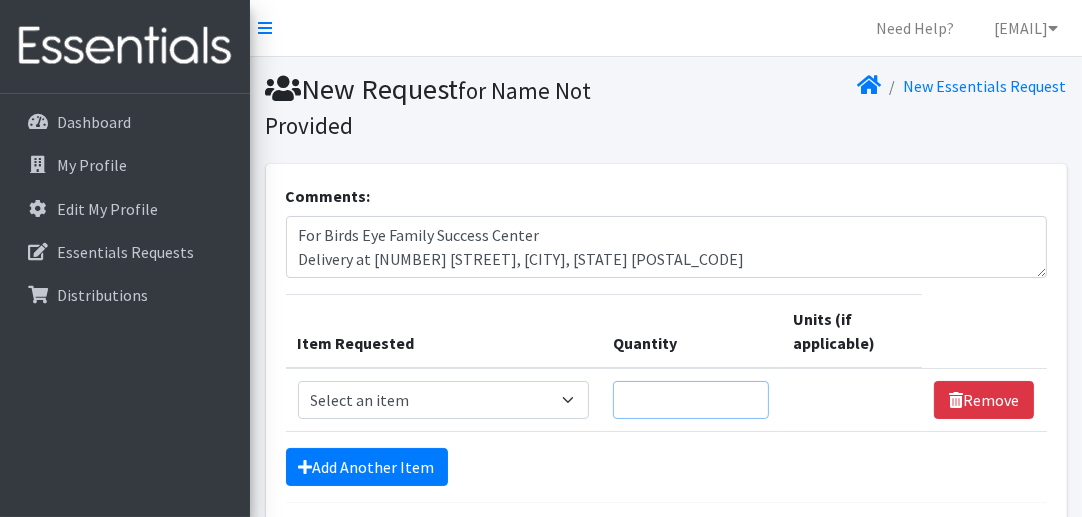 click on "Quantity" at bounding box center [691, 400] 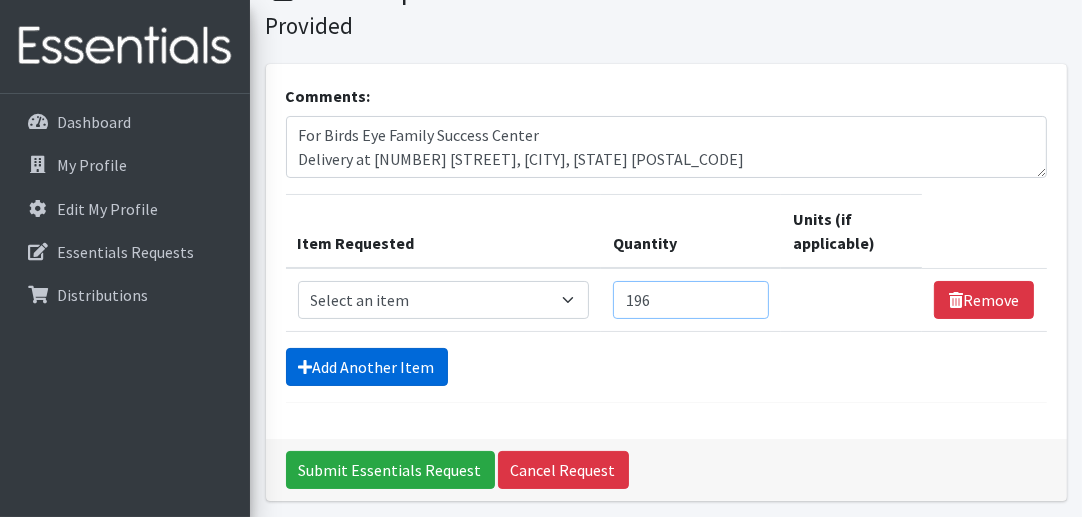 type on "196" 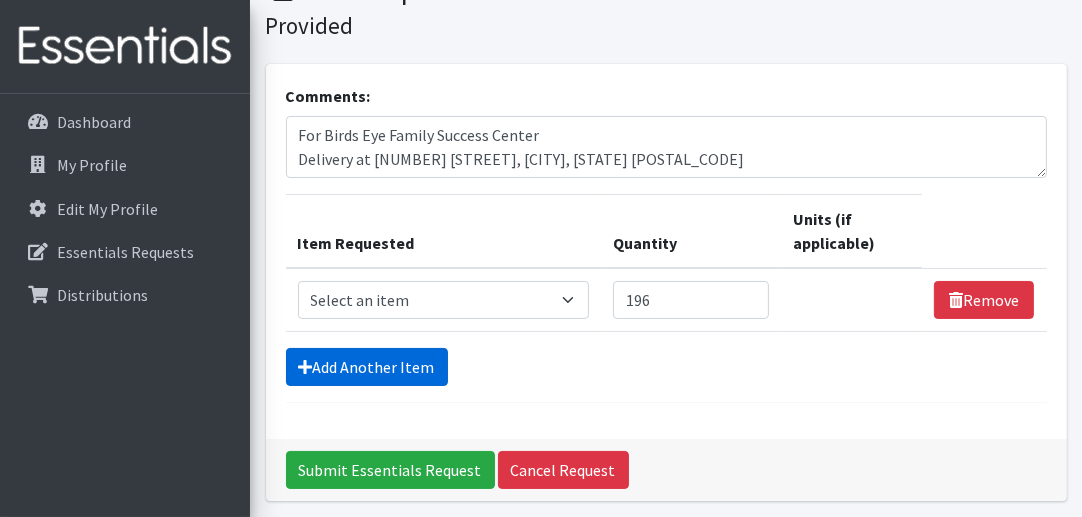 click on "Add Another Item" at bounding box center [367, 367] 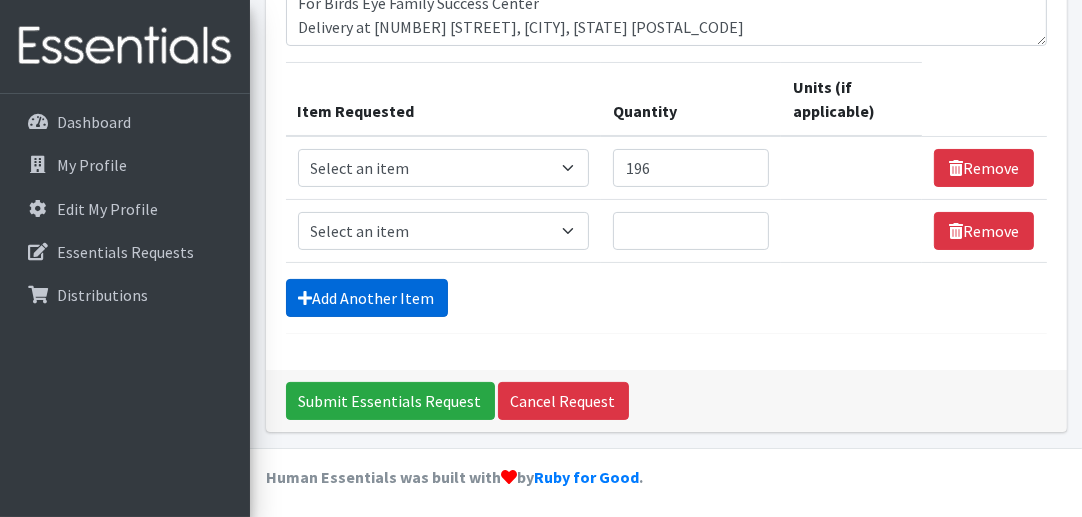 scroll, scrollTop: 233, scrollLeft: 0, axis: vertical 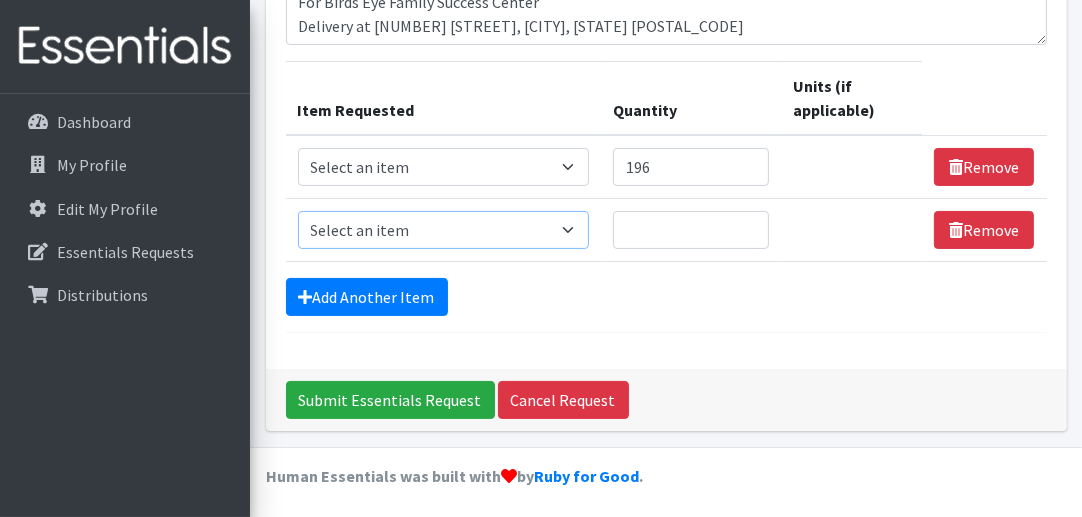 click on "Select an item
# of Children this order will serve
# of Individuals Living in Household
Activity Mat
Baby Carriers
Bath Tubs
Bed Pads
Bibs
Birthday Box - Boy
Birthday Box - Girl
Blankets/Swaddlers/Sleepsacks
Books
Bottles
Breast Pump
Bundle Me's
Car Seat - 3in1 up to 80 lbs.
Car Seat - Infant up to 22lbs. w/ handle
Clothing Boys Spring/Summer 0-6 Months
Clothing Boys Spring/Summer 12-18 Months
Clothing Boys Spring/Summer 18-24 Months
Clothing Boys Spring/Summer 2T
Clothing Boys Spring/Summer 3T
Clothing Boys Spring/Summer 4T
Clothing Boys Spring/Summer 5T
Clothing Boys Spring/Summer 6-12 Months
Clothing Boys Spring/Summer Premie/NB
Clothing Girls Fall/Winter 6-12 Months
Clothing Girls Spring/Summer 0-6 Months
Clothing Girls Spring/Summer 12-18 Months
Clothing Girls Spring/Summer 18-24 Months
Clothing Girls Spring/Summer 2T
Clothing Girls Spring/Summer 3T
Clothing Girls Spring/Summer 4T
Clothing Girls Spring/Summer 5T
Diaper Bags" at bounding box center [444, 230] 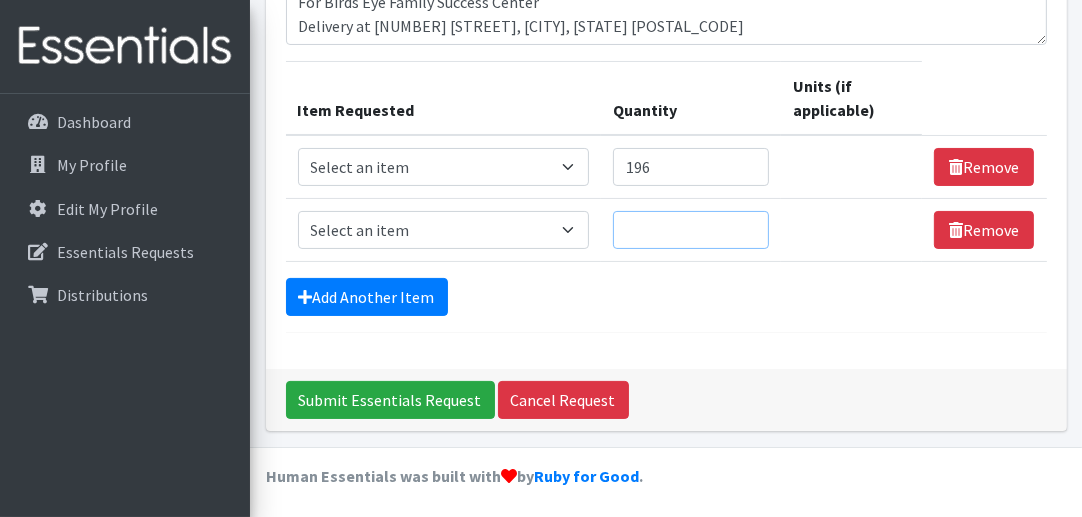 click on "Quantity" at bounding box center [691, 230] 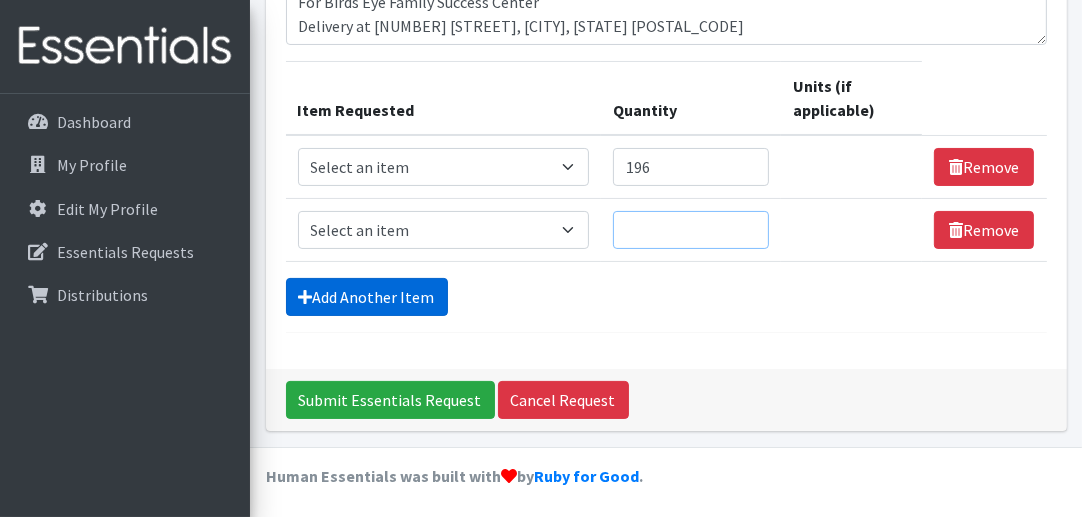 type on "756" 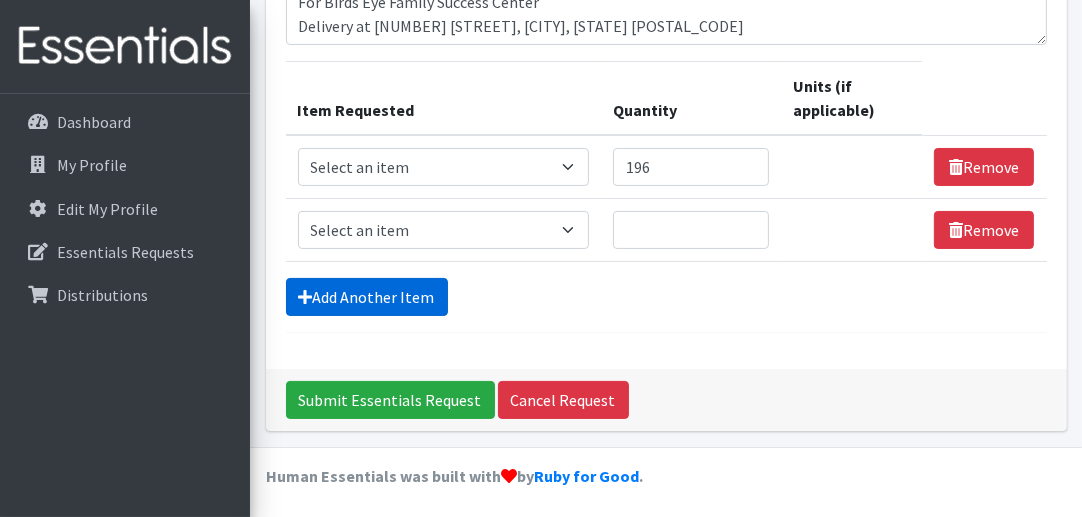 click on "Add Another Item" at bounding box center [367, 297] 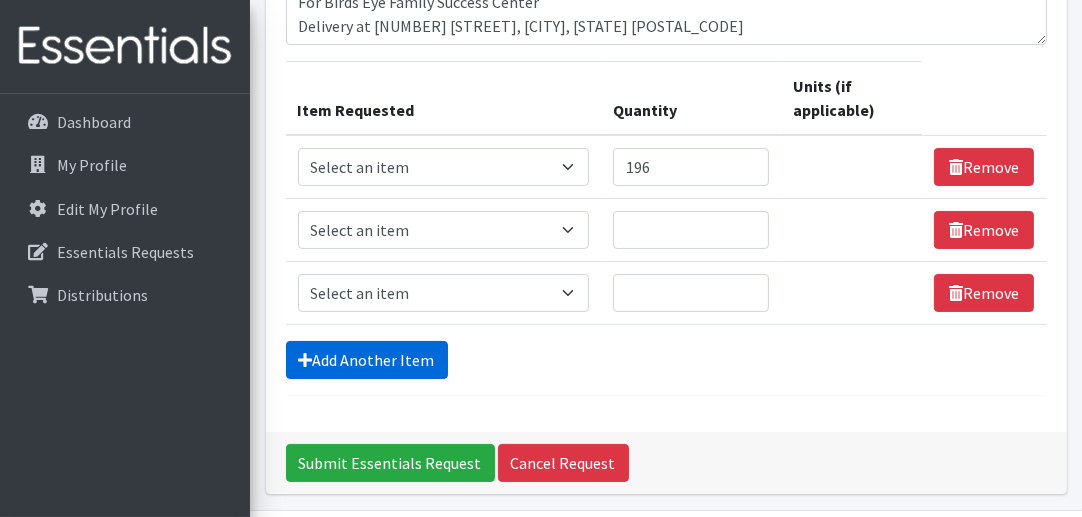scroll, scrollTop: 296, scrollLeft: 0, axis: vertical 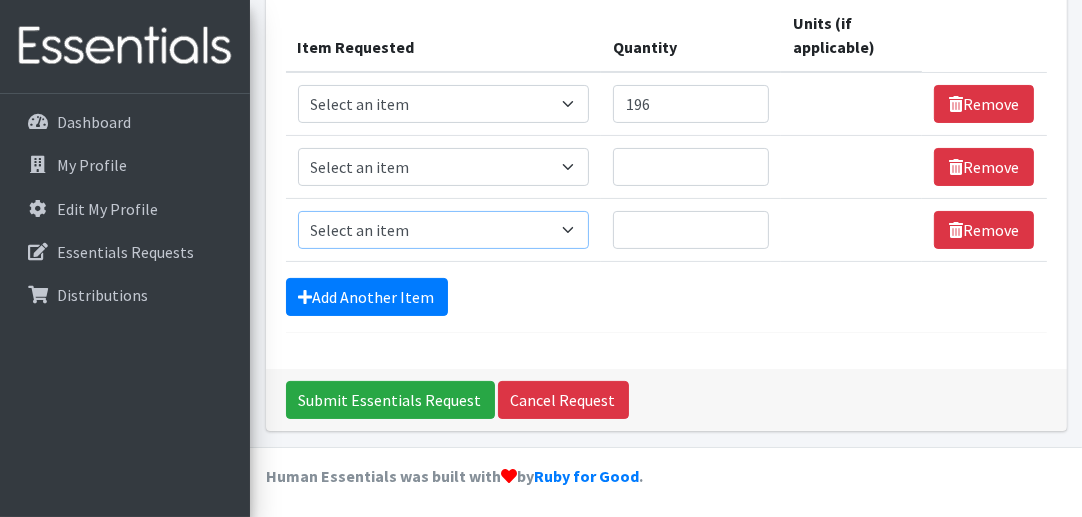 click on "Select an item
# of Children this order will serve
# of Individuals Living in Household
Activity Mat
Baby Carriers
Bath Tubs
Bed Pads
Bibs
Birthday Box - Boy
Birthday Box - Girl
Blankets/Swaddlers/Sleepsacks
Books
Bottles
Breast Pump
Bundle Me's
Car Seat - 3in1 up to 80 lbs.
Car Seat - Infant up to 22lbs. w/ handle
Clothing Boys Spring/Summer 0-6 Months
Clothing Boys Spring/Summer 12-18 Months
Clothing Boys Spring/Summer 18-24 Months
Clothing Boys Spring/Summer 2T
Clothing Boys Spring/Summer 3T
Clothing Boys Spring/Summer 4T
Clothing Boys Spring/Summer 5T
Clothing Boys Spring/Summer 6-12 Months
Clothing Boys Spring/Summer Premie/NB
Clothing Girls Fall/Winter 6-12 Months
Clothing Girls Spring/Summer 0-6 Months
Clothing Girls Spring/Summer 12-18 Months
Clothing Girls Spring/Summer 18-24 Months
Clothing Girls Spring/Summer 2T
Clothing Girls Spring/Summer 3T
Clothing Girls Spring/Summer 4T
Clothing Girls Spring/Summer 5T
Diaper Bags" at bounding box center (444, 230) 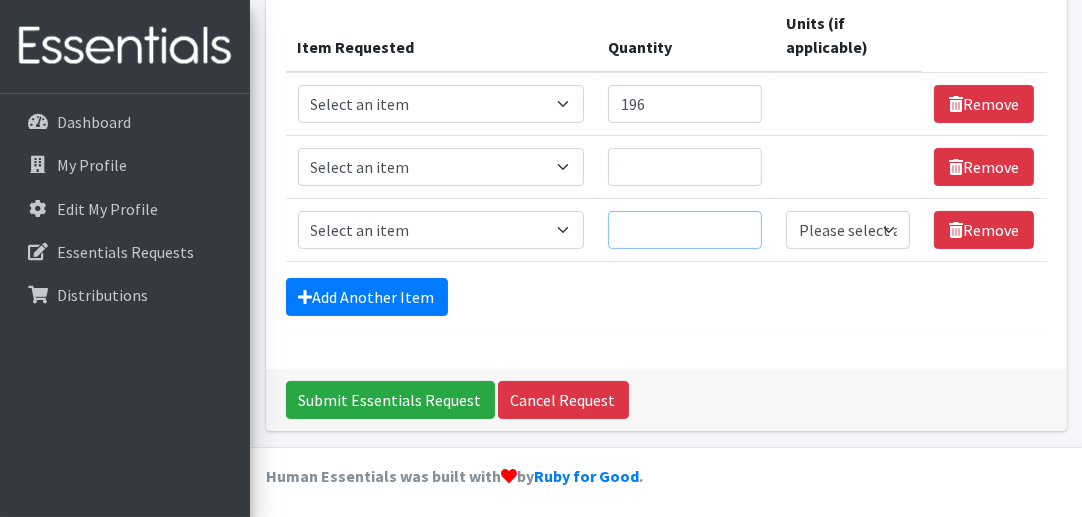 click on "Quantity" at bounding box center [685, 230] 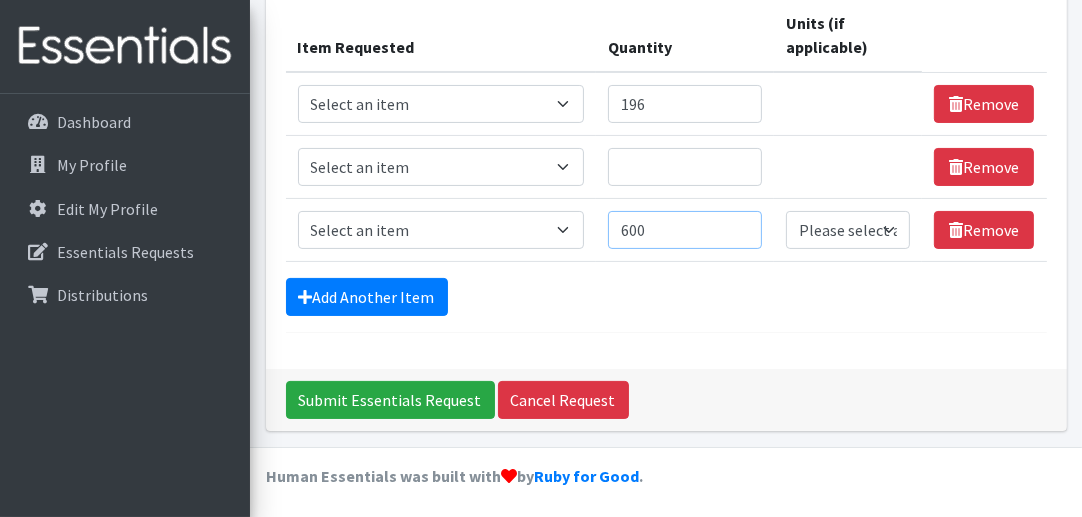 type on "600" 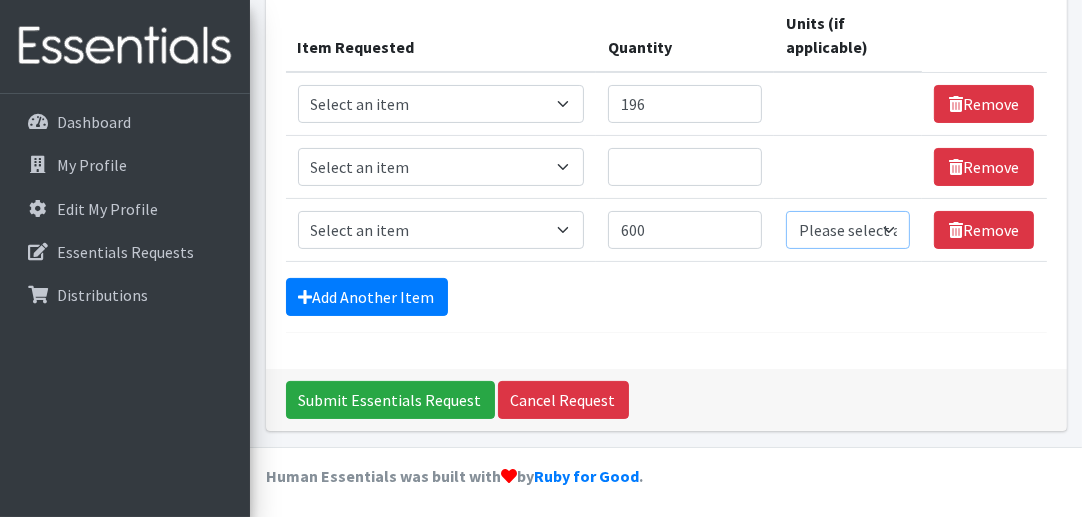 click on "Please select a unit units Packs" at bounding box center (848, 230) 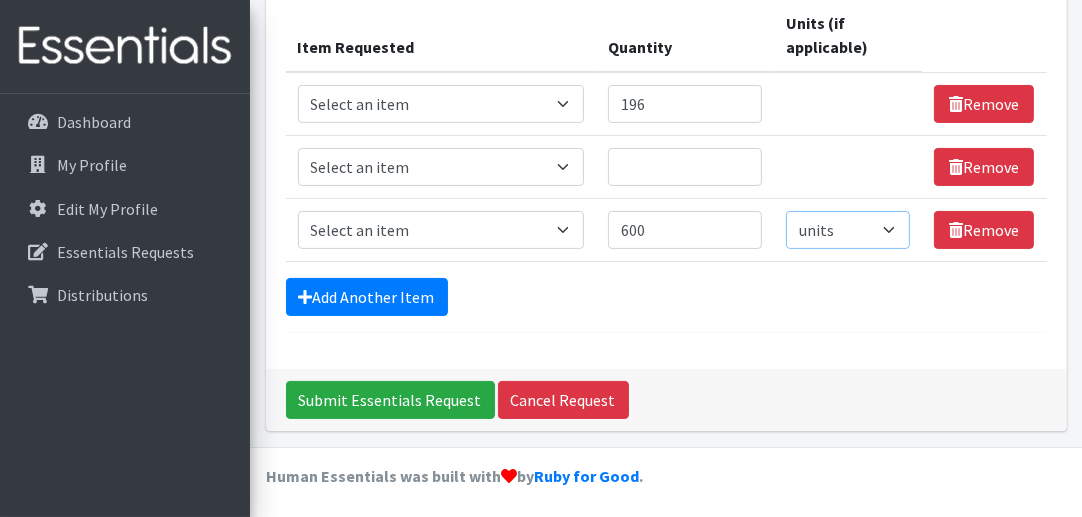 click on "Please select a unit units Packs" at bounding box center [848, 230] 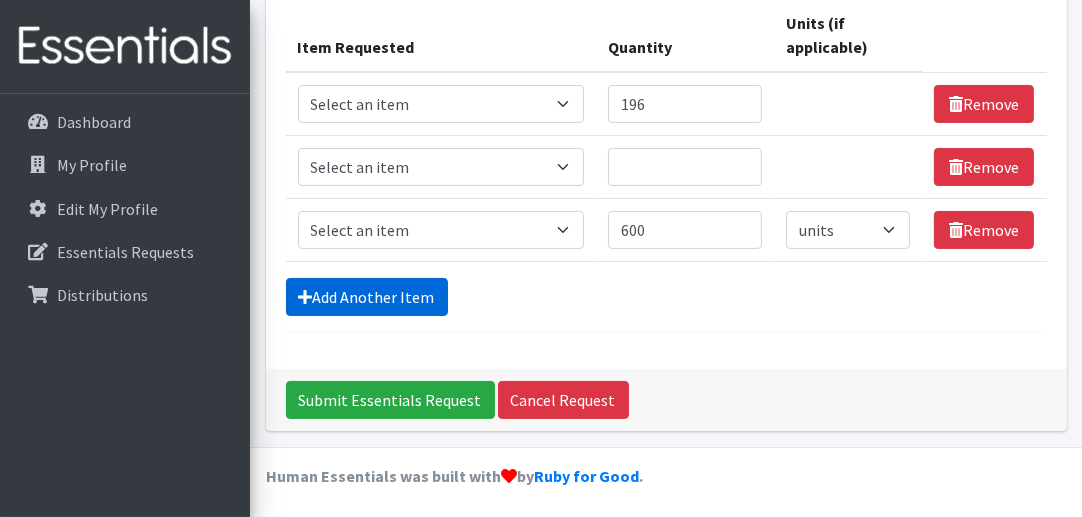click on "Add Another Item" at bounding box center [367, 297] 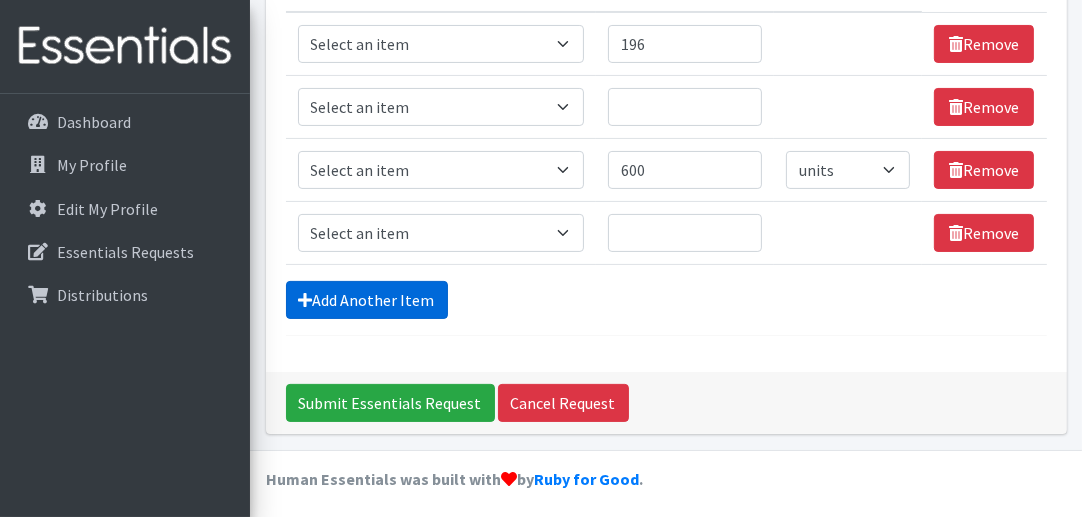 scroll, scrollTop: 359, scrollLeft: 0, axis: vertical 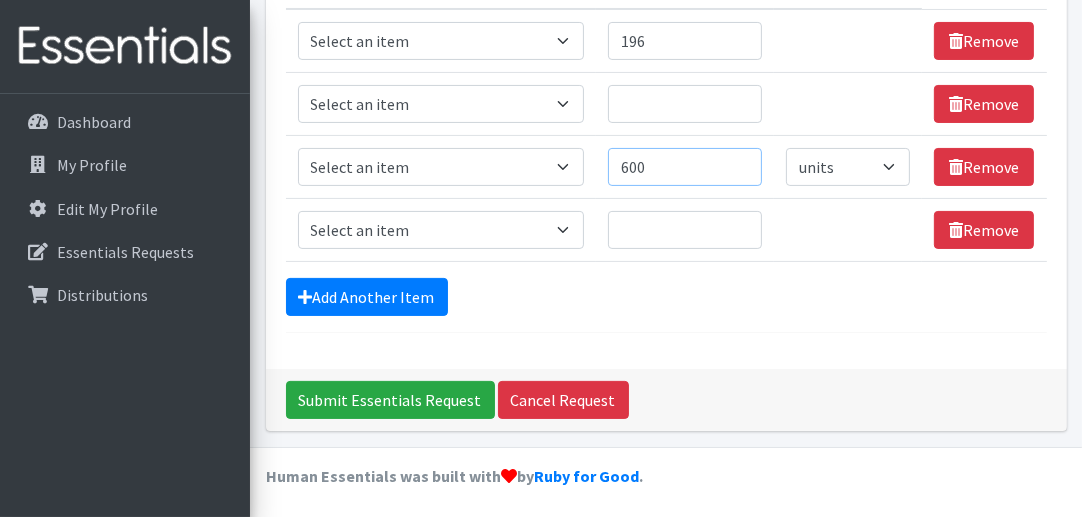 click on "599" at bounding box center [685, 167] 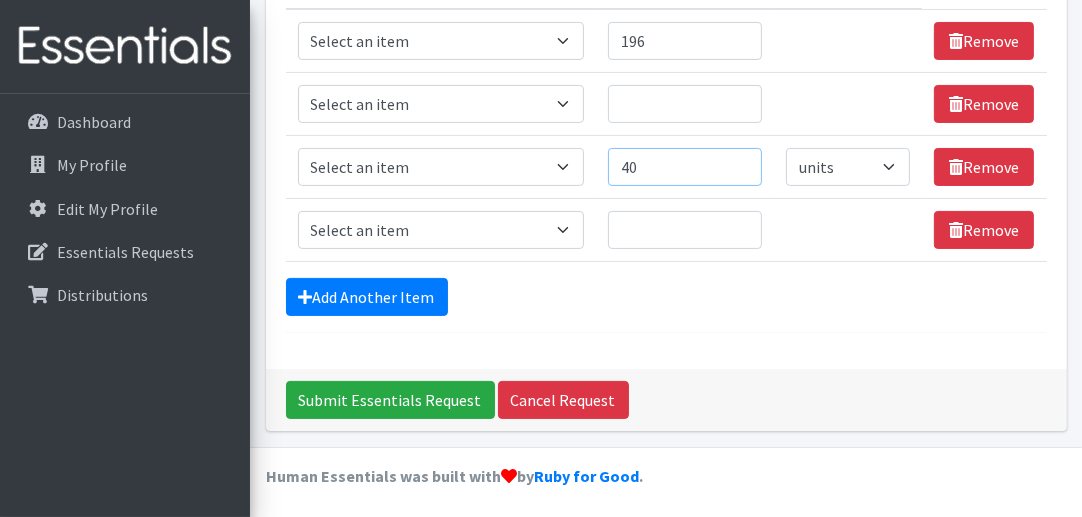 type on "40" 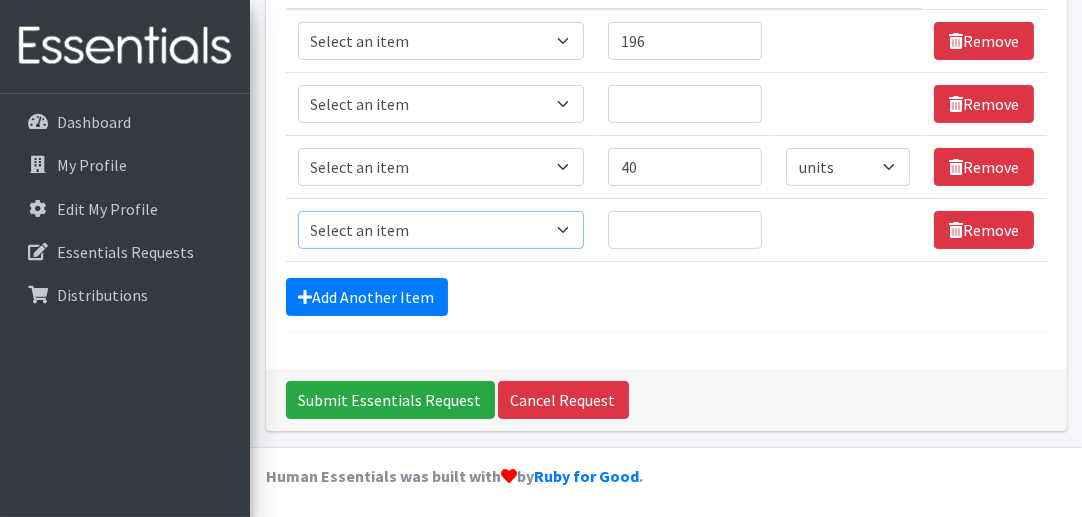 click on "Select an item
# of Children this order will serve
# of Individuals Living in Household
Activity Mat
Baby Carriers
Bath Tubs
Bed Pads
Bibs
Birthday Box - Boy
Birthday Box - Girl
Blankets/Swaddlers/Sleepsacks
Books
Bottles
Breast Pump
Bundle Me's
Car Seat - 3in1 up to 80 lbs.
Car Seat - Infant up to 22lbs. w/ handle
Clothing Boys Spring/Summer 0-6 Months
Clothing Boys Spring/Summer 12-18 Months
Clothing Boys Spring/Summer 18-24 Months
Clothing Boys Spring/Summer 2T
Clothing Boys Spring/Summer 3T
Clothing Boys Spring/Summer 4T
Clothing Boys Spring/Summer 5T
Clothing Boys Spring/Summer 6-12 Months
Clothing Boys Spring/Summer Premie/NB
Clothing Girls Fall/Winter 6-12 Months
Clothing Girls Spring/Summer 0-6 Months
Clothing Girls Spring/Summer 12-18 Months
Clothing Girls Spring/Summer 18-24 Months
Clothing Girls Spring/Summer 2T
Clothing Girls Spring/Summer 3T
Clothing Girls Spring/Summer 4T
Clothing Girls Spring/Summer 5T
Diaper Bags" at bounding box center (441, 230) 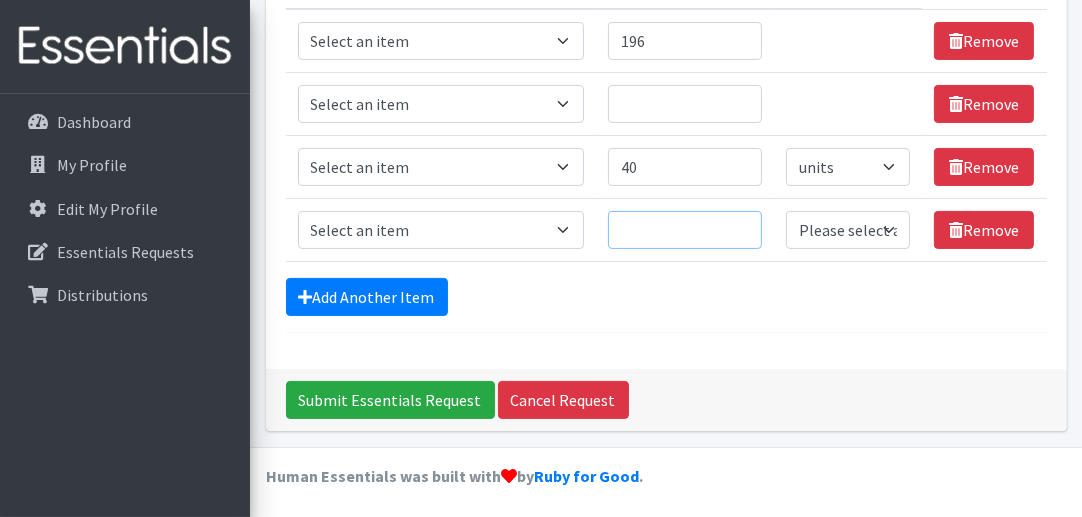 click on "Quantity" at bounding box center (685, 230) 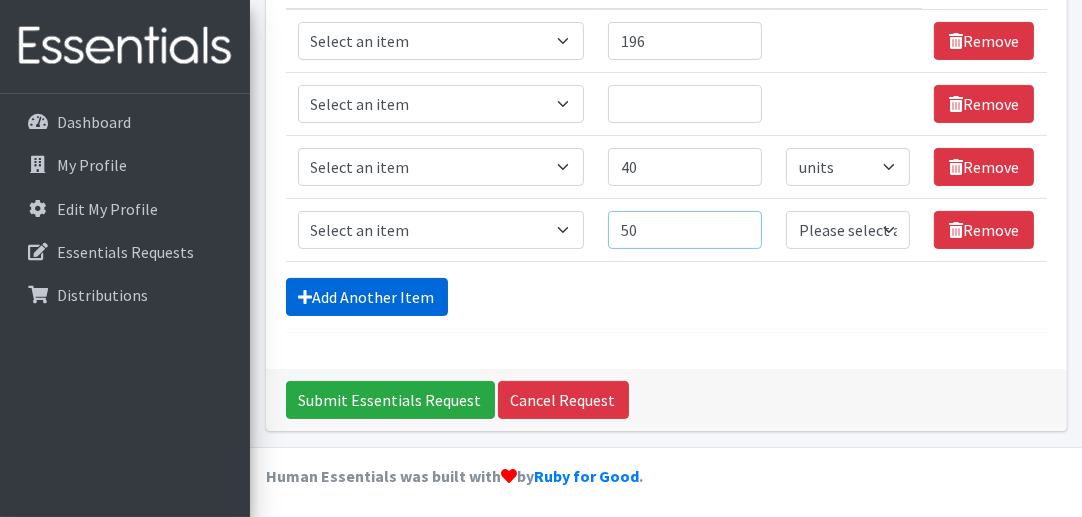type on "50" 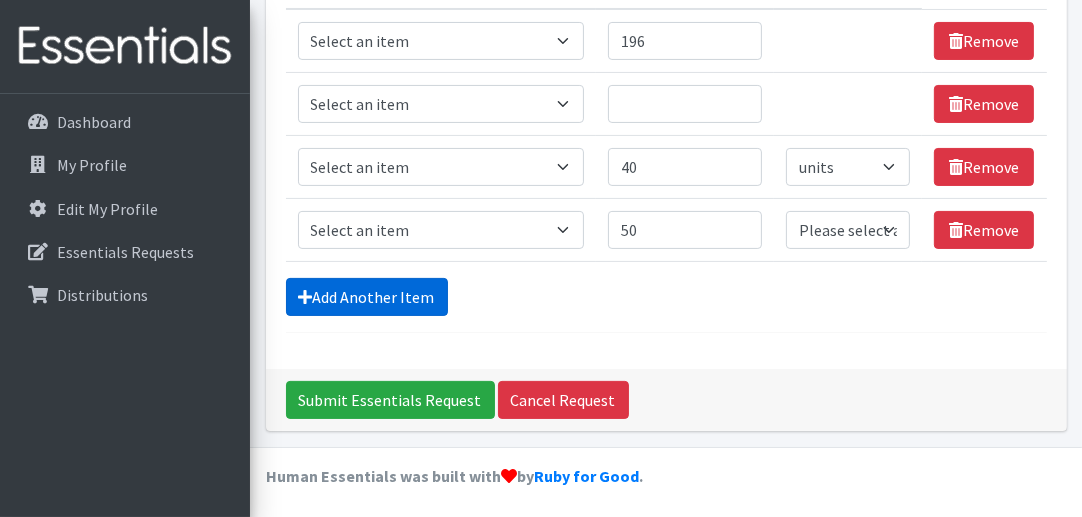 click on "Add Another Item" at bounding box center [367, 297] 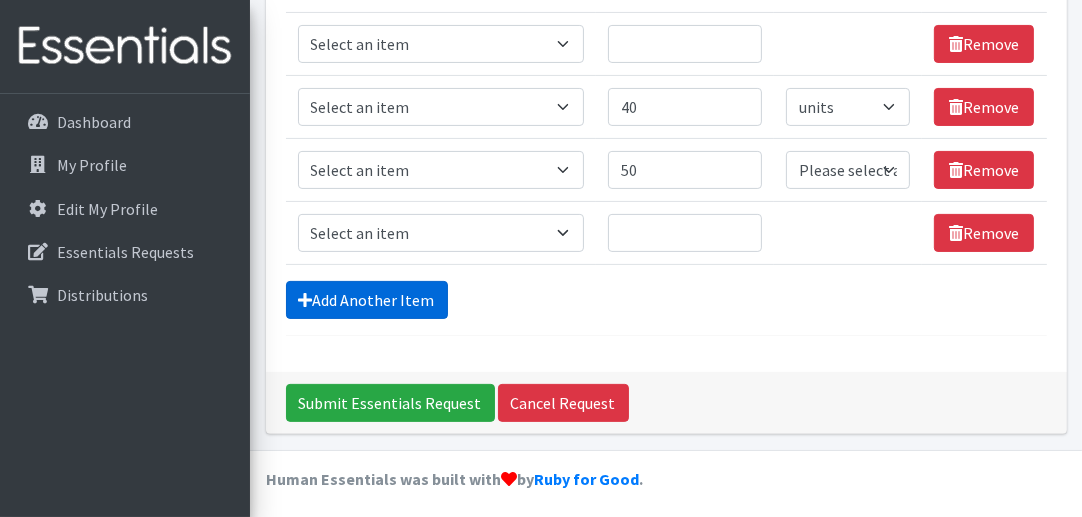 scroll, scrollTop: 421, scrollLeft: 0, axis: vertical 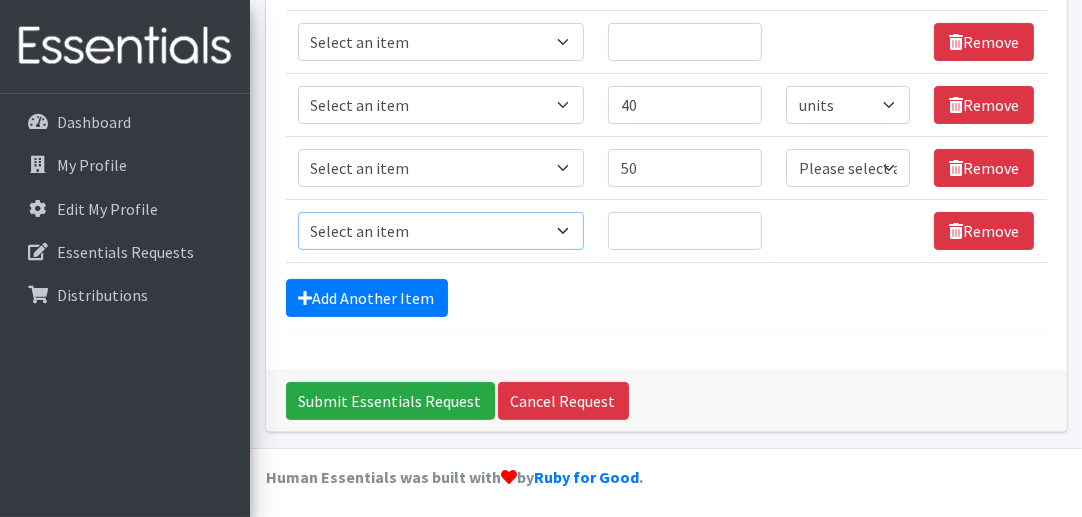 click on "Select an item
# of Children this order will serve
# of Individuals Living in Household
Activity Mat
Baby Carriers
Bath Tubs
Bed Pads
Bibs
Birthday Box - Boy
Birthday Box - Girl
Blankets/Swaddlers/Sleepsacks
Books
Bottles
Breast Pump
Bundle Me's
Car Seat - 3in1 up to 80 lbs.
Car Seat - Infant up to 22lbs. w/ handle
Clothing Boys Spring/Summer 0-6 Months
Clothing Boys Spring/Summer 12-18 Months
Clothing Boys Spring/Summer 18-24 Months
Clothing Boys Spring/Summer 2T
Clothing Boys Spring/Summer 3T
Clothing Boys Spring/Summer 4T
Clothing Boys Spring/Summer 5T
Clothing Boys Spring/Summer 6-12 Months
Clothing Boys Spring/Summer Premie/NB
Clothing Girls Fall/Winter 6-12 Months
Clothing Girls Spring/Summer 0-6 Months
Clothing Girls Spring/Summer 12-18 Months
Clothing Girls Spring/Summer 18-24 Months
Clothing Girls Spring/Summer 2T
Clothing Girls Spring/Summer 3T
Clothing Girls Spring/Summer 4T
Clothing Girls Spring/Summer 5T
Diaper Bags" at bounding box center (441, 231) 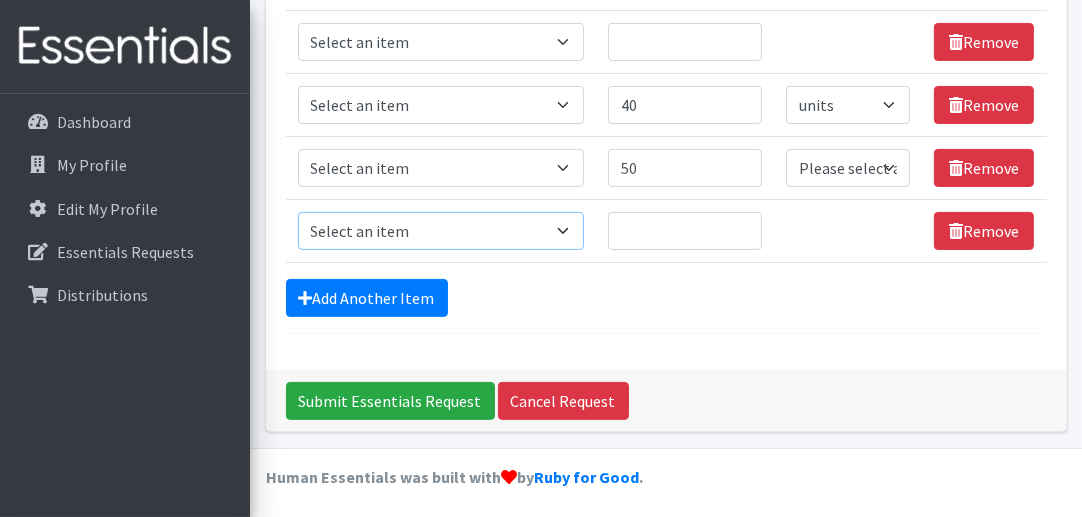 select on "[NUMBER]" 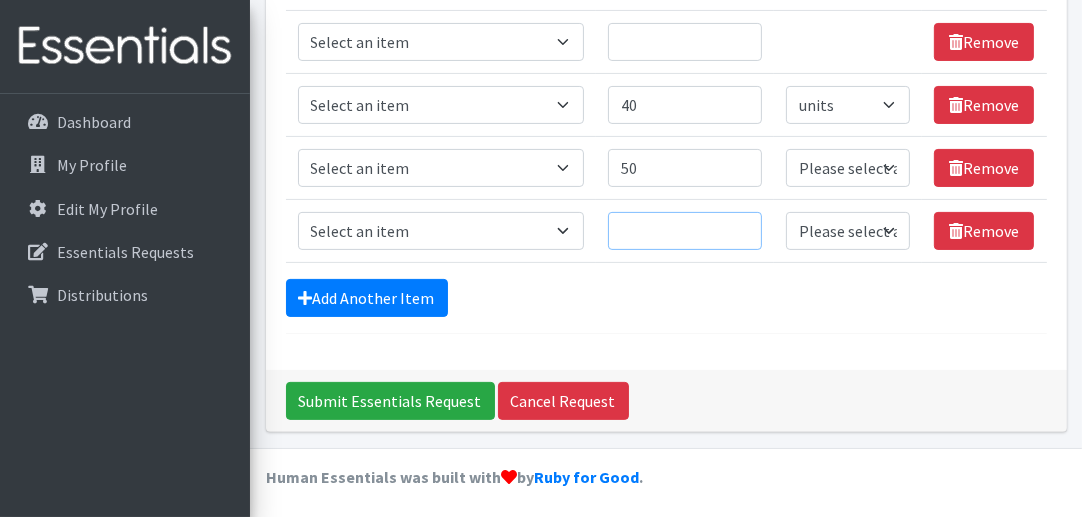 click on "Quantity" at bounding box center [685, 231] 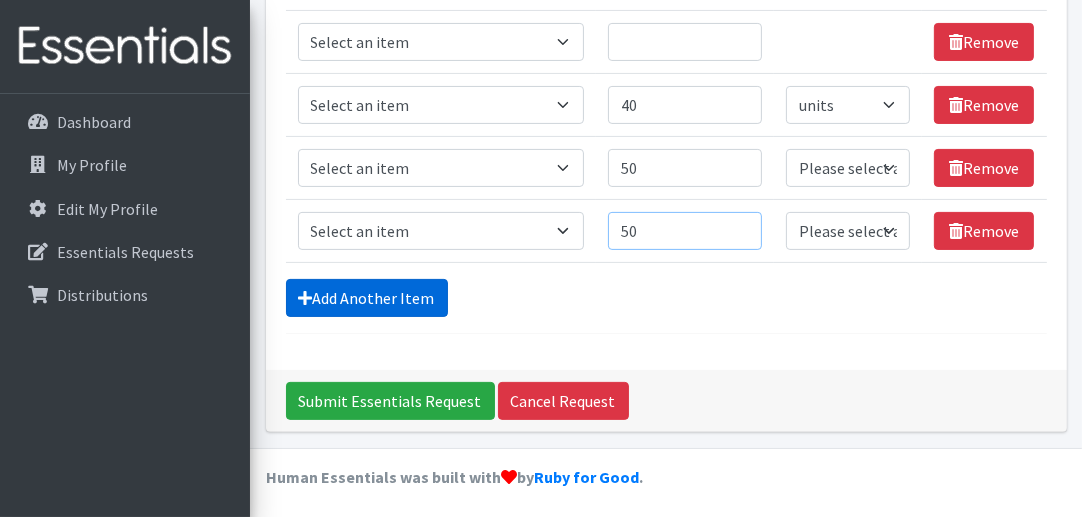 type on "50" 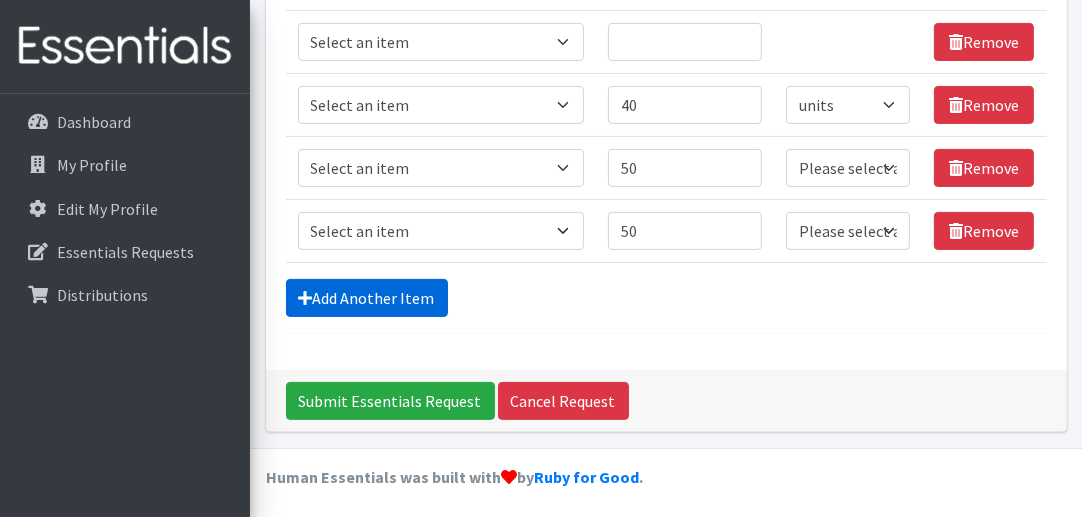 click on "Add Another Item" at bounding box center [367, 298] 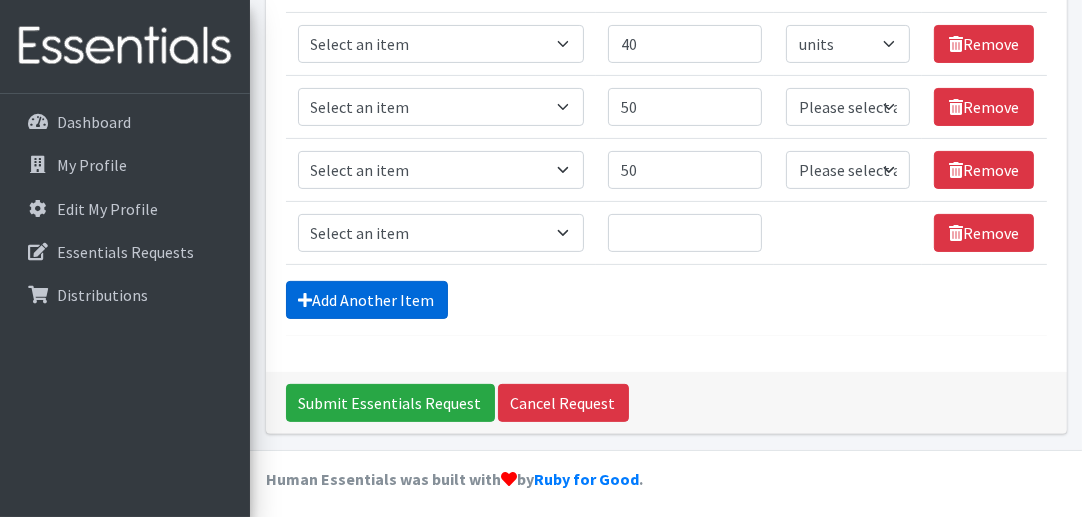 scroll, scrollTop: 484, scrollLeft: 0, axis: vertical 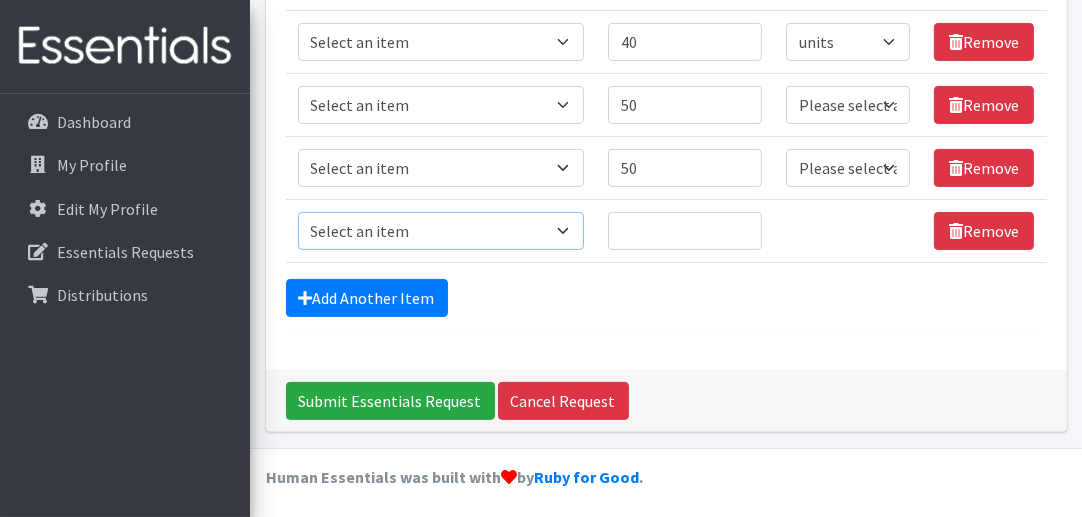 click on "Select an item
# of Children this order will serve
# of Individuals Living in Household
Activity Mat
Baby Carriers
Bath Tubs
Bed Pads
Bibs
Birthday Box - Boy
Birthday Box - Girl
Blankets/Swaddlers/Sleepsacks
Books
Bottles
Breast Pump
Bundle Me's
Car Seat - 3in1 up to 80 lbs.
Car Seat - Infant up to 22lbs. w/ handle
Clothing Boys Spring/Summer 0-6 Months
Clothing Boys Spring/Summer 12-18 Months
Clothing Boys Spring/Summer 18-24 Months
Clothing Boys Spring/Summer 2T
Clothing Boys Spring/Summer 3T
Clothing Boys Spring/Summer 4T
Clothing Boys Spring/Summer 5T
Clothing Boys Spring/Summer 6-12 Months
Clothing Boys Spring/Summer Premie/NB
Clothing Girls Fall/Winter 6-12 Months
Clothing Girls Spring/Summer 0-6 Months
Clothing Girls Spring/Summer 12-18 Months
Clothing Girls Spring/Summer 18-24 Months
Clothing Girls Spring/Summer 2T
Clothing Girls Spring/Summer 3T
Clothing Girls Spring/Summer 4T
Clothing Girls Spring/Summer 5T
Diaper Bags" at bounding box center [441, 231] 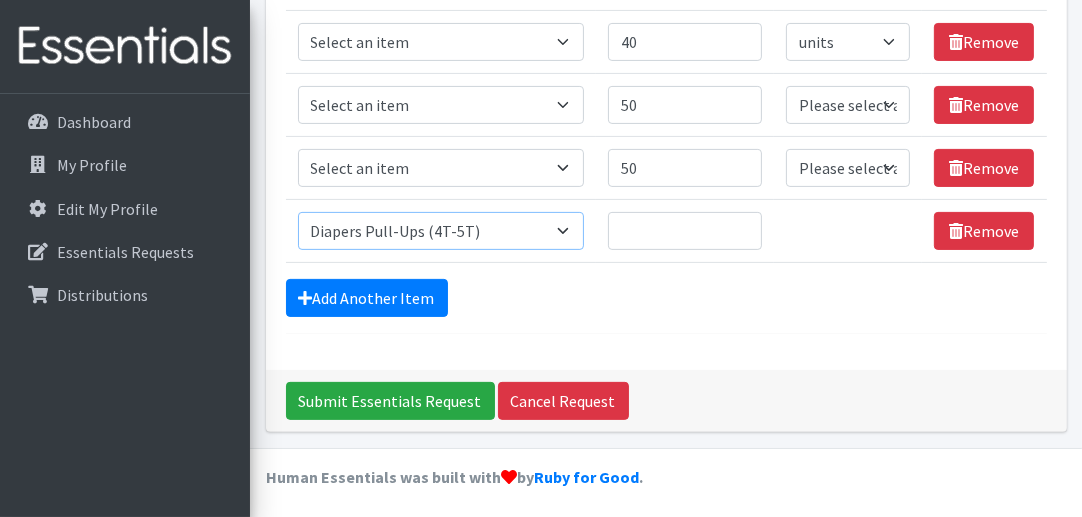 click on "Select an item
# of Children this order will serve
# of Individuals Living in Household
Activity Mat
Baby Carriers
Bath Tubs
Bed Pads
Bibs
Birthday Box - Boy
Birthday Box - Girl
Blankets/Swaddlers/Sleepsacks
Books
Bottles
Breast Pump
Bundle Me's
Car Seat - 3in1 up to 80 lbs.
Car Seat - Infant up to 22lbs. w/ handle
Clothing Boys Spring/Summer 0-6 Months
Clothing Boys Spring/Summer 12-18 Months
Clothing Boys Spring/Summer 18-24 Months
Clothing Boys Spring/Summer 2T
Clothing Boys Spring/Summer 3T
Clothing Boys Spring/Summer 4T
Clothing Boys Spring/Summer 5T
Clothing Boys Spring/Summer 6-12 Months
Clothing Boys Spring/Summer Premie/NB
Clothing Girls Fall/Winter 6-12 Months
Clothing Girls Spring/Summer 0-6 Months
Clothing Girls Spring/Summer 12-18 Months
Clothing Girls Spring/Summer 18-24 Months
Clothing Girls Spring/Summer 2T
Clothing Girls Spring/Summer 3T
Clothing Girls Spring/Summer 4T
Clothing Girls Spring/Summer 5T
Diaper Bags" at bounding box center (441, 231) 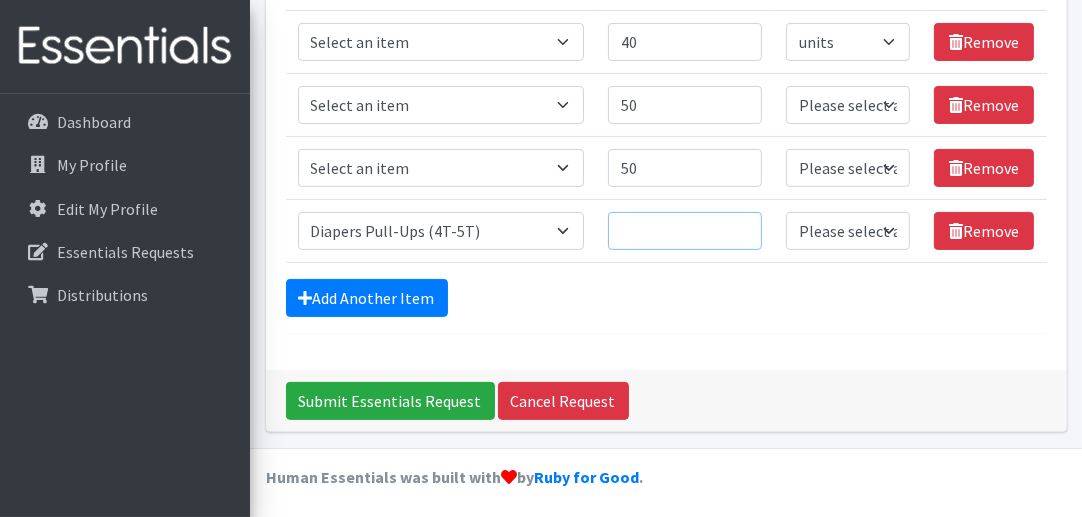 click on "Quantity" at bounding box center (685, 231) 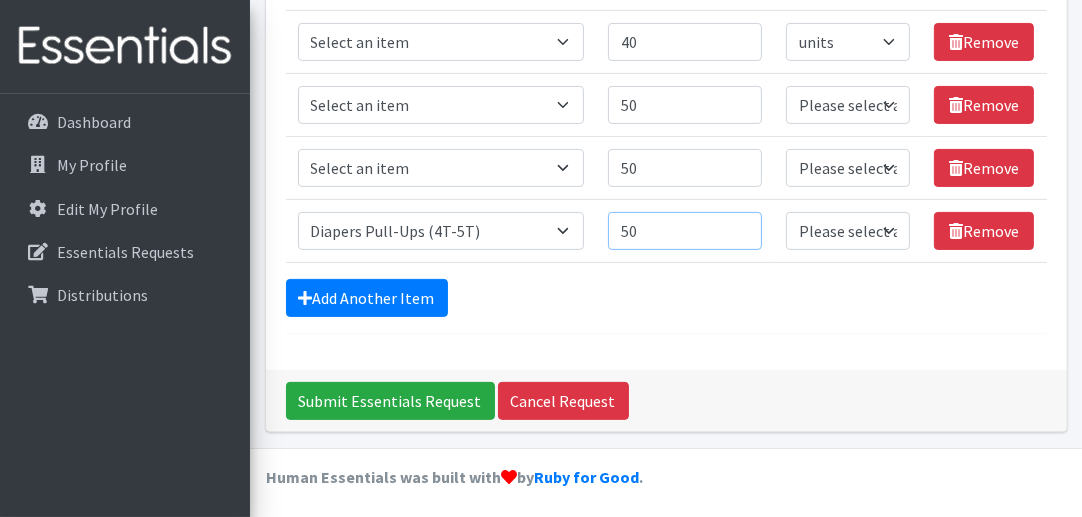 type on "50" 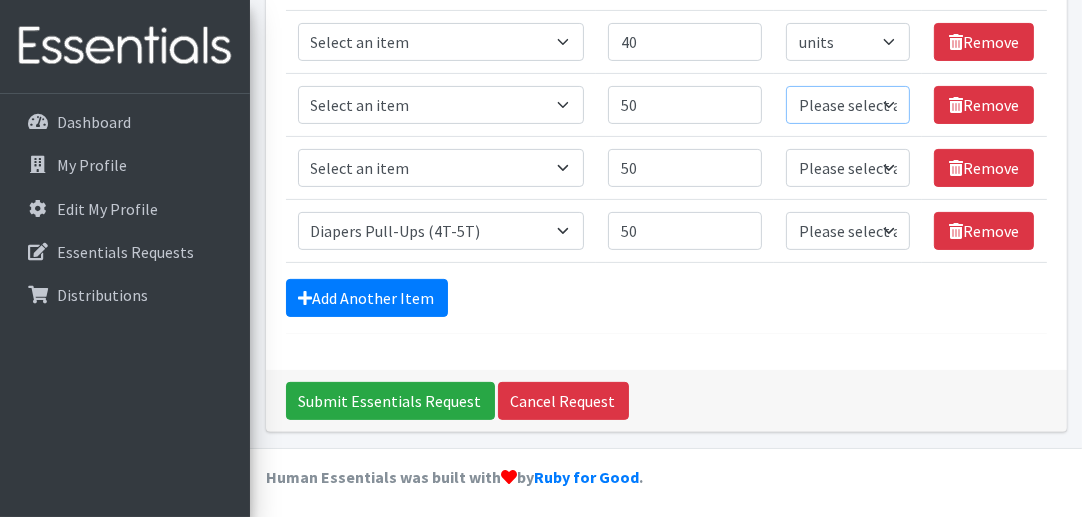 click on "Please select a unit units Packs" at bounding box center [848, 105] 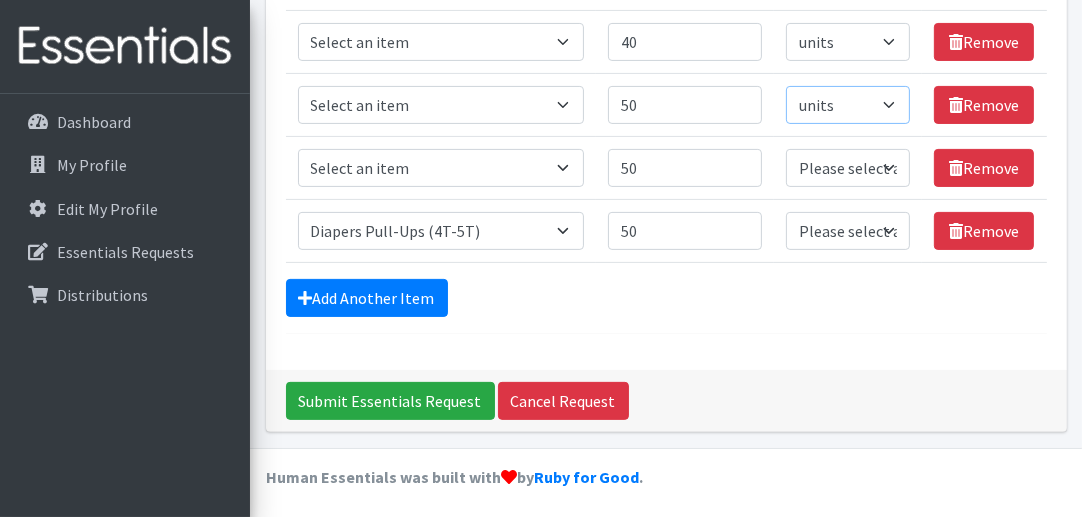 click on "Please select a unit units Packs" at bounding box center (848, 105) 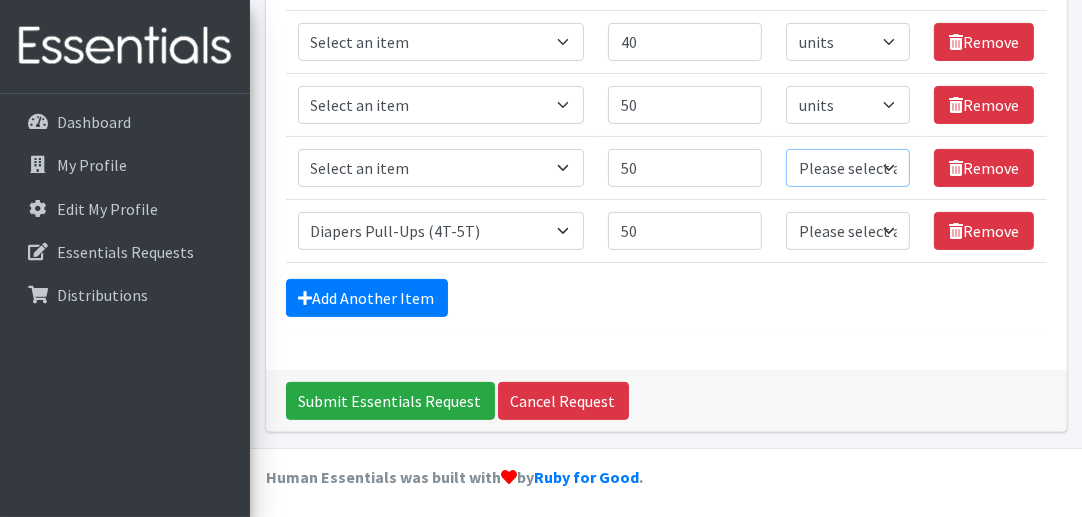 click on "Please select a unit units Packs" at bounding box center (848, 168) 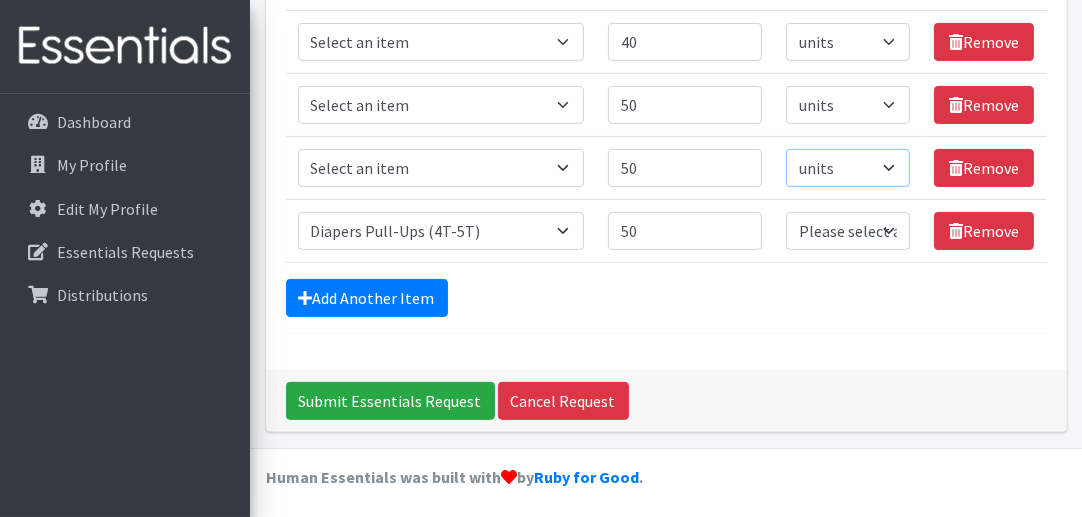 click on "Please select a unit units Packs" at bounding box center [848, 168] 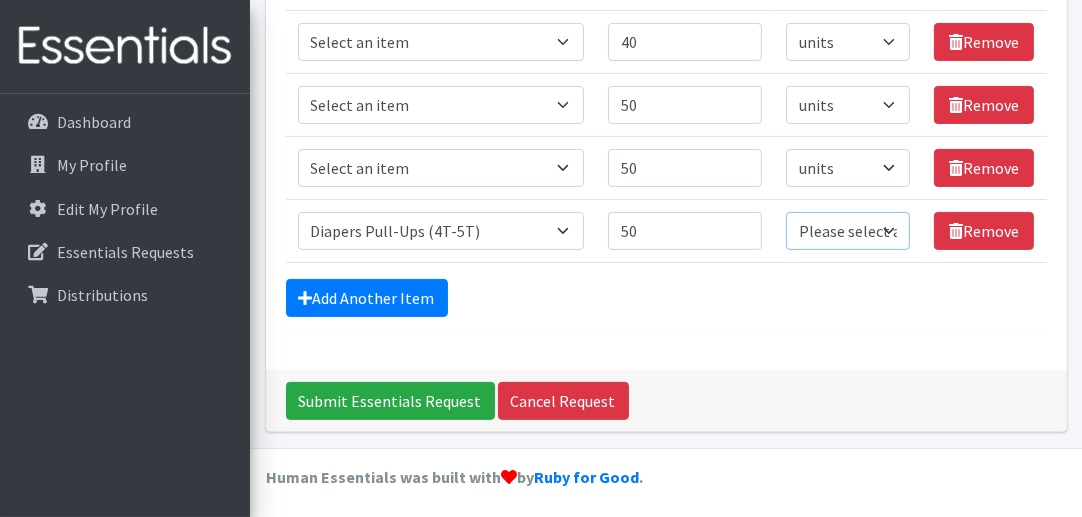 click on "Please select a unit units Packs" at bounding box center [848, 231] 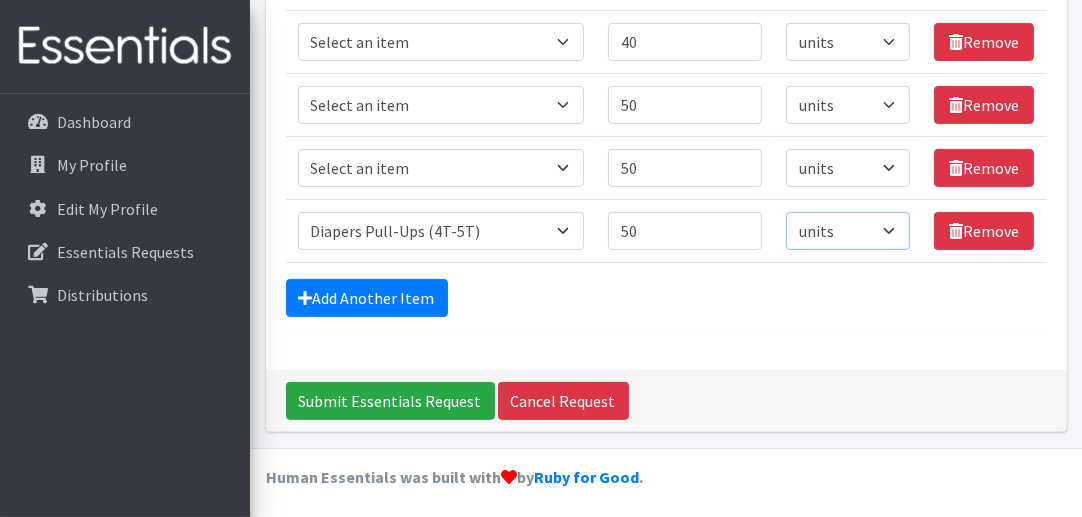 click on "Please select a unit units Packs" at bounding box center (848, 231) 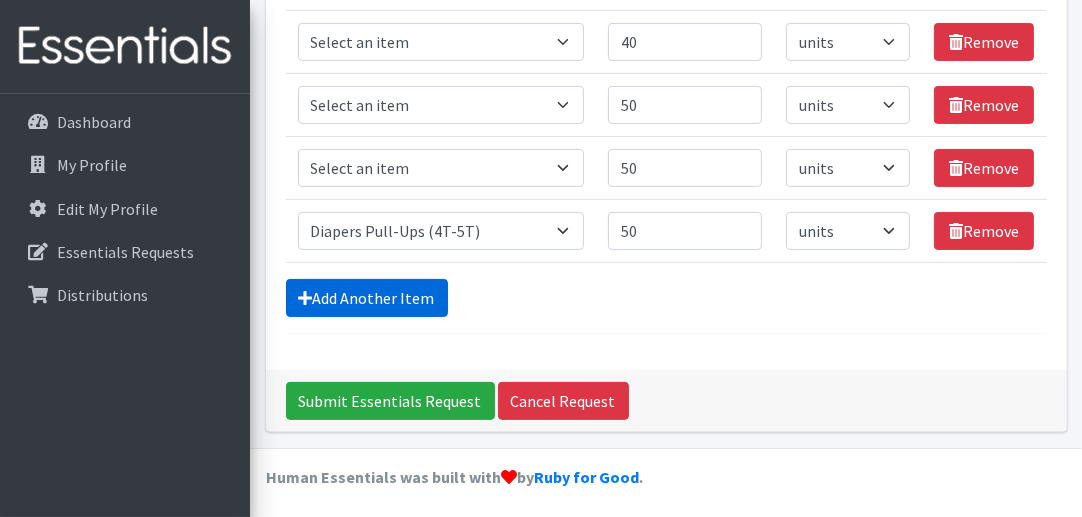 click on "Add Another Item" at bounding box center [367, 298] 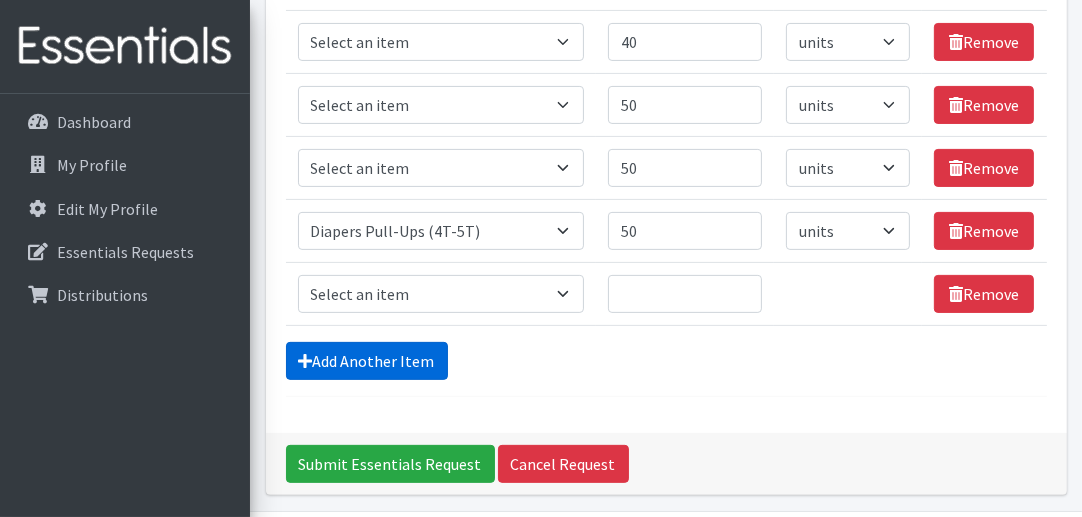 scroll, scrollTop: 547, scrollLeft: 0, axis: vertical 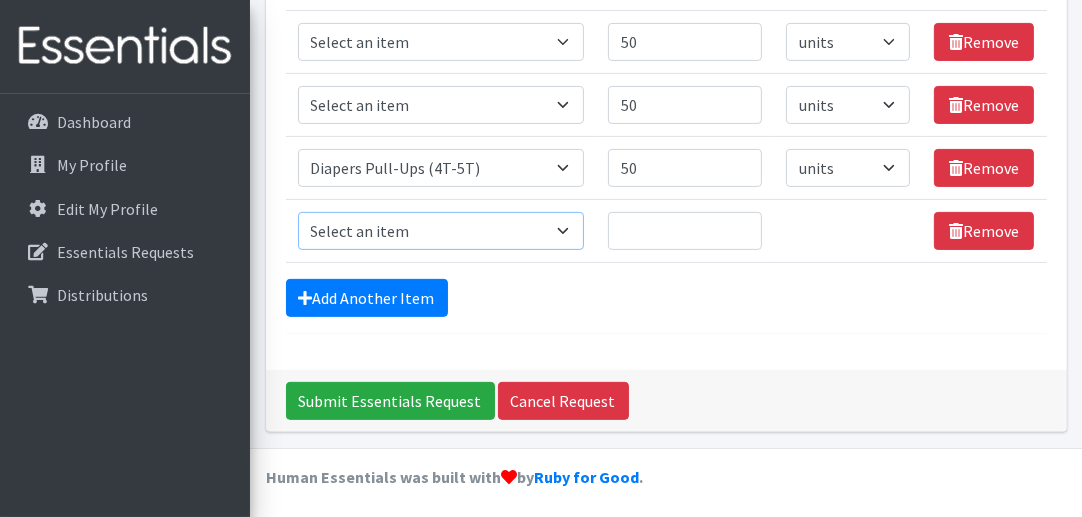 click on "Select an item
# of Children this order will serve
# of Individuals Living in Household
Activity Mat
Baby Carriers
Bath Tubs
Bed Pads
Bibs
Birthday Box - Boy
Birthday Box - Girl
Blankets/Swaddlers/Sleepsacks
Books
Bottles
Breast Pump
Bundle Me's
Car Seat - 3in1 up to 80 lbs.
Car Seat - Infant up to 22lbs. w/ handle
Clothing Boys Spring/Summer 0-6 Months
Clothing Boys Spring/Summer 12-18 Months
Clothing Boys Spring/Summer 18-24 Months
Clothing Boys Spring/Summer 2T
Clothing Boys Spring/Summer 3T
Clothing Boys Spring/Summer 4T
Clothing Boys Spring/Summer 5T
Clothing Boys Spring/Summer 6-12 Months
Clothing Boys Spring/Summer Premie/NB
Clothing Girls Fall/Winter 6-12 Months
Clothing Girls Spring/Summer 0-6 Months
Clothing Girls Spring/Summer 12-18 Months
Clothing Girls Spring/Summer 18-24 Months
Clothing Girls Spring/Summer 2T
Clothing Girls Spring/Summer 3T
Clothing Girls Spring/Summer 4T
Clothing Girls Spring/Summer 5T
Diaper Bags" at bounding box center [441, 231] 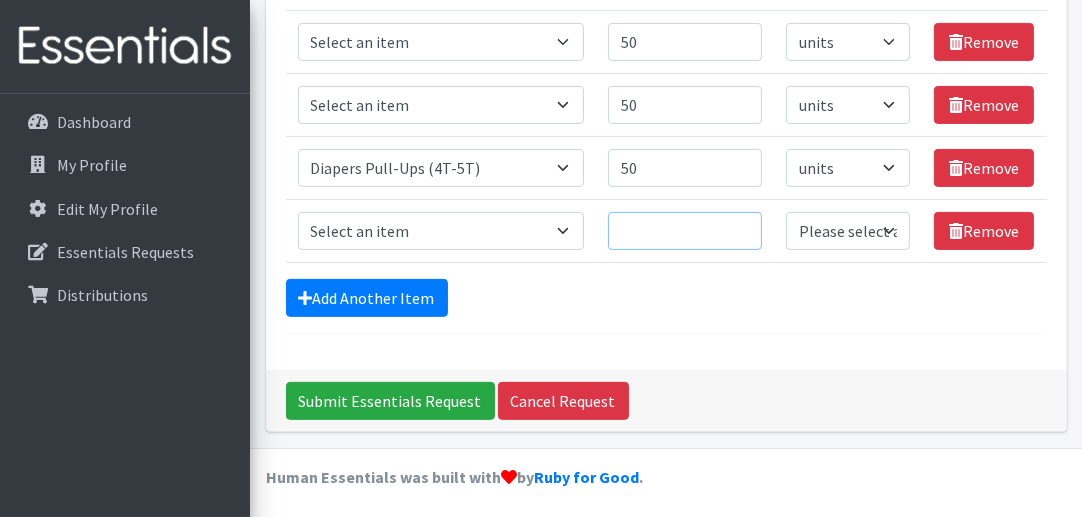 click on "Quantity" at bounding box center (685, 231) 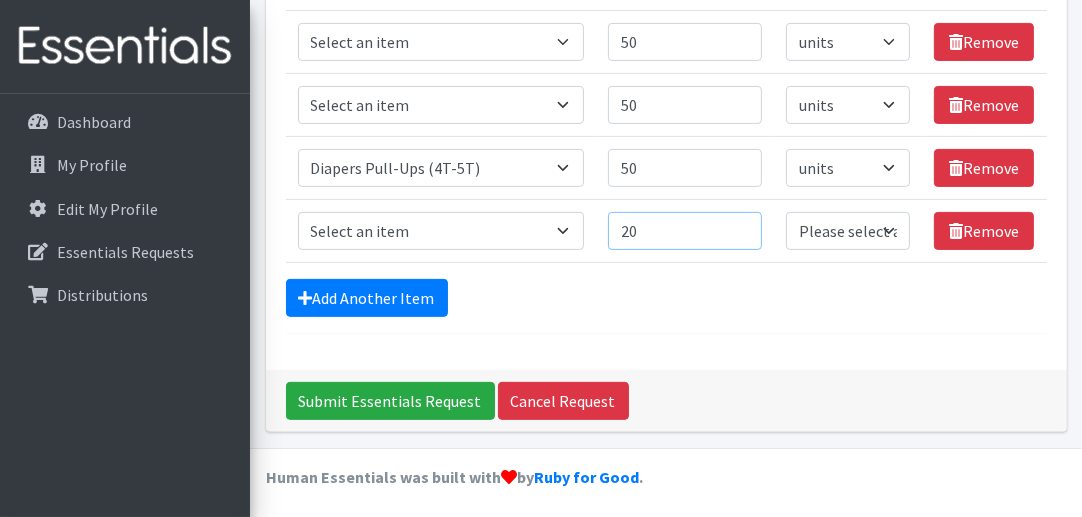 type on "20" 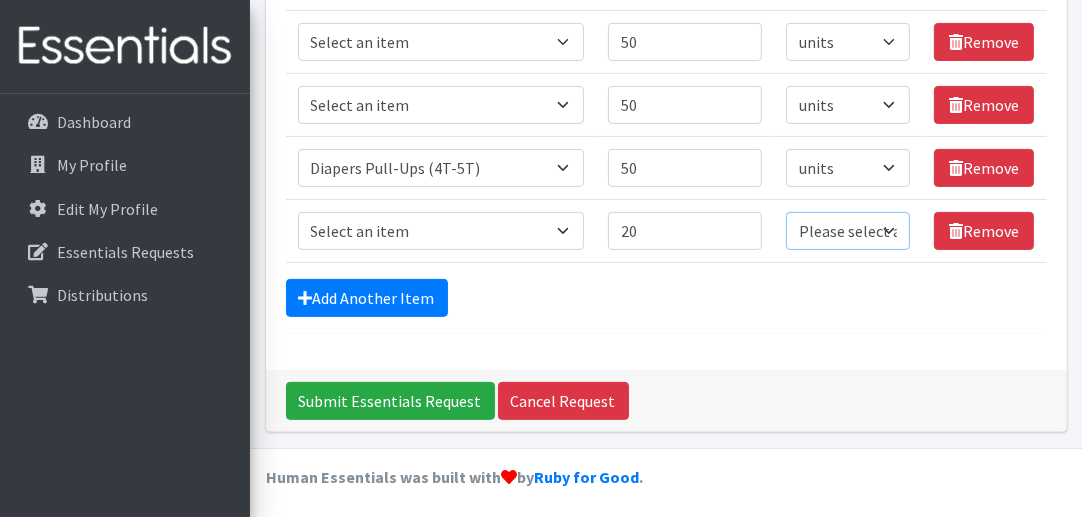 click on "Please select a unit units Packs" at bounding box center (848, 231) 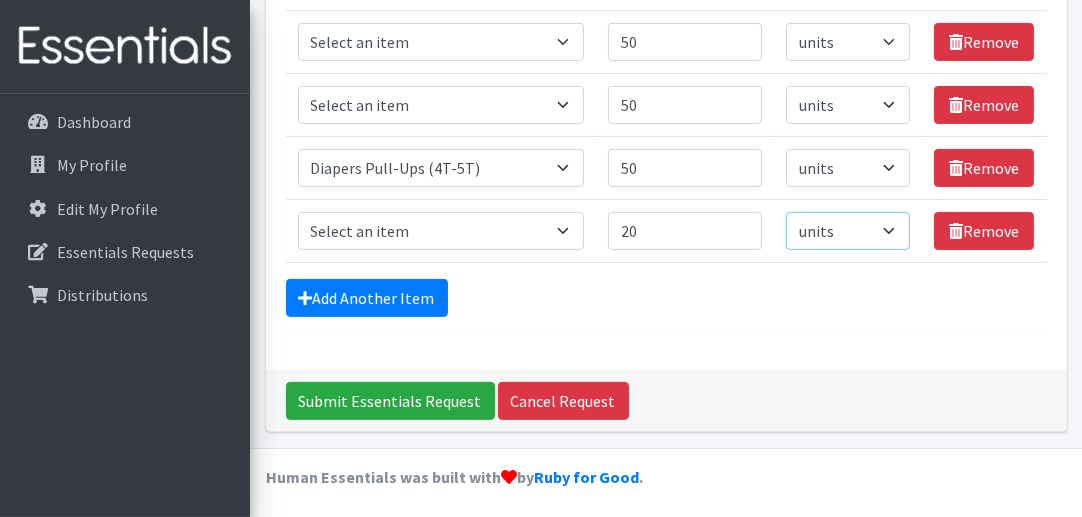 click on "Please select a unit units Packs" at bounding box center (848, 231) 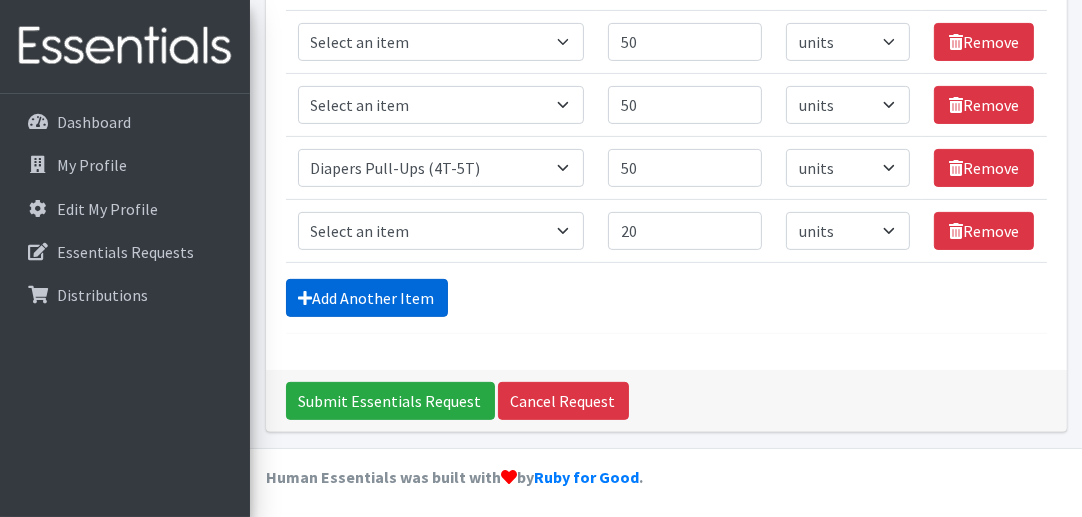 click on "Add Another Item" at bounding box center [367, 298] 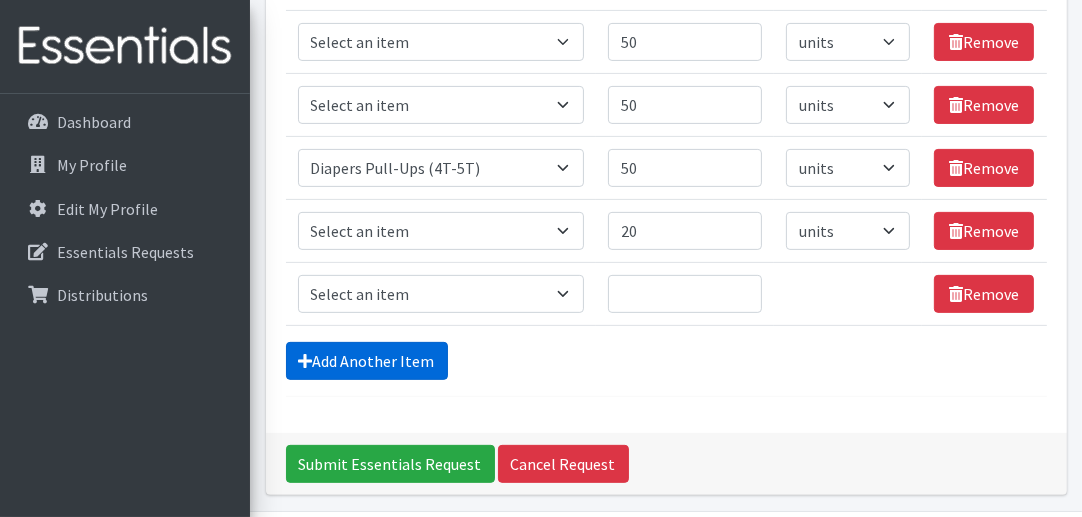 scroll, scrollTop: 609, scrollLeft: 0, axis: vertical 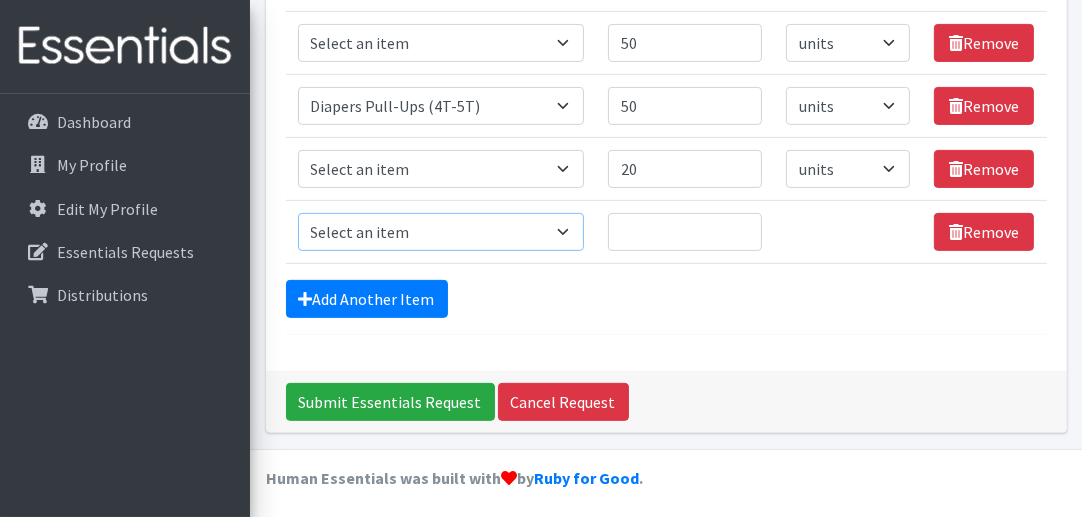 click on "Select an item
# of Children this order will serve
# of Individuals Living in Household
Activity Mat
Baby Carriers
Bath Tubs
Bed Pads
Bibs
Birthday Box - Boy
Birthday Box - Girl
Blankets/Swaddlers/Sleepsacks
Books
Bottles
Breast Pump
Bundle Me's
Car Seat - 3in1 up to 80 lbs.
Car Seat - Infant up to 22lbs. w/ handle
Clothing Boys Spring/Summer 0-6 Months
Clothing Boys Spring/Summer 12-18 Months
Clothing Boys Spring/Summer 18-24 Months
Clothing Boys Spring/Summer 2T
Clothing Boys Spring/Summer 3T
Clothing Boys Spring/Summer 4T
Clothing Boys Spring/Summer 5T
Clothing Boys Spring/Summer 6-12 Months
Clothing Boys Spring/Summer Premie/NB
Clothing Girls Fall/Winter 6-12 Months
Clothing Girls Spring/Summer 0-6 Months
Clothing Girls Spring/Summer 12-18 Months
Clothing Girls Spring/Summer 18-24 Months
Clothing Girls Spring/Summer 2T
Clothing Girls Spring/Summer 3T
Clothing Girls Spring/Summer 4T
Clothing Girls Spring/Summer 5T
Diaper Bags" at bounding box center (441, 232) 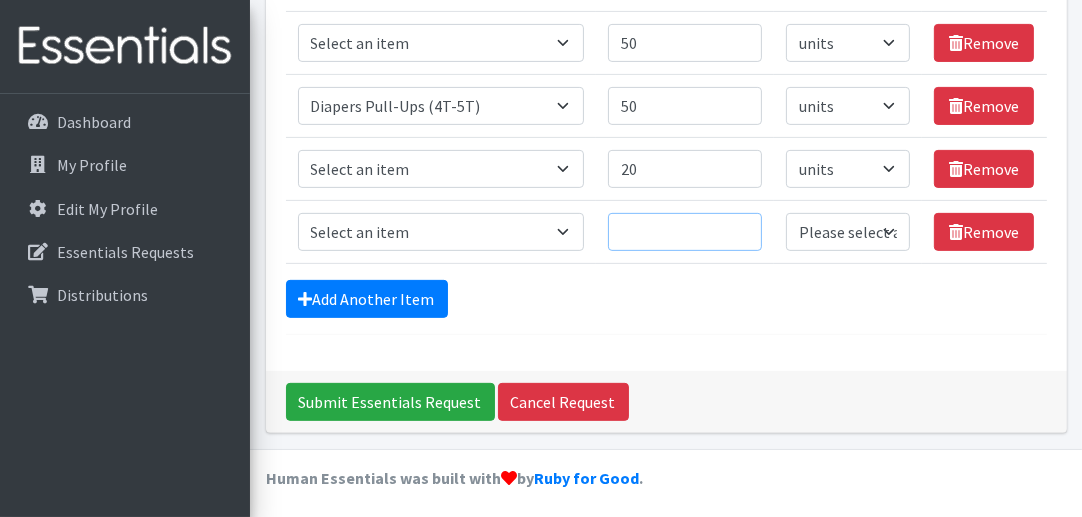 click on "Quantity" at bounding box center [685, 232] 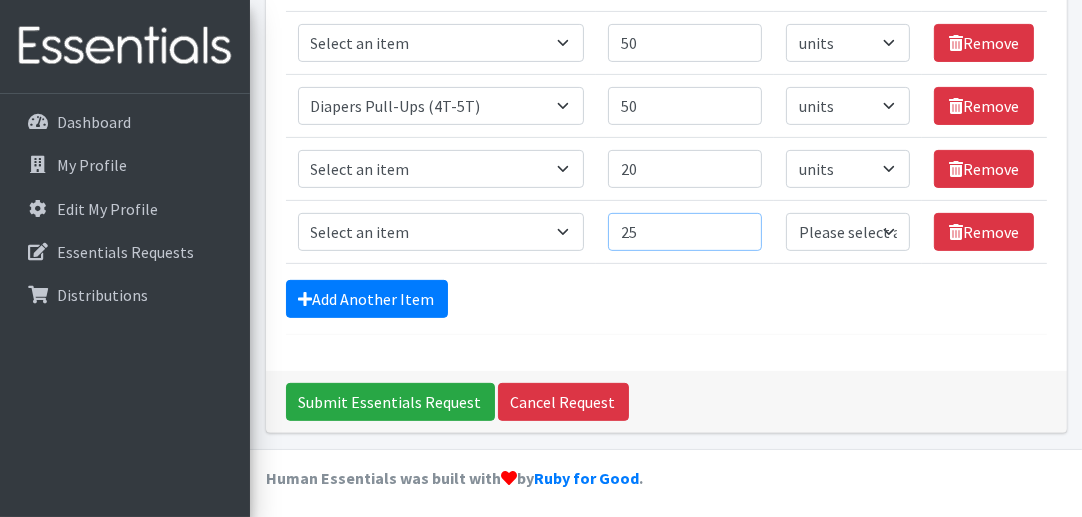 type on "25" 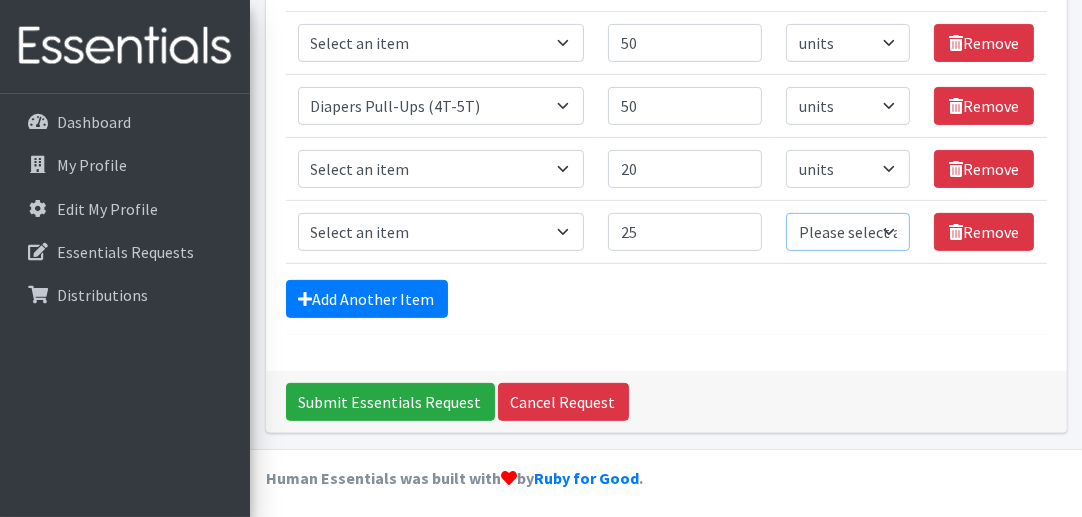 click on "Please select a unit units Packs" at bounding box center (848, 232) 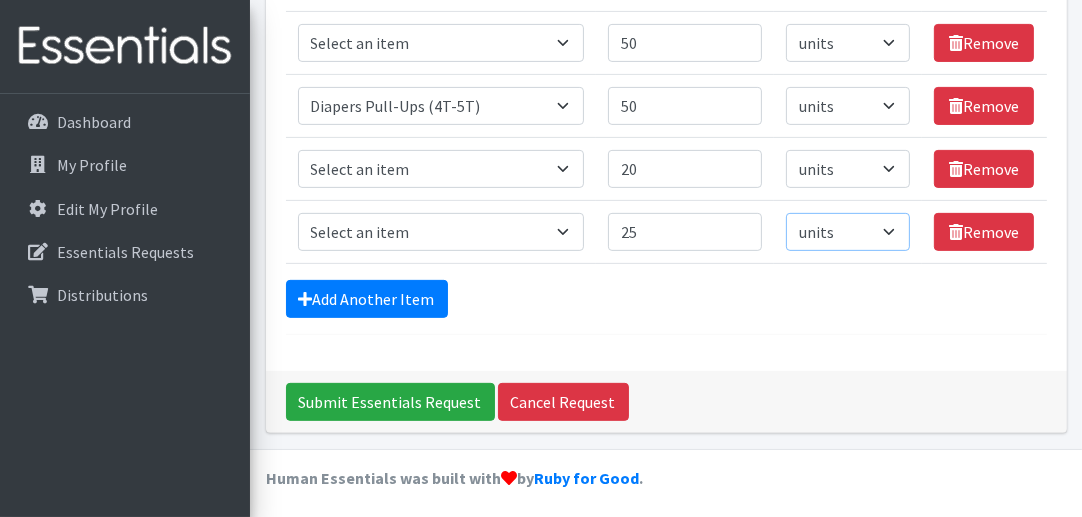click on "Please select a unit units Packs" at bounding box center [848, 232] 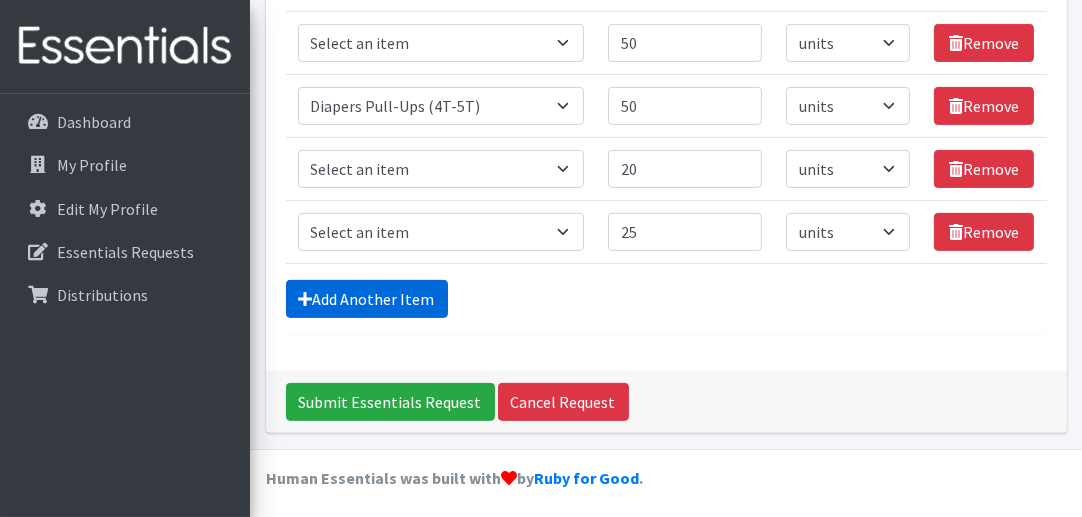 click on "Add Another Item" at bounding box center (367, 299) 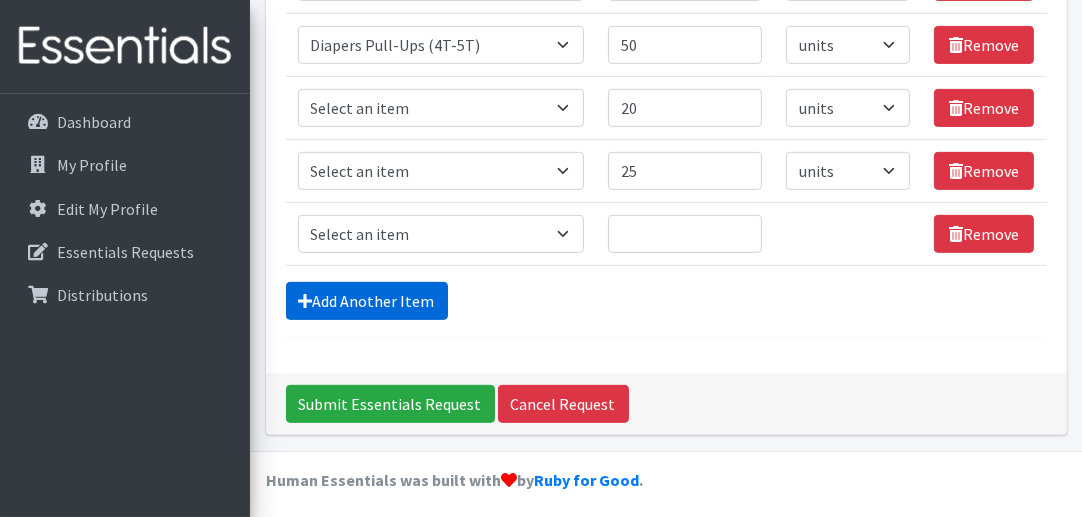 scroll, scrollTop: 672, scrollLeft: 0, axis: vertical 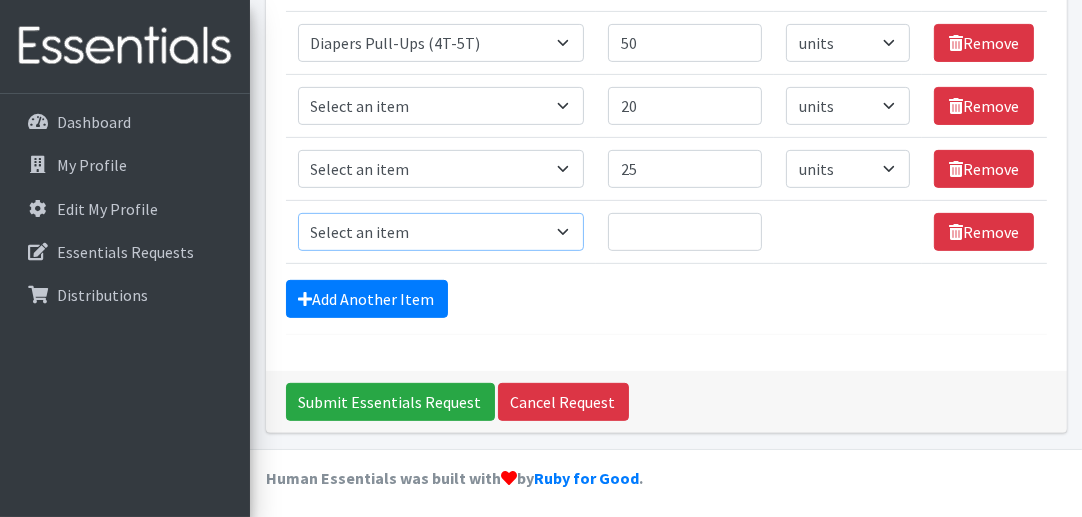 click on "Select an item
# of Children this order will serve
# of Individuals Living in Household
Activity Mat
Baby Carriers
Bath Tubs
Bed Pads
Bibs
Birthday Box - Boy
Birthday Box - Girl
Blankets/Swaddlers/Sleepsacks
Books
Bottles
Breast Pump
Bundle Me's
Car Seat - 3in1 up to 80 lbs.
Car Seat - Infant up to 22lbs. w/ handle
Clothing Boys Spring/Summer 0-6 Months
Clothing Boys Spring/Summer 12-18 Months
Clothing Boys Spring/Summer 18-24 Months
Clothing Boys Spring/Summer 2T
Clothing Boys Spring/Summer 3T
Clothing Boys Spring/Summer 4T
Clothing Boys Spring/Summer 5T
Clothing Boys Spring/Summer 6-12 Months
Clothing Boys Spring/Summer Premie/NB
Clothing Girls Fall/Winter 6-12 Months
Clothing Girls Spring/Summer 0-6 Months
Clothing Girls Spring/Summer 12-18 Months
Clothing Girls Spring/Summer 18-24 Months
Clothing Girls Spring/Summer 2T
Clothing Girls Spring/Summer 3T
Clothing Girls Spring/Summer 4T
Clothing Girls Spring/Summer 5T
Diaper Bags" at bounding box center [441, 232] 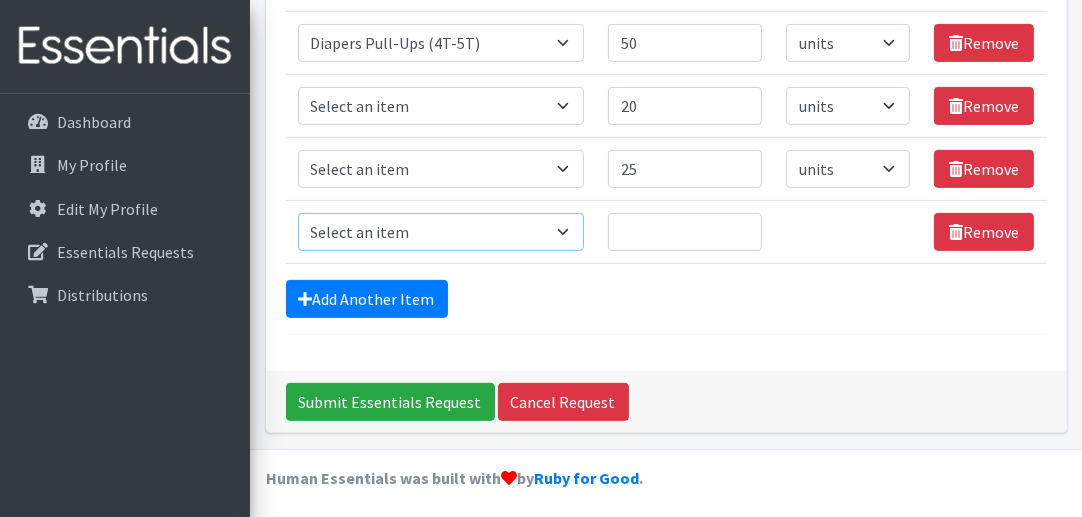 select on "1966" 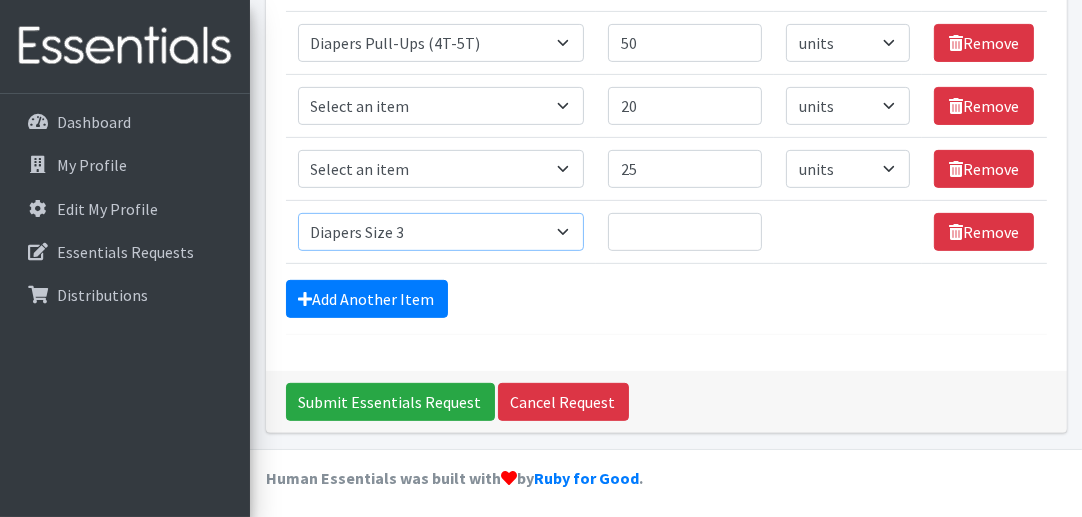 click on "Select an item
# of Children this order will serve
# of Individuals Living in Household
Activity Mat
Baby Carriers
Bath Tubs
Bed Pads
Bibs
Birthday Box - Boy
Birthday Box - Girl
Blankets/Swaddlers/Sleepsacks
Books
Bottles
Breast Pump
Bundle Me's
Car Seat - 3in1 up to 80 lbs.
Car Seat - Infant up to 22lbs. w/ handle
Clothing Boys Spring/Summer 0-6 Months
Clothing Boys Spring/Summer 12-18 Months
Clothing Boys Spring/Summer 18-24 Months
Clothing Boys Spring/Summer 2T
Clothing Boys Spring/Summer 3T
Clothing Boys Spring/Summer 4T
Clothing Boys Spring/Summer 5T
Clothing Boys Spring/Summer 6-12 Months
Clothing Boys Spring/Summer Premie/NB
Clothing Girls Fall/Winter 6-12 Months
Clothing Girls Spring/Summer 0-6 Months
Clothing Girls Spring/Summer 12-18 Months
Clothing Girls Spring/Summer 18-24 Months
Clothing Girls Spring/Summer 2T
Clothing Girls Spring/Summer 3T
Clothing Girls Spring/Summer 4T
Clothing Girls Spring/Summer 5T
Diaper Bags" at bounding box center [441, 232] 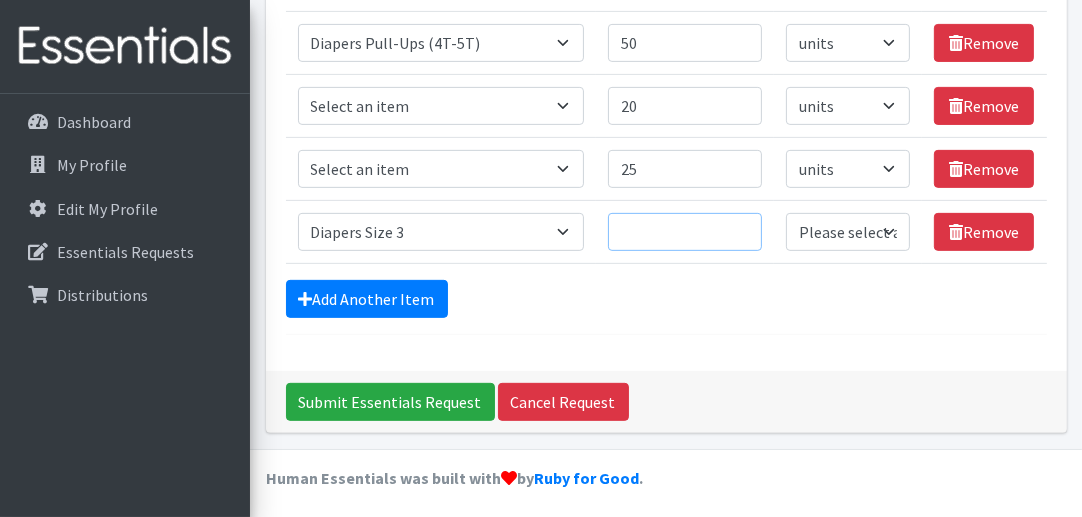 click on "Quantity" at bounding box center [685, 232] 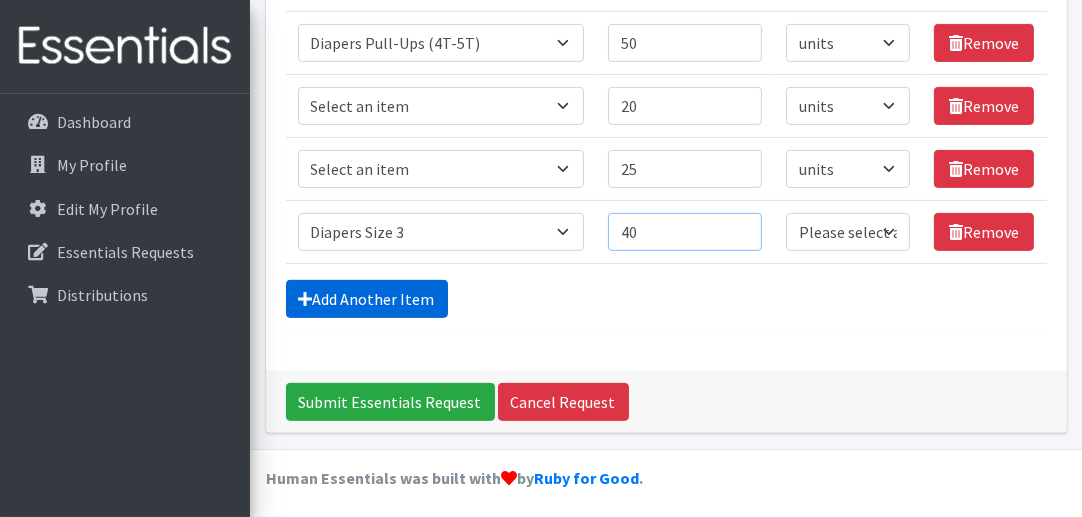type on "40" 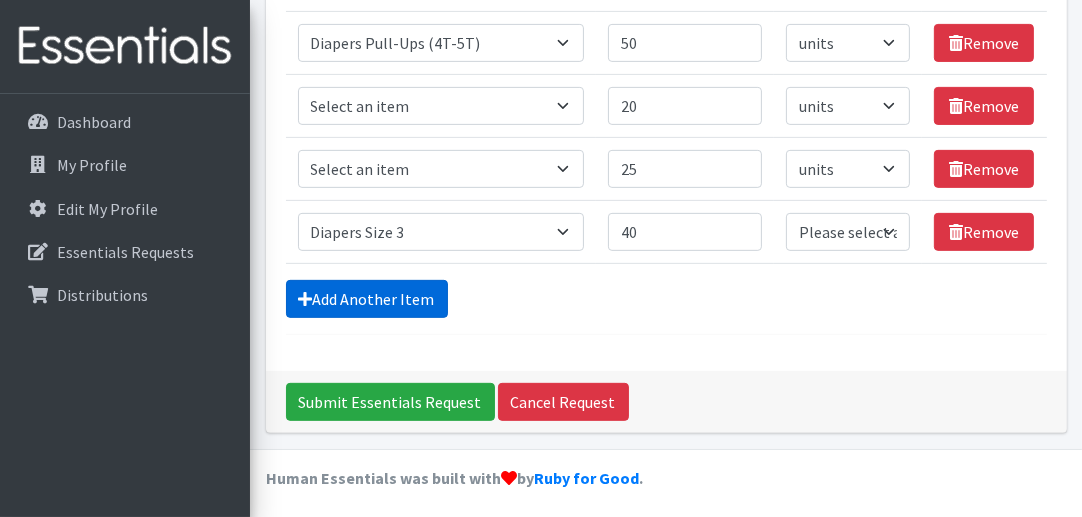 click on "Add Another Item" at bounding box center [367, 299] 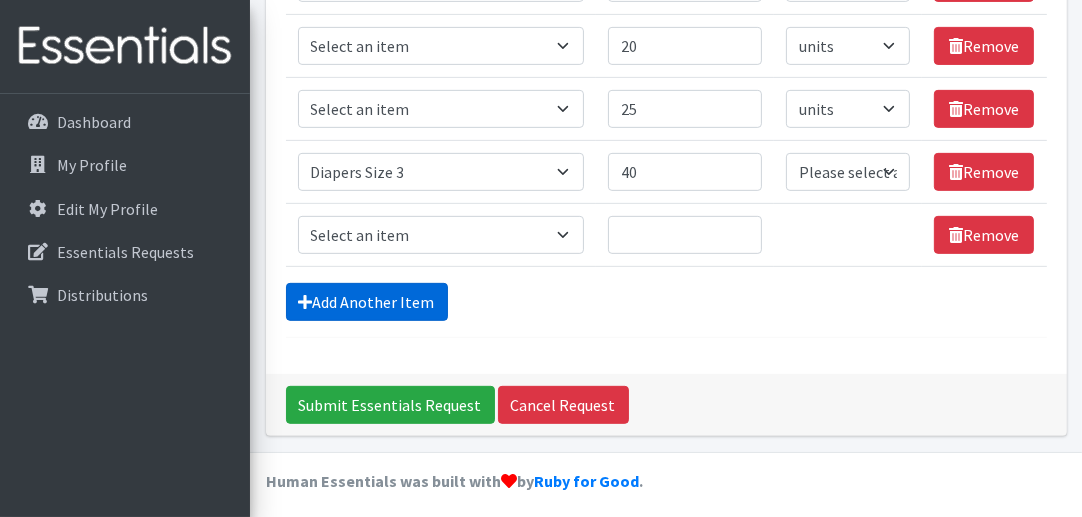 scroll, scrollTop: 735, scrollLeft: 0, axis: vertical 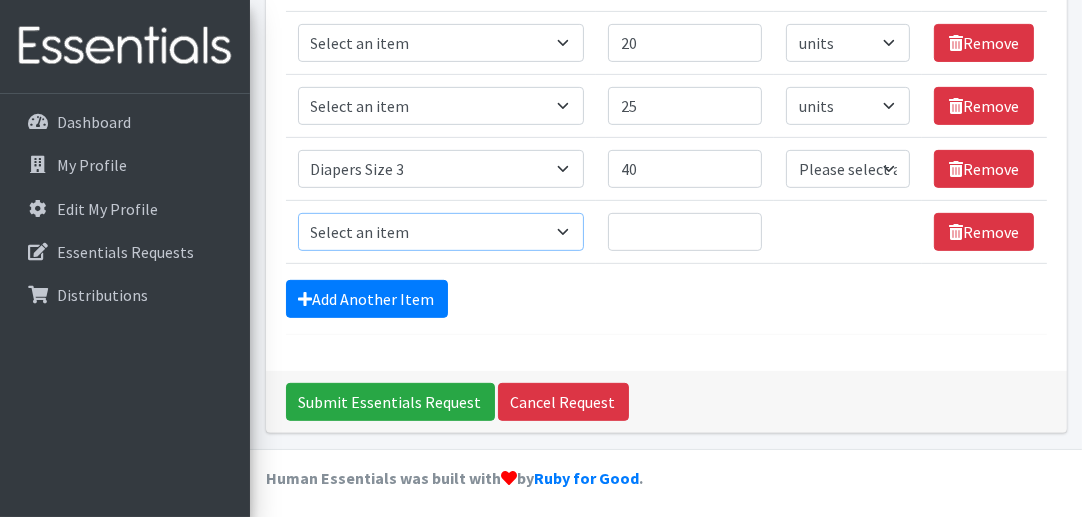 click on "Select an item
# of Children this order will serve
# of Individuals Living in Household
Activity Mat
Baby Carriers
Bath Tubs
Bed Pads
Bibs
Birthday Box - Boy
Birthday Box - Girl
Blankets/Swaddlers/Sleepsacks
Books
Bottles
Breast Pump
Bundle Me's
Car Seat - 3in1 up to 80 lbs.
Car Seat - Infant up to 22lbs. w/ handle
Clothing Boys Spring/Summer 0-6 Months
Clothing Boys Spring/Summer 12-18 Months
Clothing Boys Spring/Summer 18-24 Months
Clothing Boys Spring/Summer 2T
Clothing Boys Spring/Summer 3T
Clothing Boys Spring/Summer 4T
Clothing Boys Spring/Summer 5T
Clothing Boys Spring/Summer 6-12 Months
Clothing Boys Spring/Summer Premie/NB
Clothing Girls Fall/Winter 6-12 Months
Clothing Girls Spring/Summer 0-6 Months
Clothing Girls Spring/Summer 12-18 Months
Clothing Girls Spring/Summer 18-24 Months
Clothing Girls Spring/Summer 2T
Clothing Girls Spring/Summer 3T
Clothing Girls Spring/Summer 4T
Clothing Girls Spring/Summer 5T
Diaper Bags" at bounding box center [441, 232] 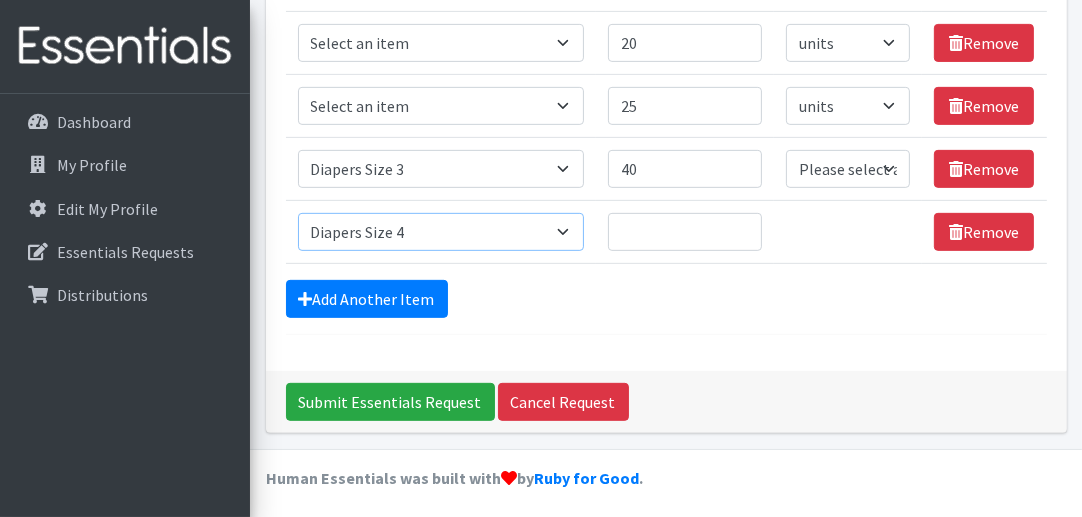 click on "Select an item
# of Children this order will serve
# of Individuals Living in Household
Activity Mat
Baby Carriers
Bath Tubs
Bed Pads
Bibs
Birthday Box - Boy
Birthday Box - Girl
Blankets/Swaddlers/Sleepsacks
Books
Bottles
Breast Pump
Bundle Me's
Car Seat - 3in1 up to 80 lbs.
Car Seat - Infant up to 22lbs. w/ handle
Clothing Boys Spring/Summer 0-6 Months
Clothing Boys Spring/Summer 12-18 Months
Clothing Boys Spring/Summer 18-24 Months
Clothing Boys Spring/Summer 2T
Clothing Boys Spring/Summer 3T
Clothing Boys Spring/Summer 4T
Clothing Boys Spring/Summer 5T
Clothing Boys Spring/Summer 6-12 Months
Clothing Boys Spring/Summer Premie/NB
Clothing Girls Fall/Winter 6-12 Months
Clothing Girls Spring/Summer 0-6 Months
Clothing Girls Spring/Summer 12-18 Months
Clothing Girls Spring/Summer 18-24 Months
Clothing Girls Spring/Summer 2T
Clothing Girls Spring/Summer 3T
Clothing Girls Spring/Summer 4T
Clothing Girls Spring/Summer 5T
Diaper Bags" at bounding box center [441, 232] 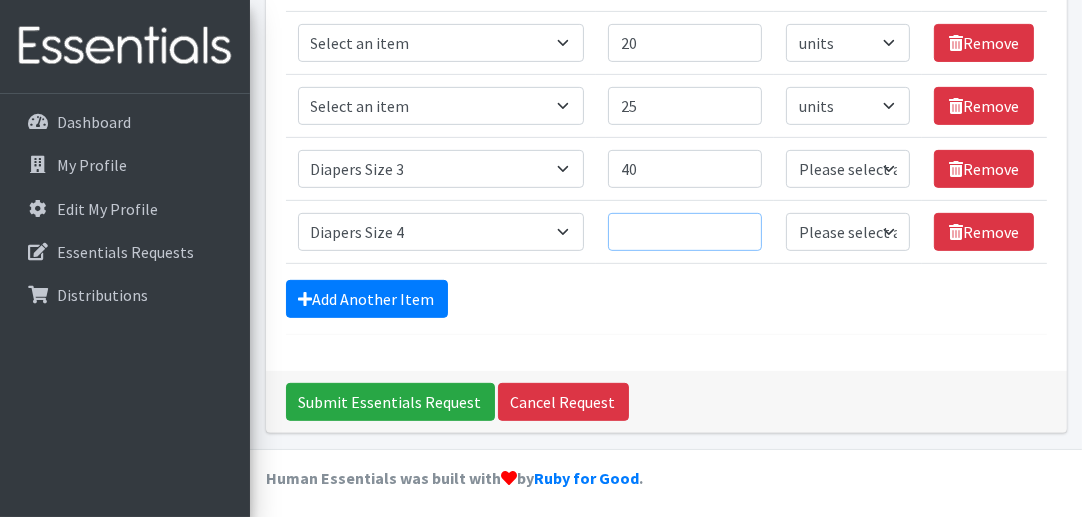click on "Quantity" at bounding box center [685, 232] 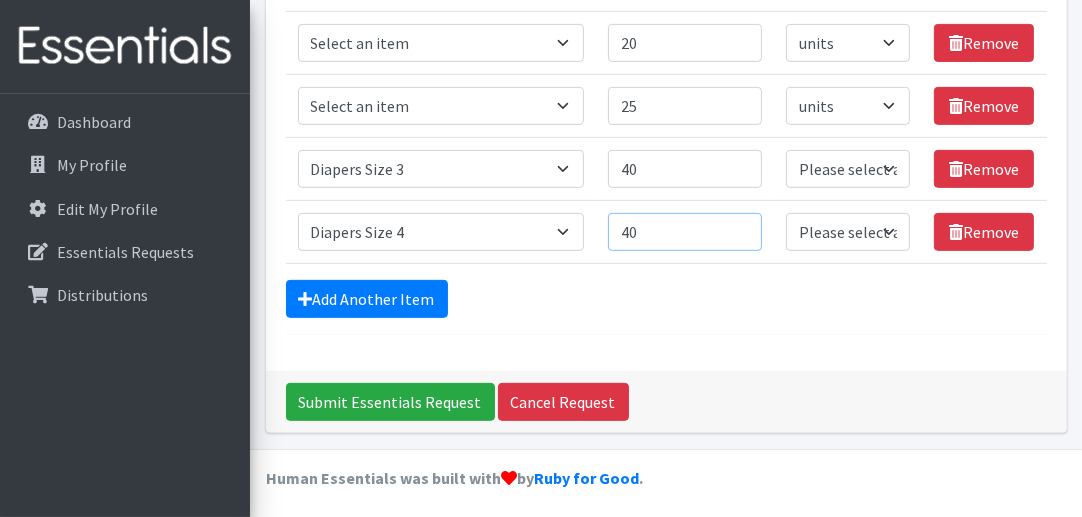 type on "40" 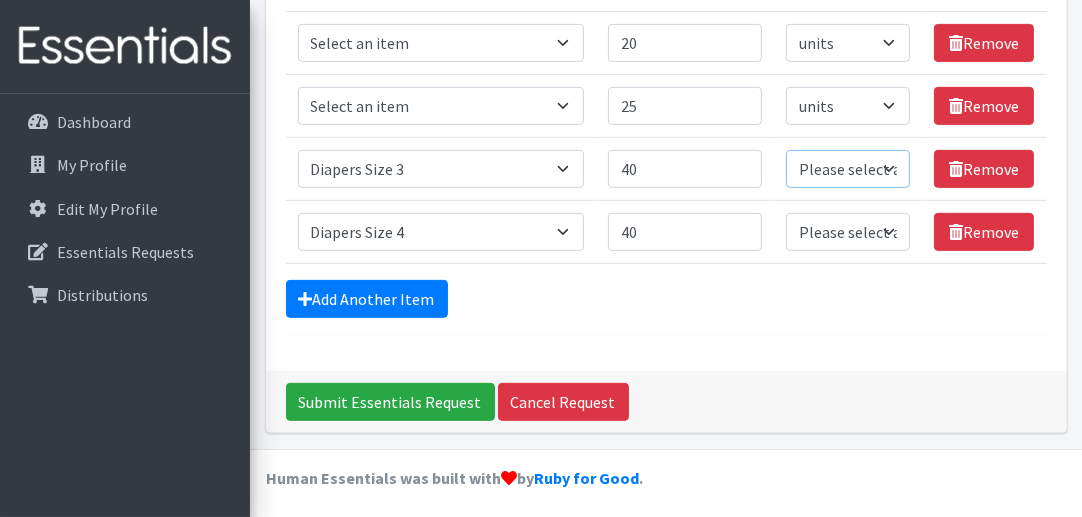 click on "Please select a unit units Packs" at bounding box center (848, 169) 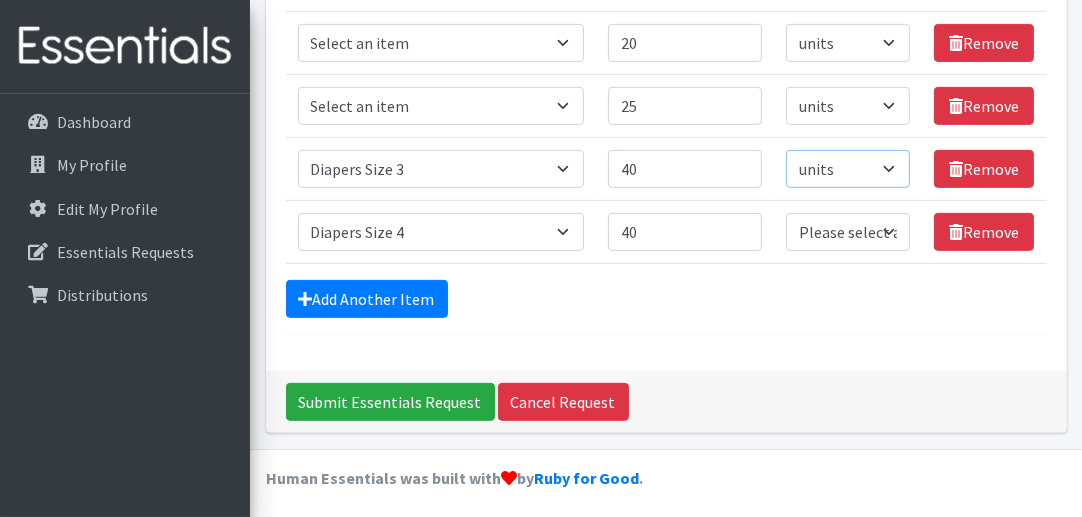 click on "Please select a unit units Packs" at bounding box center [848, 169] 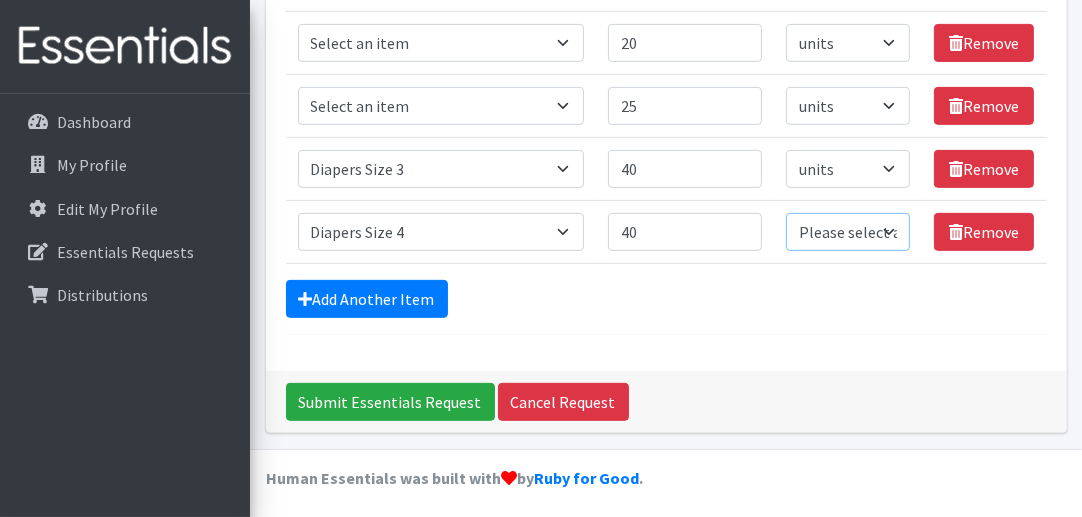 click on "Please select a unit units Packs" at bounding box center (848, 232) 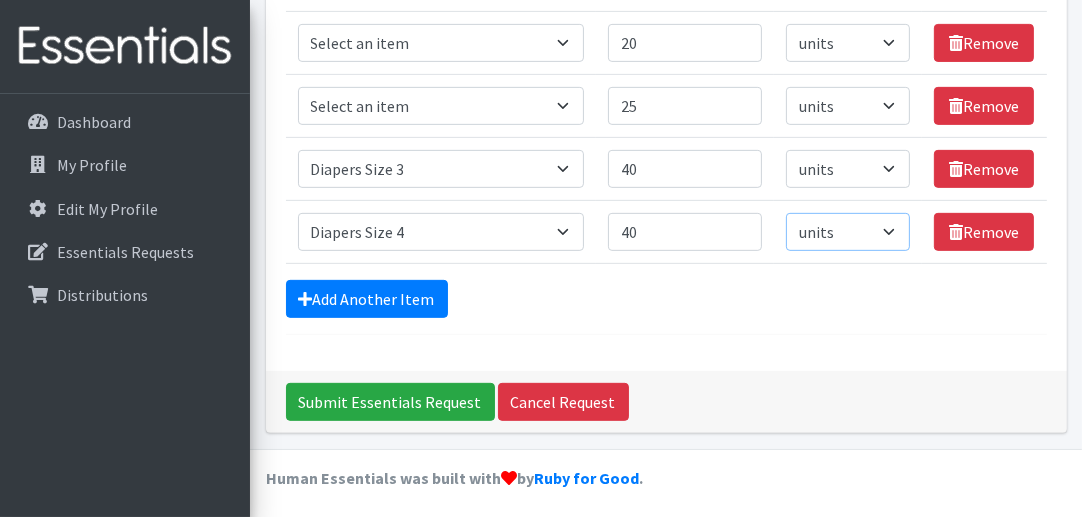 click on "Please select a unit units Packs" at bounding box center (848, 232) 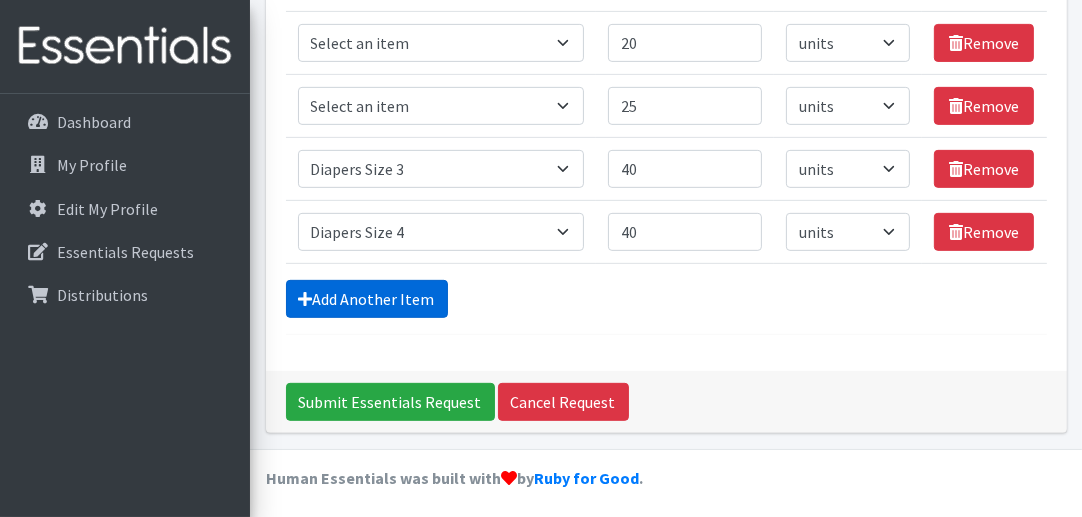 click on "Add Another Item" at bounding box center [367, 299] 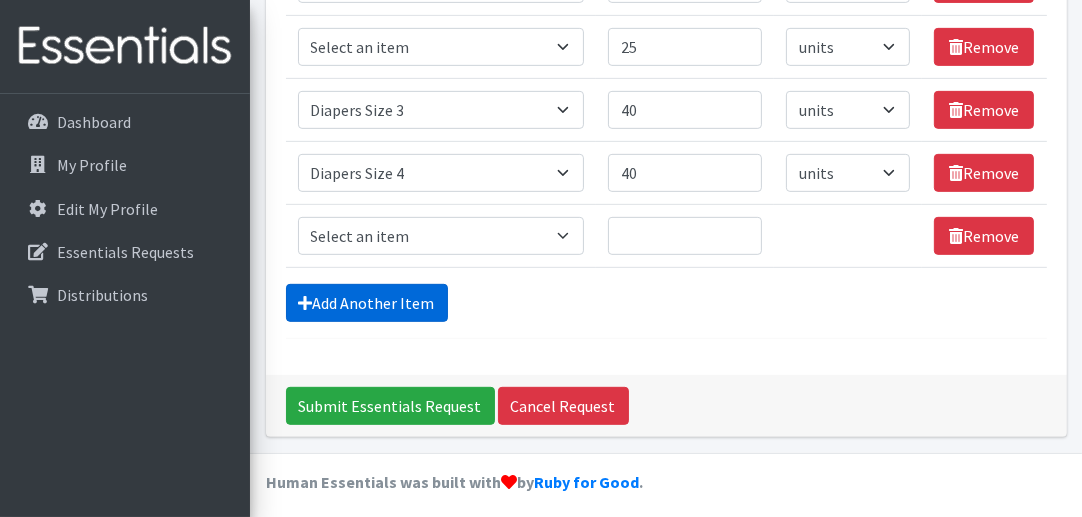 scroll, scrollTop: 797, scrollLeft: 0, axis: vertical 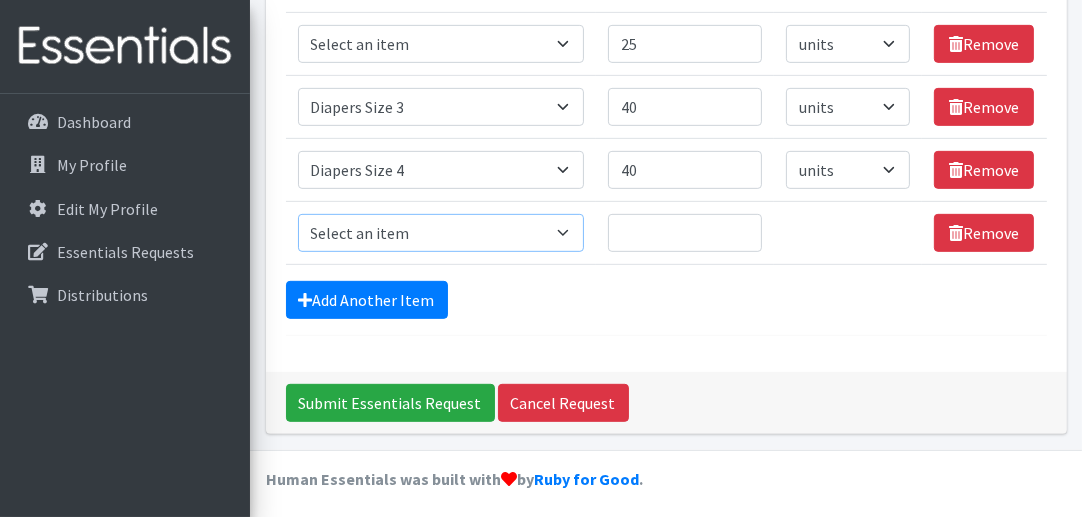 click on "Select an item
# of Children this order will serve
# of Individuals Living in Household
Activity Mat
Baby Carriers
Bath Tubs
Bed Pads
Bibs
Birthday Box - Boy
Birthday Box - Girl
Blankets/Swaddlers/Sleepsacks
Books
Bottles
Breast Pump
Bundle Me's
Car Seat - 3in1 up to 80 lbs.
Car Seat - Infant up to 22lbs. w/ handle
Clothing Boys Spring/Summer 0-6 Months
Clothing Boys Spring/Summer 12-18 Months
Clothing Boys Spring/Summer 18-24 Months
Clothing Boys Spring/Summer 2T
Clothing Boys Spring/Summer 3T
Clothing Boys Spring/Summer 4T
Clothing Boys Spring/Summer 5T
Clothing Boys Spring/Summer 6-12 Months
Clothing Boys Spring/Summer Premie/NB
Clothing Girls Fall/Winter 6-12 Months
Clothing Girls Spring/Summer 0-6 Months
Clothing Girls Spring/Summer 12-18 Months
Clothing Girls Spring/Summer 18-24 Months
Clothing Girls Spring/Summer 2T
Clothing Girls Spring/Summer 3T
Clothing Girls Spring/Summer 4T
Clothing Girls Spring/Summer 5T
Diaper Bags" at bounding box center (441, 233) 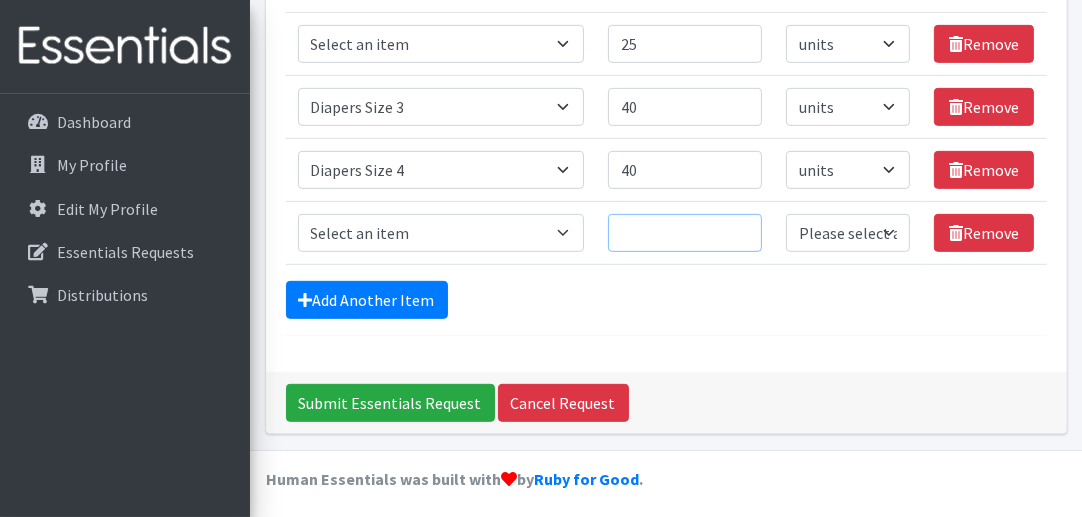 click on "Quantity" at bounding box center (685, 233) 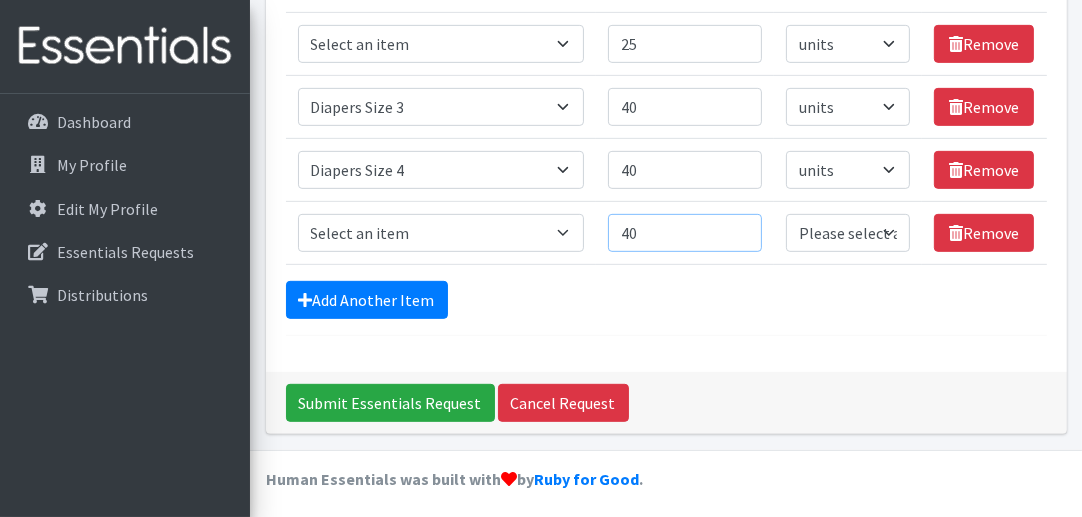 type on "40" 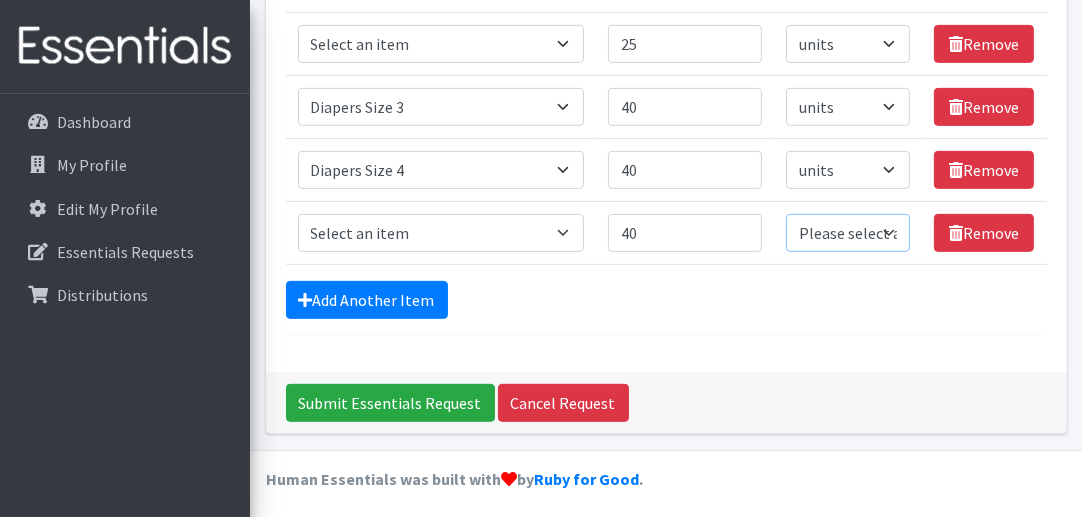 click on "Please select a unit units Packs" at bounding box center [848, 233] 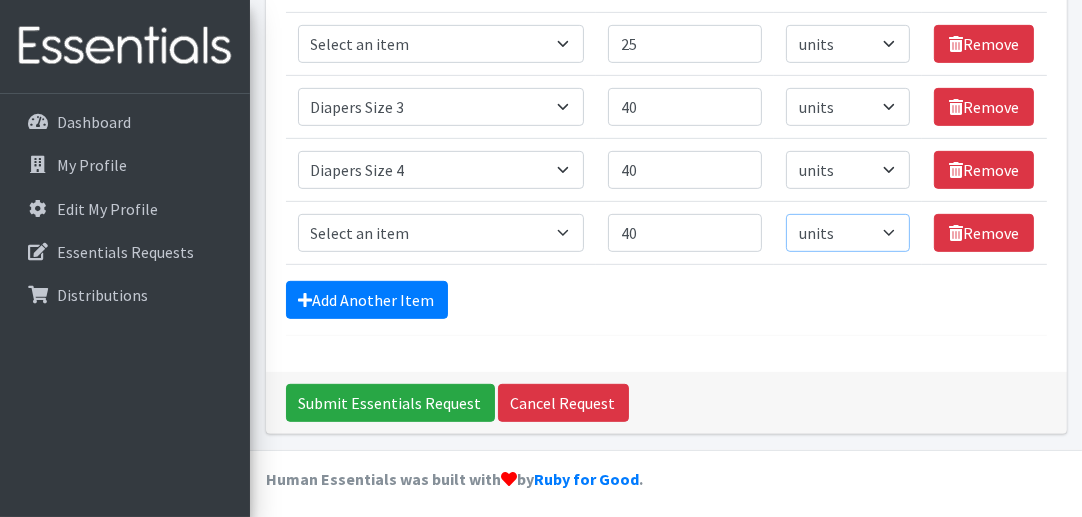 click on "Please select a unit units Packs" at bounding box center [848, 233] 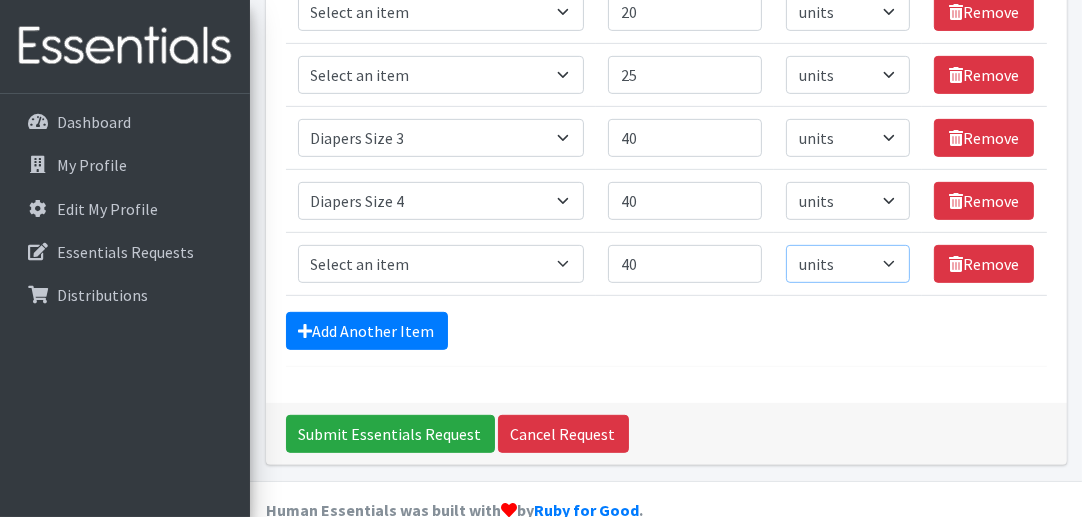 scroll, scrollTop: 797, scrollLeft: 0, axis: vertical 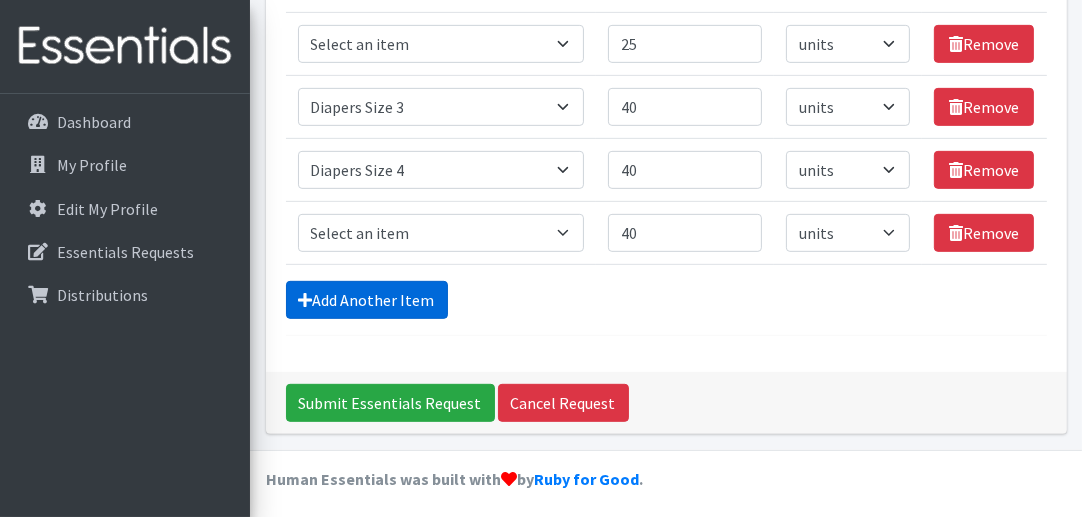 click on "Add Another Item" at bounding box center [367, 300] 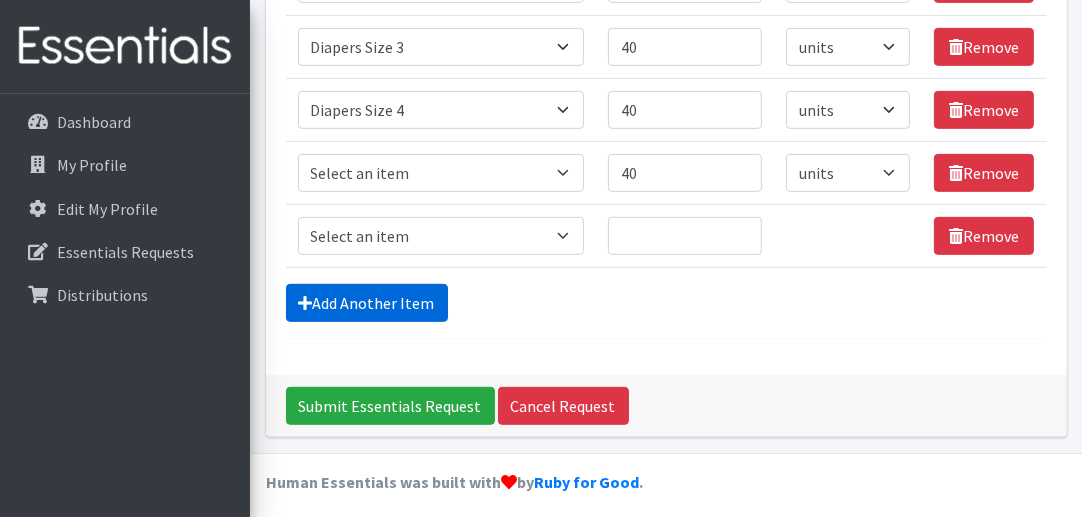 scroll, scrollTop: 860, scrollLeft: 0, axis: vertical 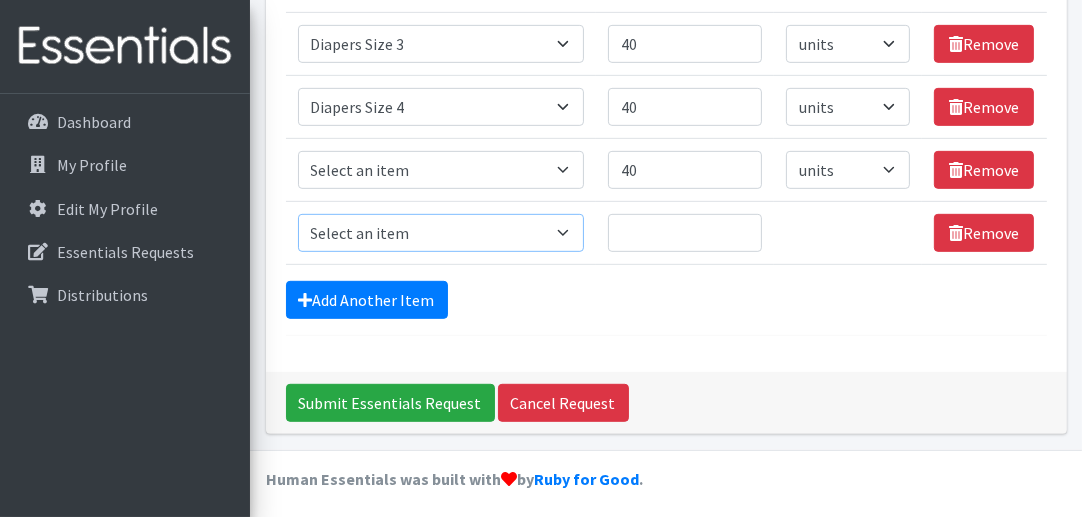 click on "Select an item
# of Children this order will serve
# of Individuals Living in Household
Activity Mat
Baby Carriers
Bath Tubs
Bed Pads
Bibs
Birthday Box - Boy
Birthday Box - Girl
Blankets/Swaddlers/Sleepsacks
Books
Bottles
Breast Pump
Bundle Me's
Car Seat - 3in1 up to 80 lbs.
Car Seat - Infant up to 22lbs. w/ handle
Clothing Boys Spring/Summer 0-6 Months
Clothing Boys Spring/Summer 12-18 Months
Clothing Boys Spring/Summer 18-24 Months
Clothing Boys Spring/Summer 2T
Clothing Boys Spring/Summer 3T
Clothing Boys Spring/Summer 4T
Clothing Boys Spring/Summer 5T
Clothing Boys Spring/Summer 6-12 Months
Clothing Boys Spring/Summer Premie/NB
Clothing Girls Fall/Winter 6-12 Months
Clothing Girls Spring/Summer 0-6 Months
Clothing Girls Spring/Summer 12-18 Months
Clothing Girls Spring/Summer 18-24 Months
Clothing Girls Spring/Summer 2T
Clothing Girls Spring/Summer 3T
Clothing Girls Spring/Summer 4T
Clothing Girls Spring/Summer 5T
Diaper Bags" at bounding box center (441, 233) 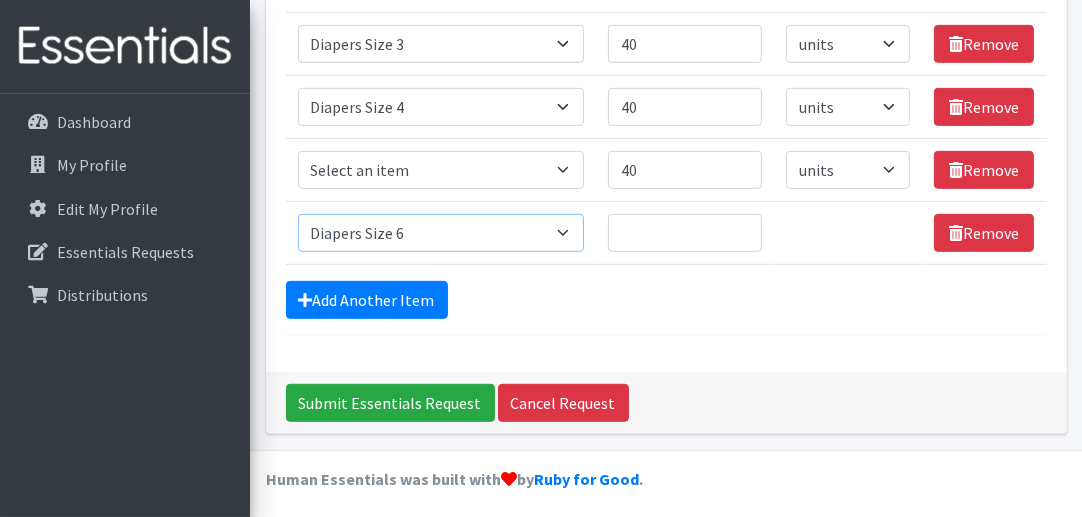 click on "Select an item
# of Children this order will serve
# of Individuals Living in Household
Activity Mat
Baby Carriers
Bath Tubs
Bed Pads
Bibs
Birthday Box - Boy
Birthday Box - Girl
Blankets/Swaddlers/Sleepsacks
Books
Bottles
Breast Pump
Bundle Me's
Car Seat - 3in1 up to 80 lbs.
Car Seat - Infant up to 22lbs. w/ handle
Clothing Boys Spring/Summer 0-6 Months
Clothing Boys Spring/Summer 12-18 Months
Clothing Boys Spring/Summer 18-24 Months
Clothing Boys Spring/Summer 2T
Clothing Boys Spring/Summer 3T
Clothing Boys Spring/Summer 4T
Clothing Boys Spring/Summer 5T
Clothing Boys Spring/Summer 6-12 Months
Clothing Boys Spring/Summer Premie/NB
Clothing Girls Fall/Winter 6-12 Months
Clothing Girls Spring/Summer 0-6 Months
Clothing Girls Spring/Summer 12-18 Months
Clothing Girls Spring/Summer 18-24 Months
Clothing Girls Spring/Summer 2T
Clothing Girls Spring/Summer 3T
Clothing Girls Spring/Summer 4T
Clothing Girls Spring/Summer 5T
Diaper Bags" at bounding box center (441, 233) 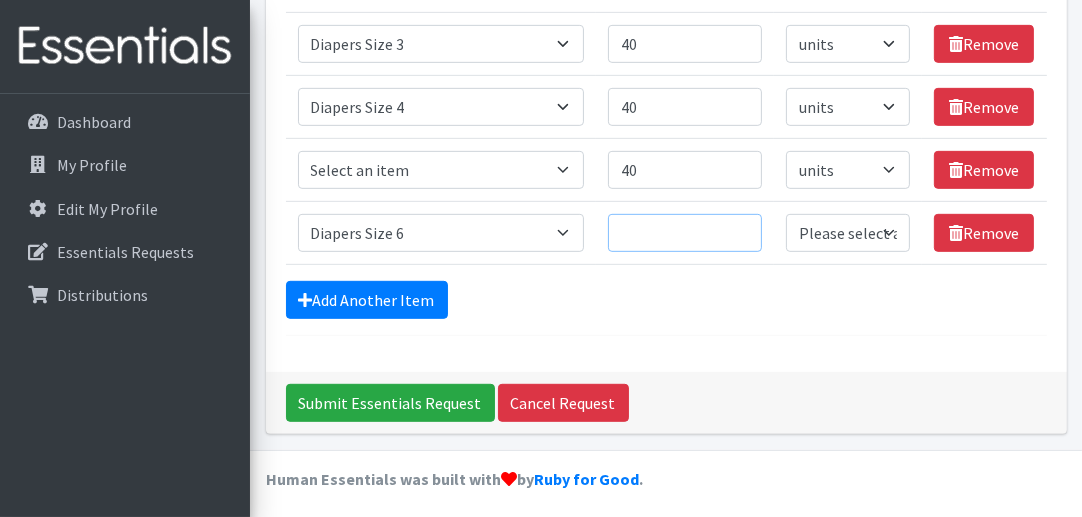 click on "Quantity" at bounding box center [685, 233] 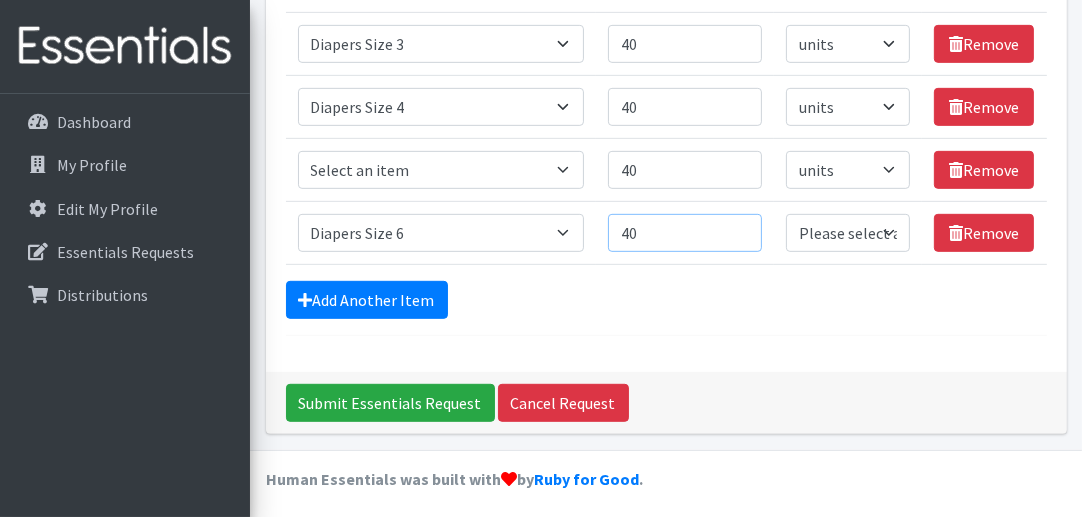 type on "40" 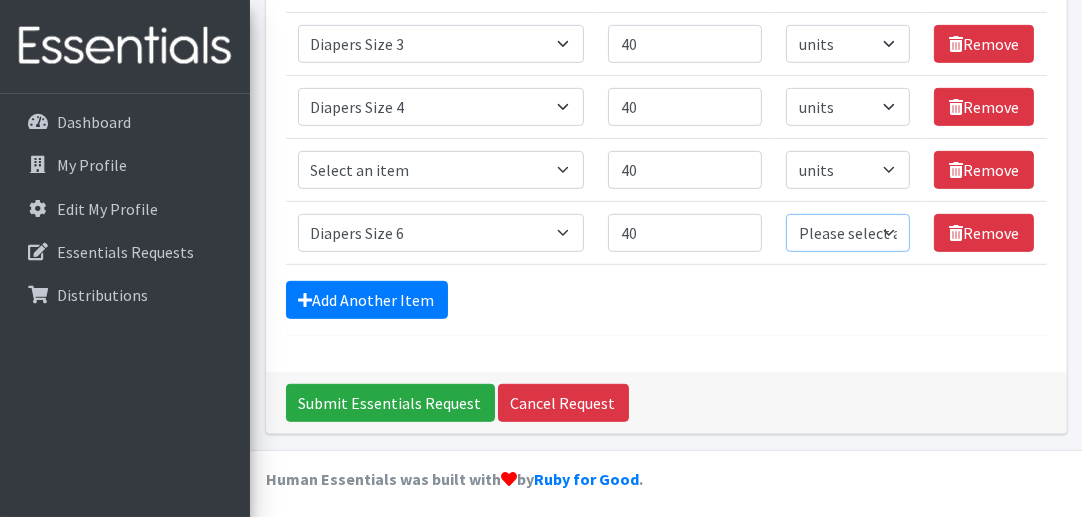 click on "Please select a unit units Packs" at bounding box center [848, 233] 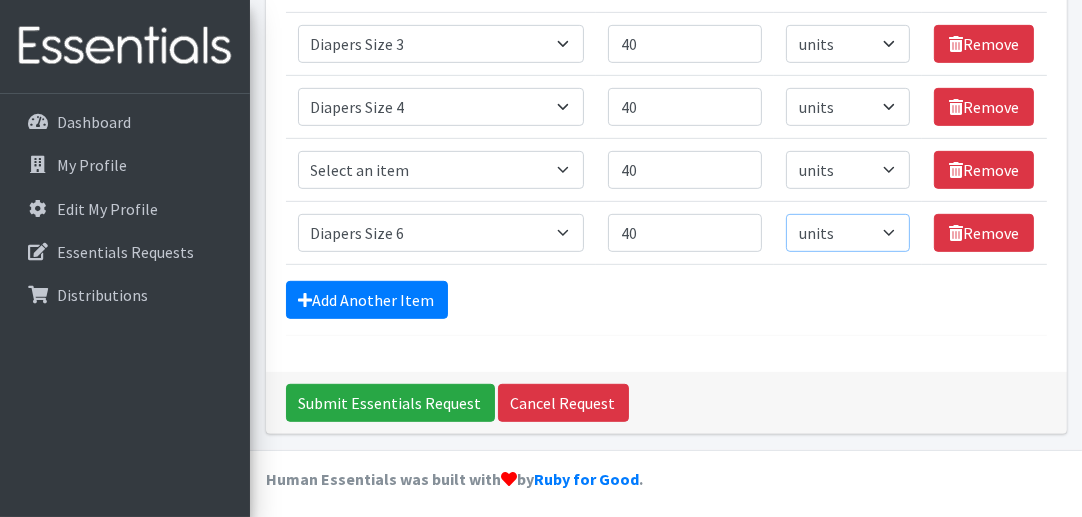 click on "Please select a unit units Packs" at bounding box center (848, 233) 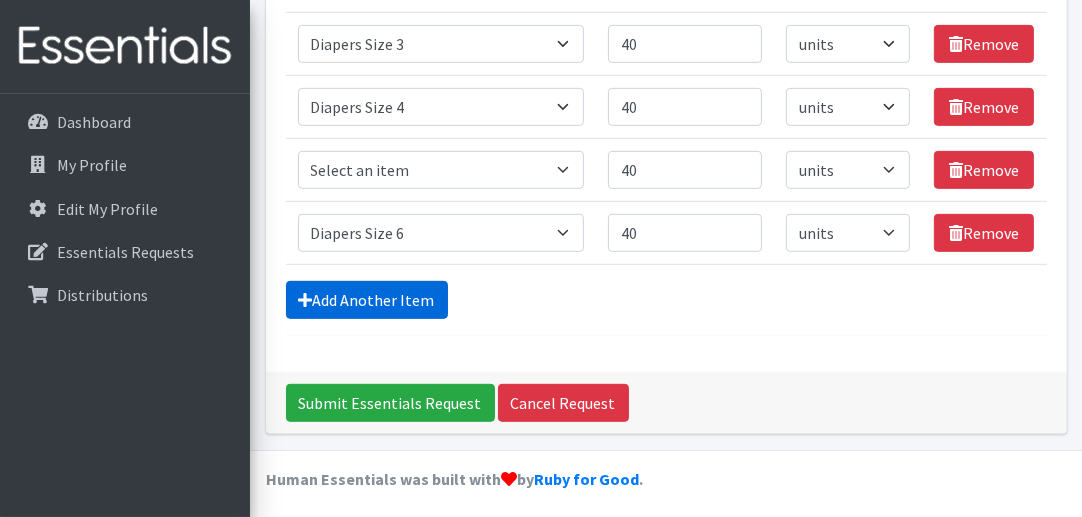 click on "Add Another Item" at bounding box center (367, 300) 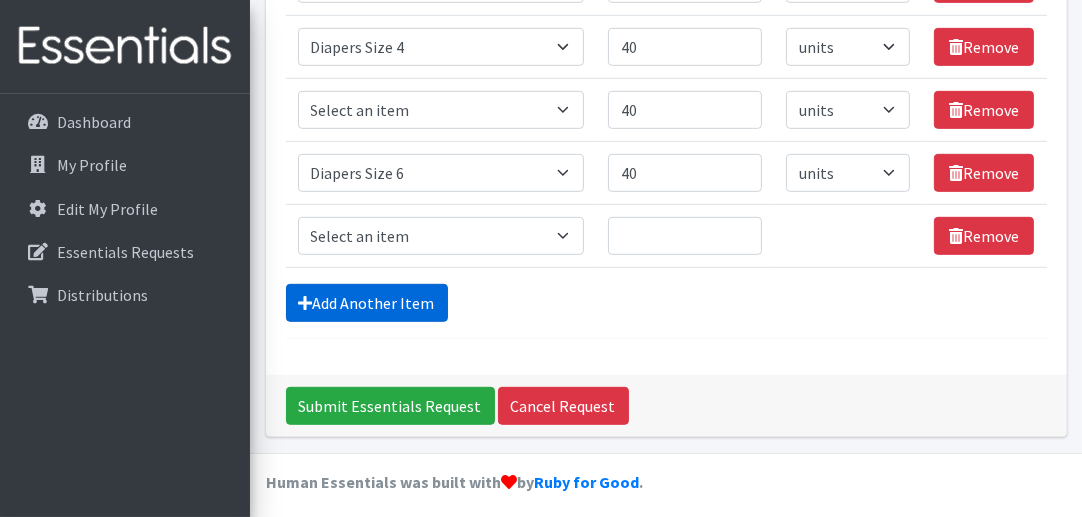 scroll, scrollTop: 922, scrollLeft: 0, axis: vertical 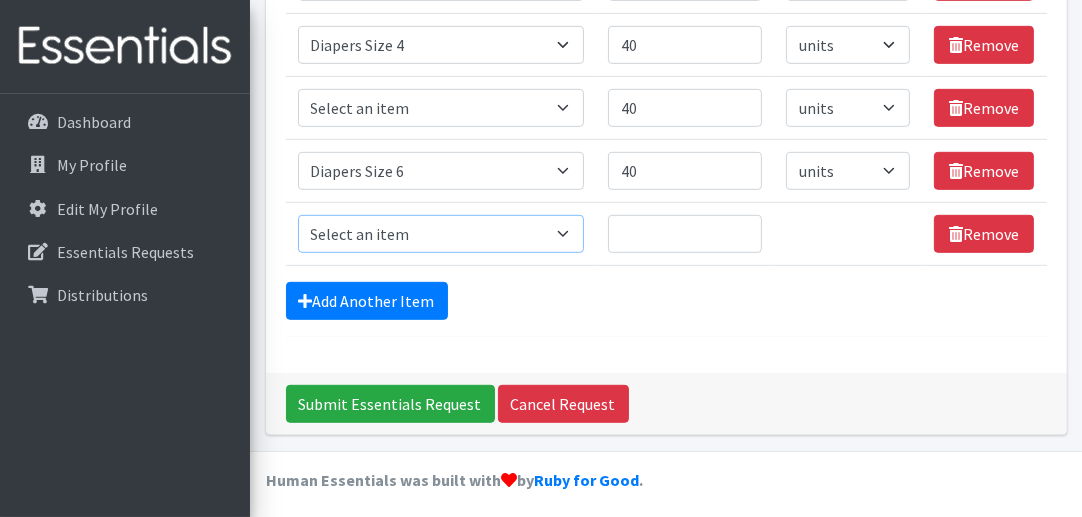 click on "Select an item
# of Children this order will serve
# of Individuals Living in Household
Activity Mat
Baby Carriers
Bath Tubs
Bed Pads
Bibs
Birthday Box - Boy
Birthday Box - Girl
Blankets/Swaddlers/Sleepsacks
Books
Bottles
Breast Pump
Bundle Me's
Car Seat - 3in1 up to 80 lbs.
Car Seat - Infant up to 22lbs. w/ handle
Clothing Boys Spring/Summer 0-6 Months
Clothing Boys Spring/Summer 12-18 Months
Clothing Boys Spring/Summer 18-24 Months
Clothing Boys Spring/Summer 2T
Clothing Boys Spring/Summer 3T
Clothing Boys Spring/Summer 4T
Clothing Boys Spring/Summer 5T
Clothing Boys Spring/Summer 6-12 Months
Clothing Boys Spring/Summer Premie/NB
Clothing Girls Fall/Winter 6-12 Months
Clothing Girls Spring/Summer 0-6 Months
Clothing Girls Spring/Summer 12-18 Months
Clothing Girls Spring/Summer 18-24 Months
Clothing Girls Spring/Summer 2T
Clothing Girls Spring/Summer 3T
Clothing Girls Spring/Summer 4T
Clothing Girls Spring/Summer 5T
Diaper Bags" at bounding box center (441, 234) 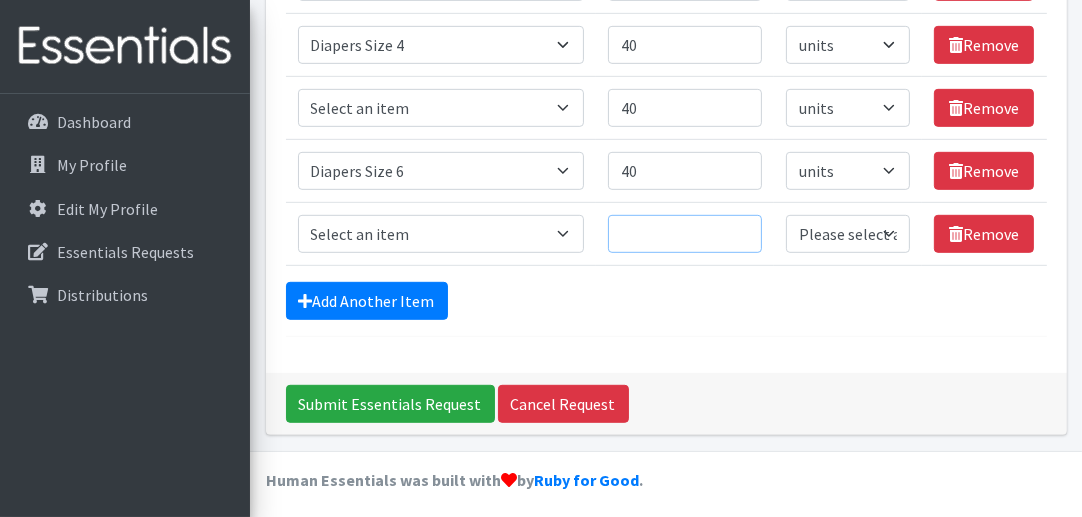 click on "Quantity" at bounding box center (685, 234) 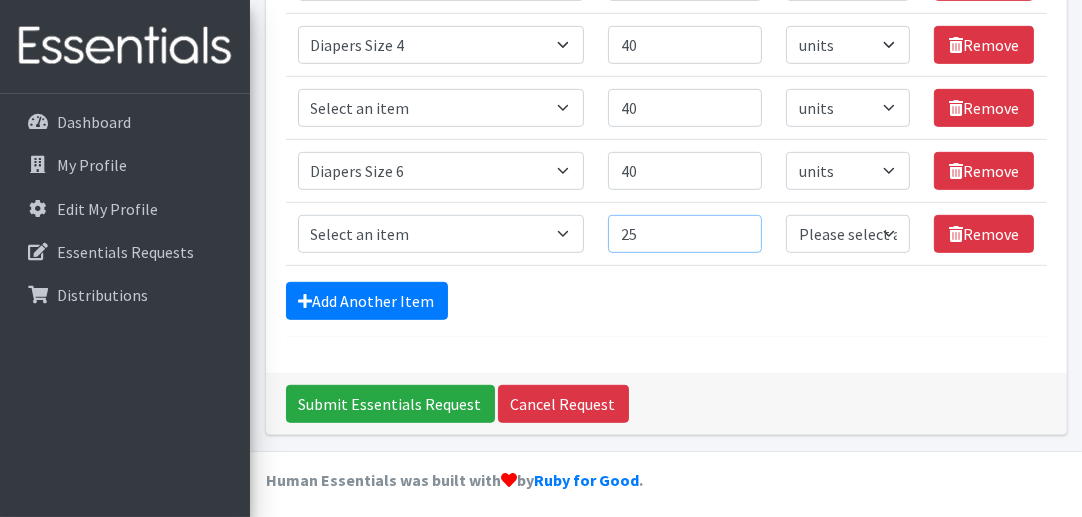 type on "25" 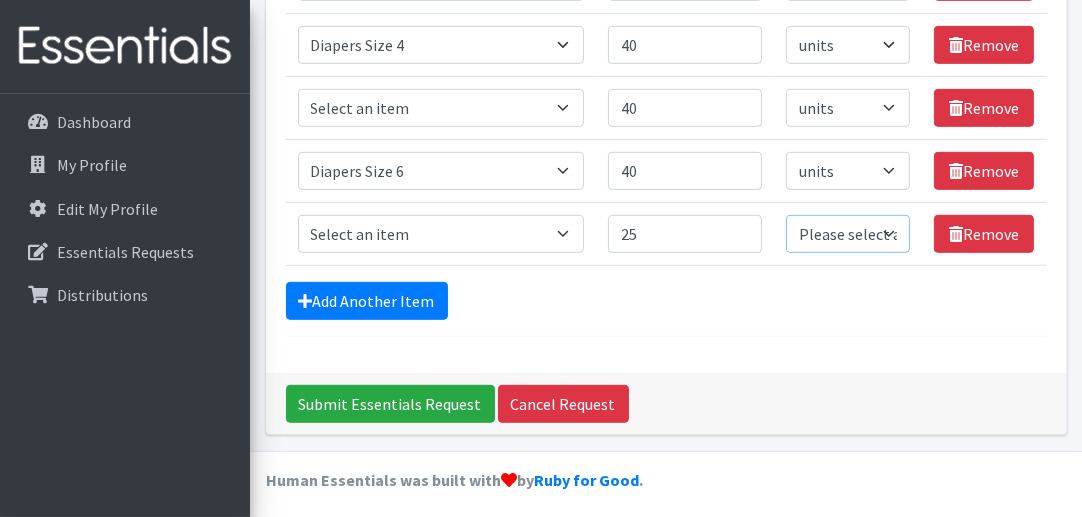 click on "Please select a unit units Packs" at bounding box center [848, 234] 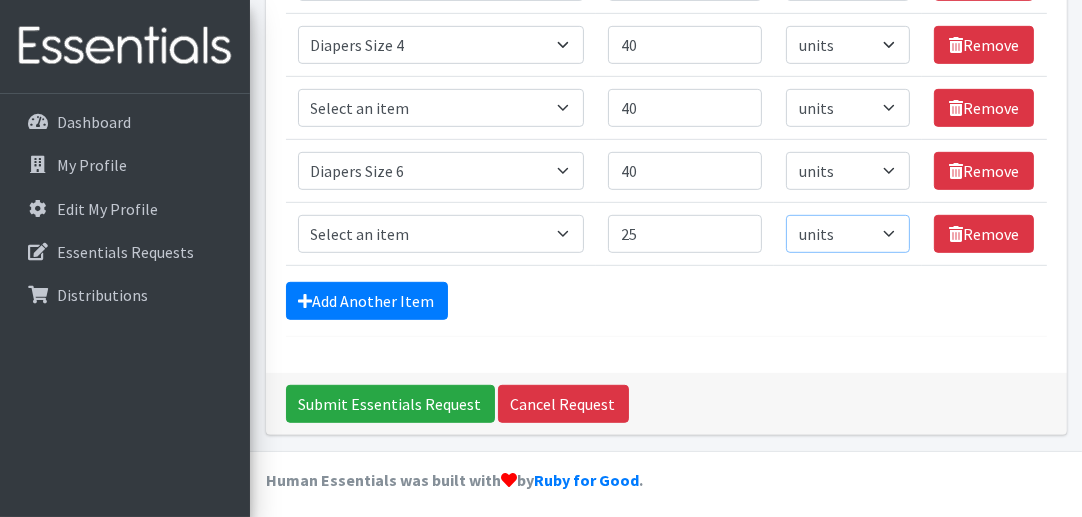 click on "Please select a unit units Packs" at bounding box center [848, 234] 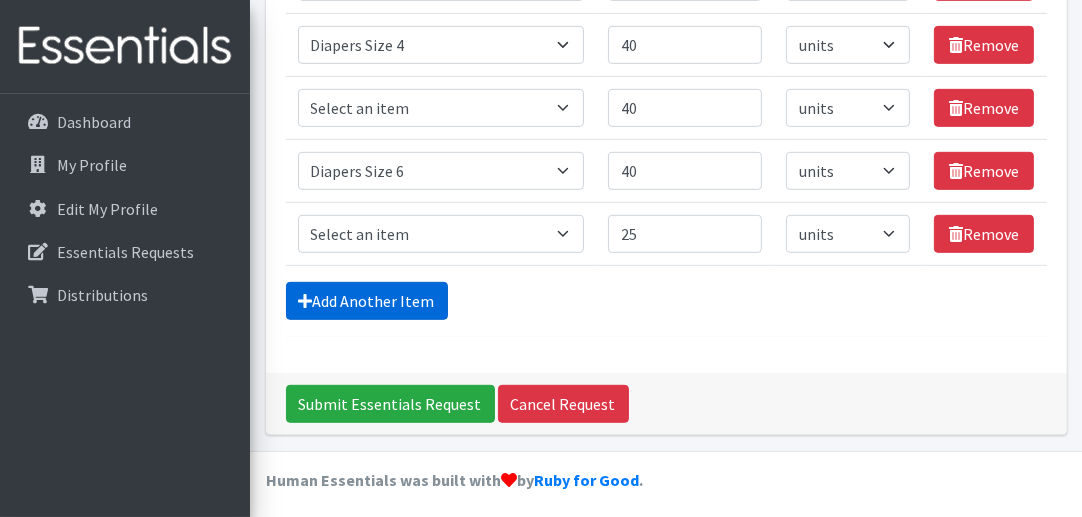 click on "Add Another Item" at bounding box center [367, 301] 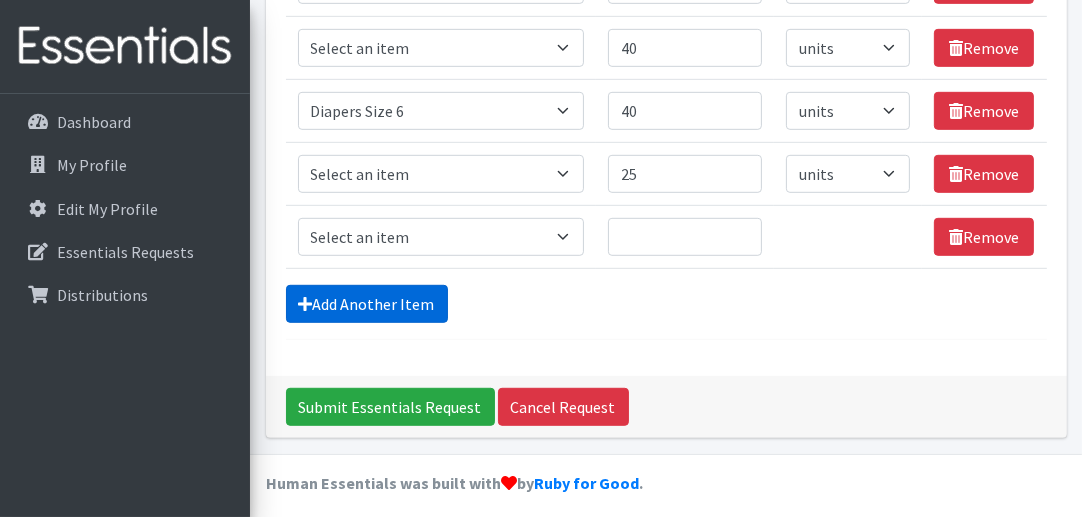 scroll, scrollTop: 985, scrollLeft: 0, axis: vertical 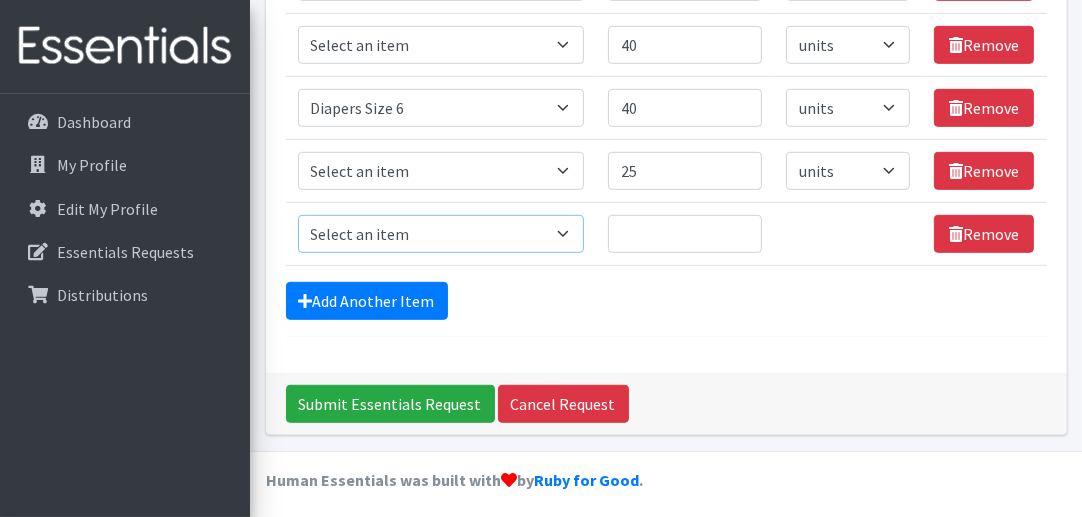 click on "Select an item
# of Children this order will serve
# of Individuals Living in Household
Activity Mat
Baby Carriers
Bath Tubs
Bed Pads
Bibs
Birthday Box - Boy
Birthday Box - Girl
Blankets/Swaddlers/Sleepsacks
Books
Bottles
Breast Pump
Bundle Me's
Car Seat - 3in1 up to 80 lbs.
Car Seat - Infant up to 22lbs. w/ handle
Clothing Boys Spring/Summer 0-6 Months
Clothing Boys Spring/Summer 12-18 Months
Clothing Boys Spring/Summer 18-24 Months
Clothing Boys Spring/Summer 2T
Clothing Boys Spring/Summer 3T
Clothing Boys Spring/Summer 4T
Clothing Boys Spring/Summer 5T
Clothing Boys Spring/Summer 6-12 Months
Clothing Boys Spring/Summer Premie/NB
Clothing Girls Fall/Winter 6-12 Months
Clothing Girls Spring/Summer 0-6 Months
Clothing Girls Spring/Summer 12-18 Months
Clothing Girls Spring/Summer 18-24 Months
Clothing Girls Spring/Summer 2T
Clothing Girls Spring/Summer 3T
Clothing Girls Spring/Summer 4T
Clothing Girls Spring/Summer 5T
Diaper Bags" at bounding box center (441, 234) 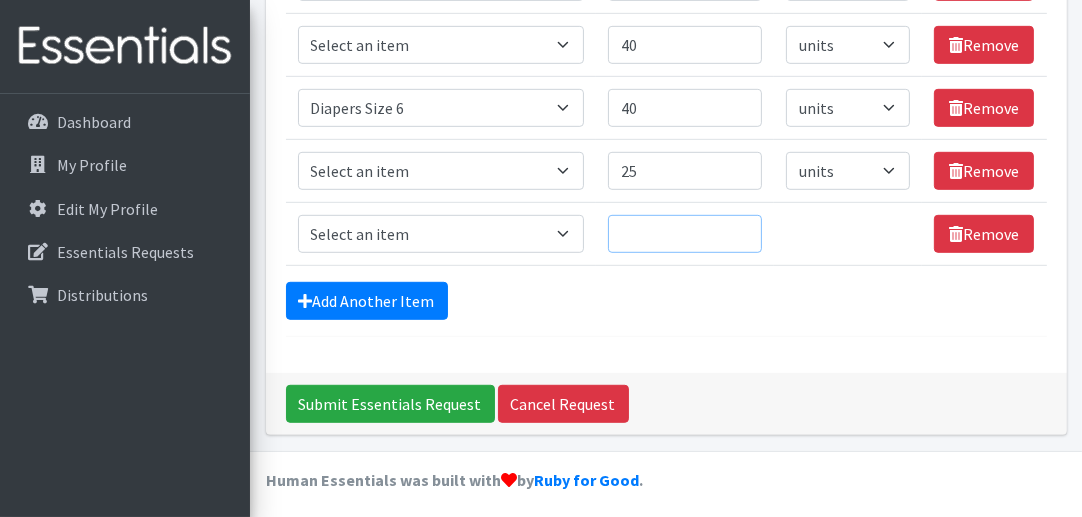 click on "Quantity" at bounding box center [685, 234] 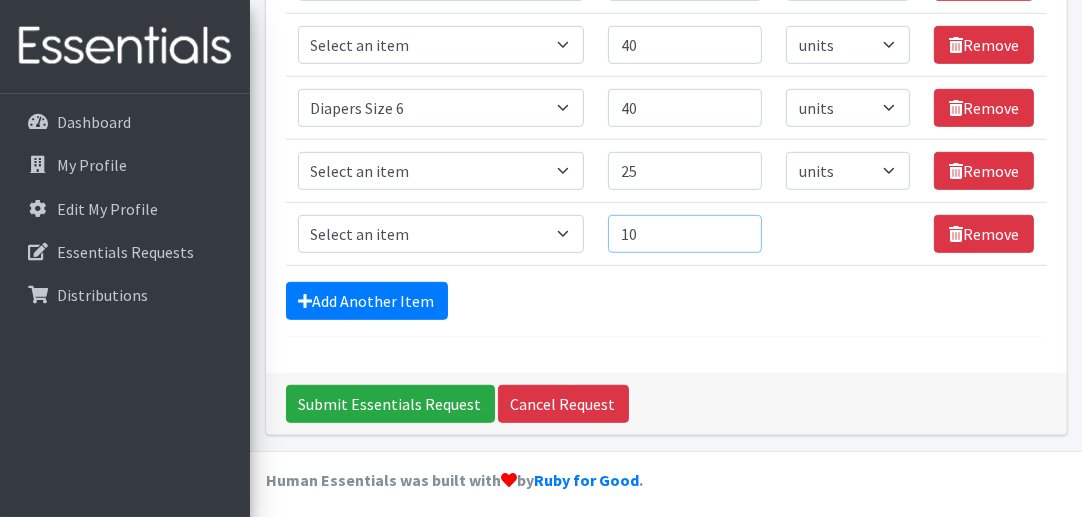 type on "1" 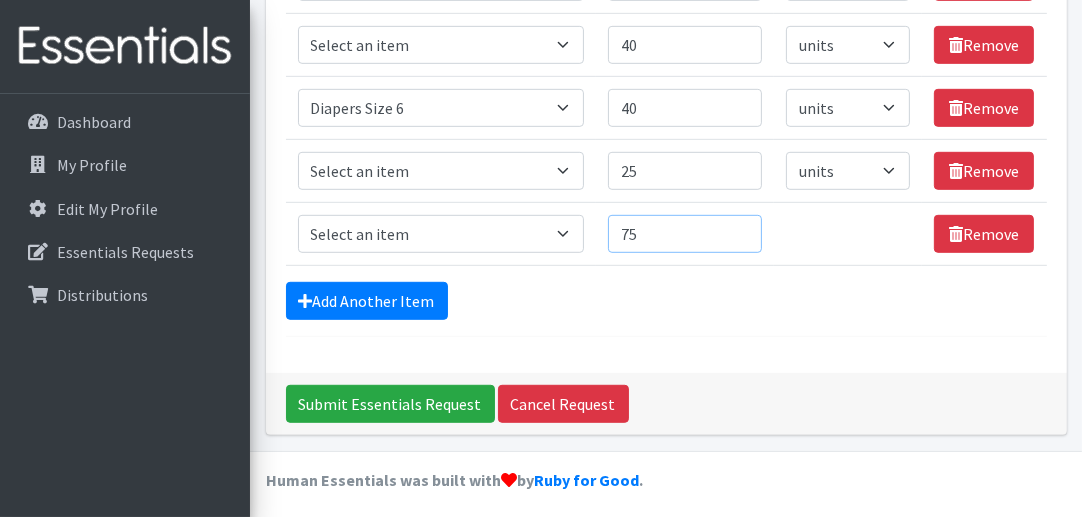 type on "75" 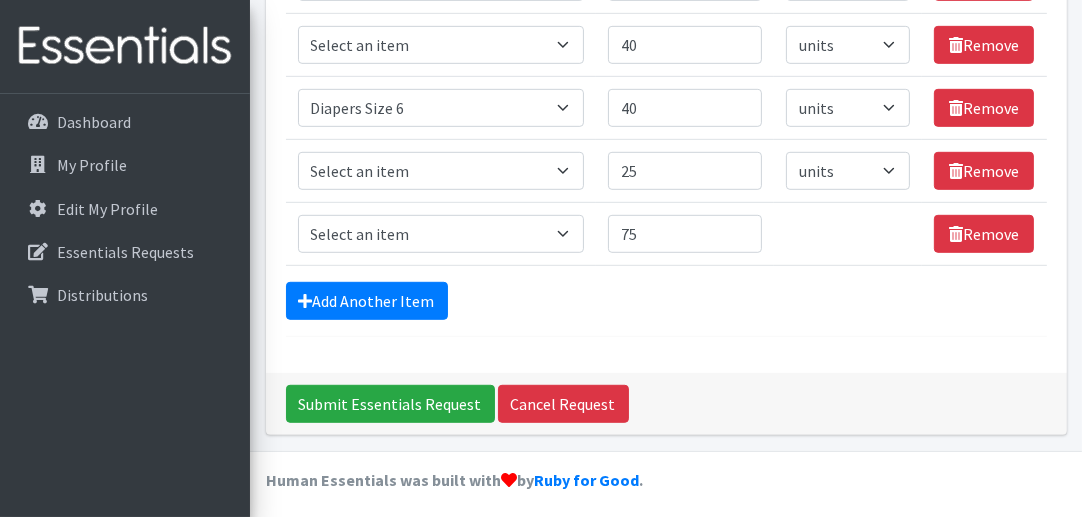 click on "Add Another Item" at bounding box center [666, 301] 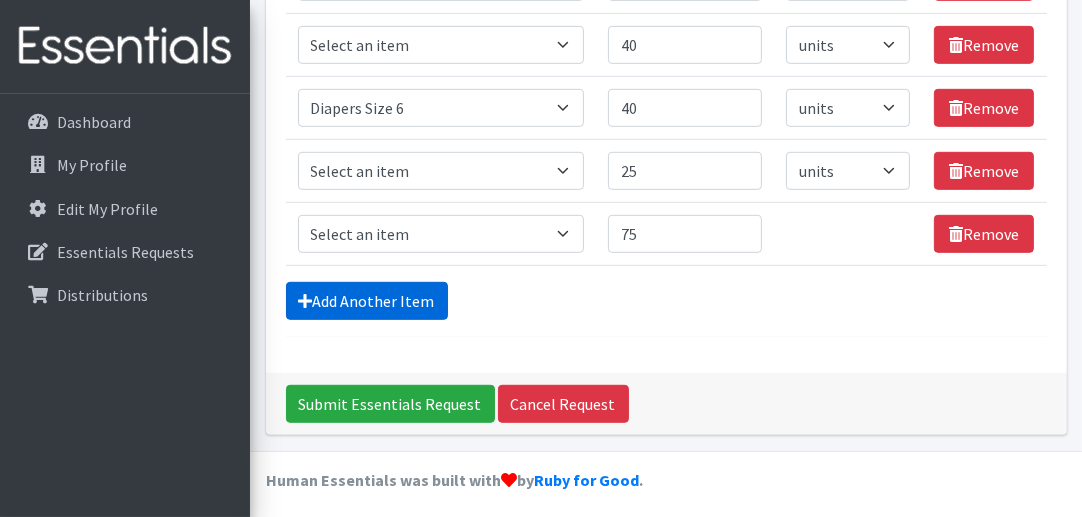 click on "Add Another Item" at bounding box center (367, 301) 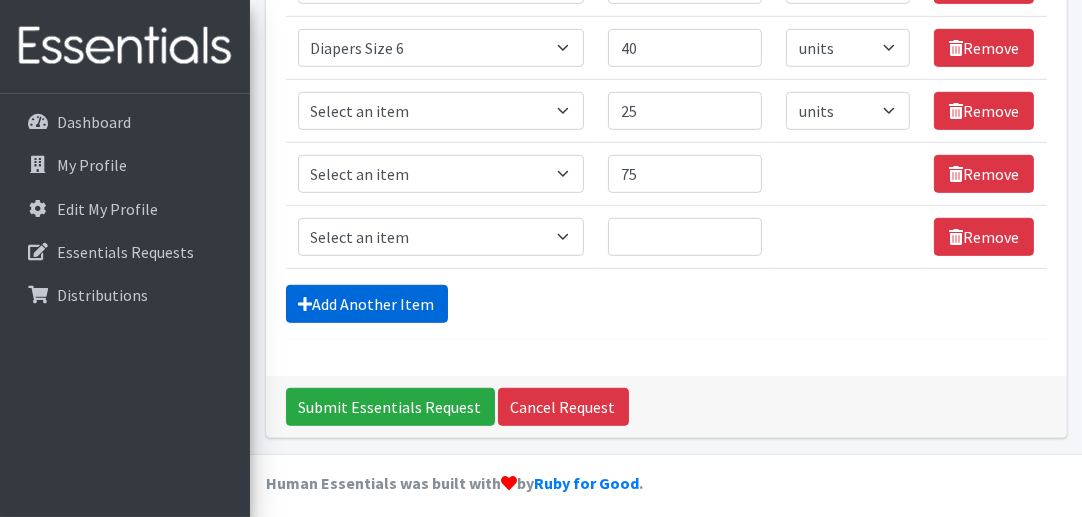 scroll, scrollTop: 1047, scrollLeft: 0, axis: vertical 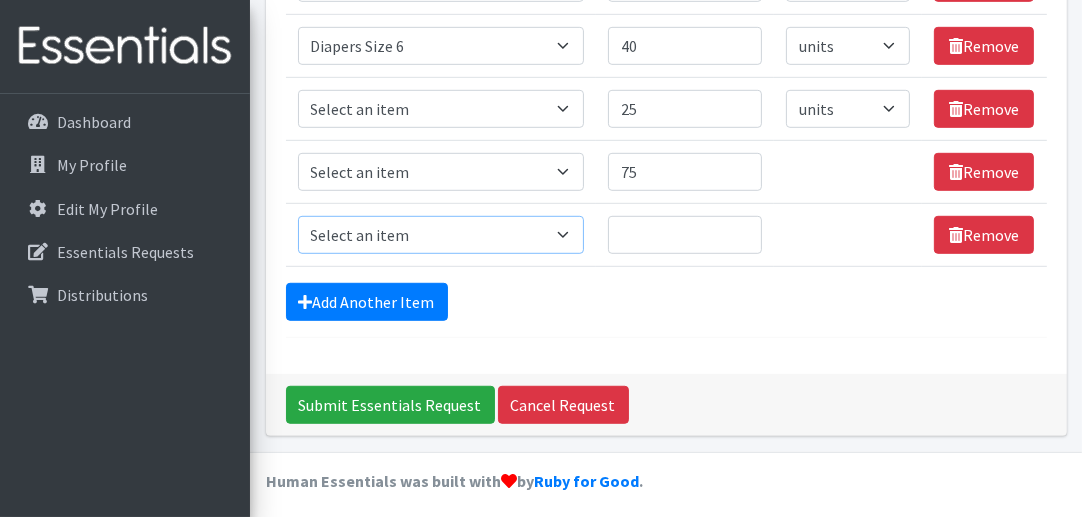 click on "Select an item
# of Children this order will serve
# of Individuals Living in Household
Activity Mat
Baby Carriers
Bath Tubs
Bed Pads
Bibs
Birthday Box - Boy
Birthday Box - Girl
Blankets/Swaddlers/Sleepsacks
Books
Bottles
Breast Pump
Bundle Me's
Car Seat - 3in1 up to 80 lbs.
Car Seat - Infant up to 22lbs. w/ handle
Clothing Boys Spring/Summer 0-6 Months
Clothing Boys Spring/Summer 12-18 Months
Clothing Boys Spring/Summer 18-24 Months
Clothing Boys Spring/Summer 2T
Clothing Boys Spring/Summer 3T
Clothing Boys Spring/Summer 4T
Clothing Boys Spring/Summer 5T
Clothing Boys Spring/Summer 6-12 Months
Clothing Boys Spring/Summer Premie/NB
Clothing Girls Fall/Winter 6-12 Months
Clothing Girls Spring/Summer 0-6 Months
Clothing Girls Spring/Summer 12-18 Months
Clothing Girls Spring/Summer 18-24 Months
Clothing Girls Spring/Summer 2T
Clothing Girls Spring/Summer 3T
Clothing Girls Spring/Summer 4T
Clothing Girls Spring/Summer 5T
Diaper Bags" at bounding box center (441, 235) 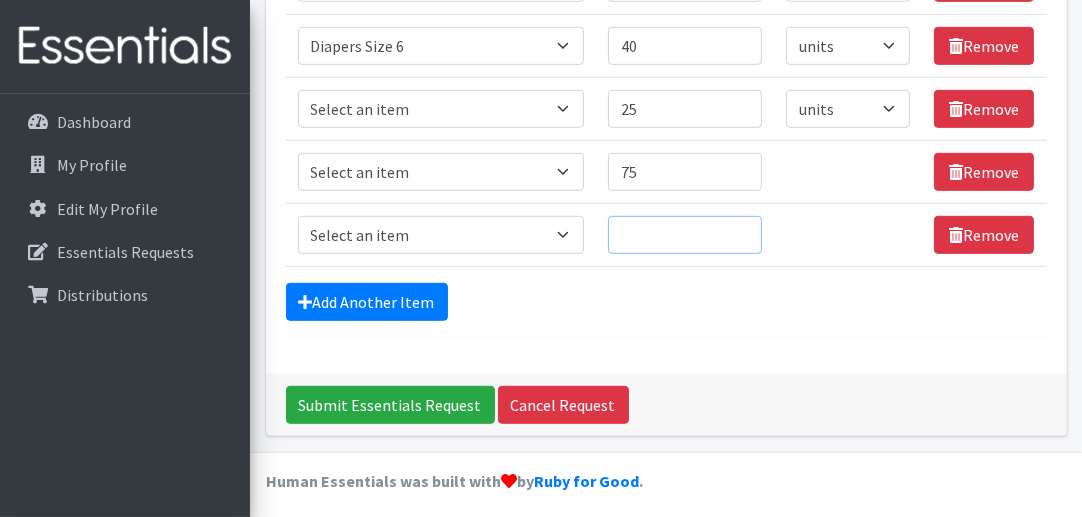 click on "Quantity" at bounding box center [685, 235] 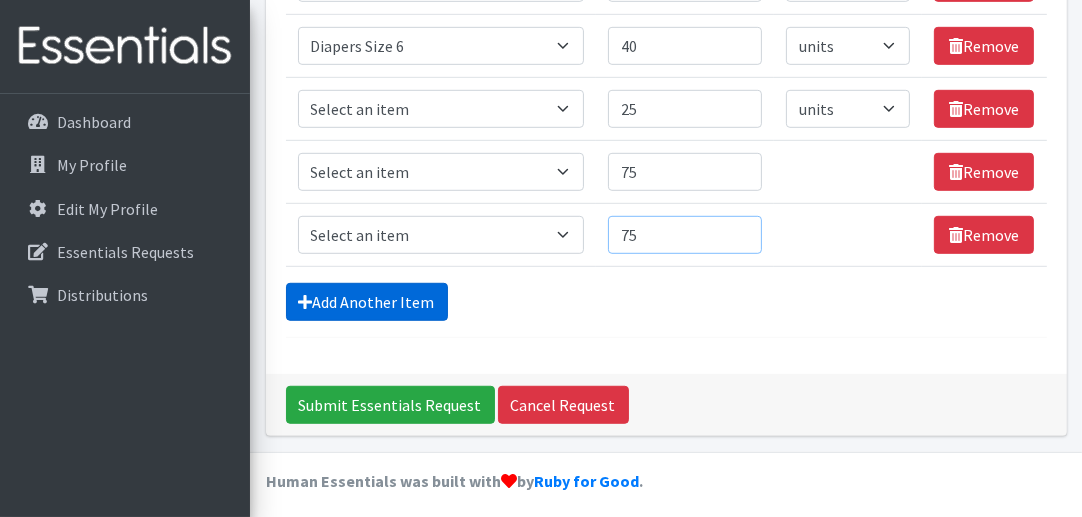 type on "75" 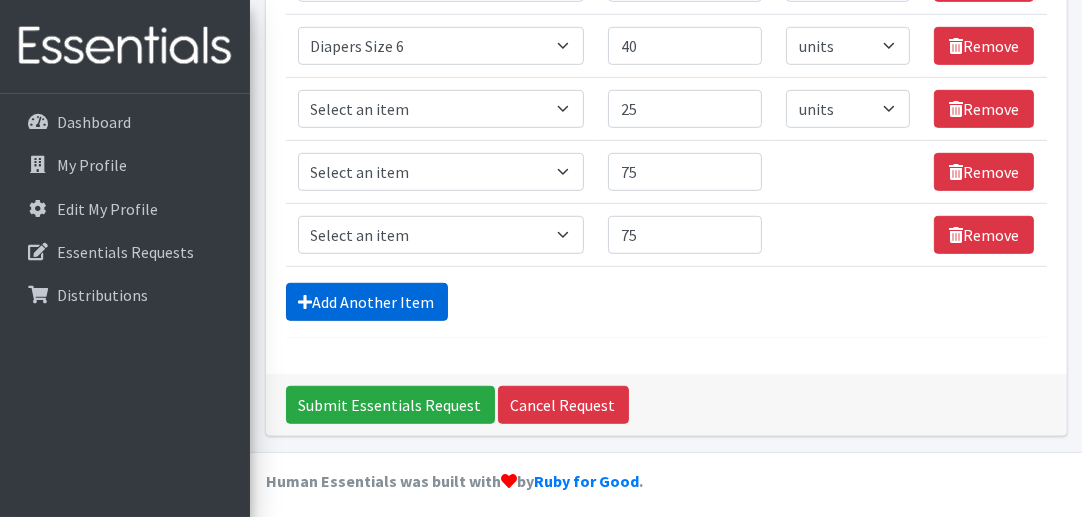 click on "Add Another Item" at bounding box center [367, 302] 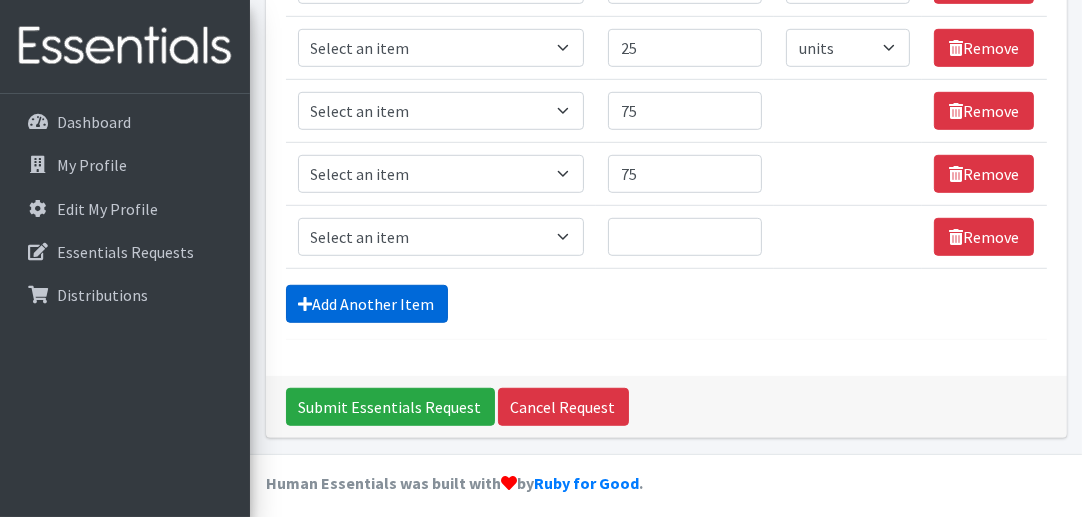 scroll, scrollTop: 1110, scrollLeft: 0, axis: vertical 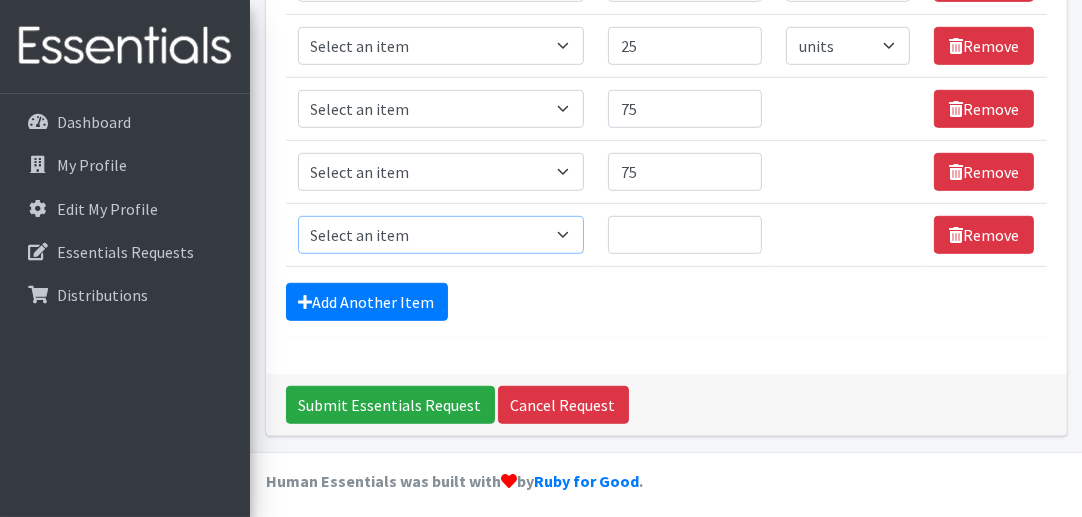 click on "Select an item
# of Children this order will serve
# of Individuals Living in Household
Activity Mat
Baby Carriers
Bath Tubs
Bed Pads
Bibs
Birthday Box - Boy
Birthday Box - Girl
Blankets/Swaddlers/Sleepsacks
Books
Bottles
Breast Pump
Bundle Me's
Car Seat - 3in1 up to 80 lbs.
Car Seat - Infant up to 22lbs. w/ handle
Clothing Boys Spring/Summer 0-6 Months
Clothing Boys Spring/Summer 12-18 Months
Clothing Boys Spring/Summer 18-24 Months
Clothing Boys Spring/Summer 2T
Clothing Boys Spring/Summer 3T
Clothing Boys Spring/Summer 4T
Clothing Boys Spring/Summer 5T
Clothing Boys Spring/Summer 6-12 Months
Clothing Boys Spring/Summer Premie/NB
Clothing Girls Fall/Winter 6-12 Months
Clothing Girls Spring/Summer 0-6 Months
Clothing Girls Spring/Summer 12-18 Months
Clothing Girls Spring/Summer 18-24 Months
Clothing Girls Spring/Summer 2T
Clothing Girls Spring/Summer 3T
Clothing Girls Spring/Summer 4T
Clothing Girls Spring/Summer 5T
Diaper Bags" at bounding box center [441, 235] 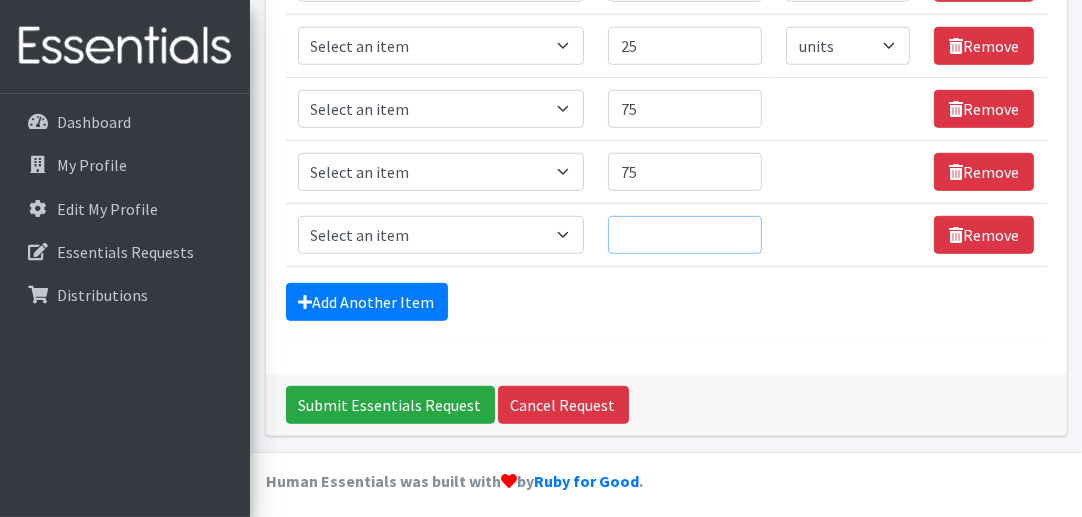 click on "Quantity" at bounding box center (685, 235) 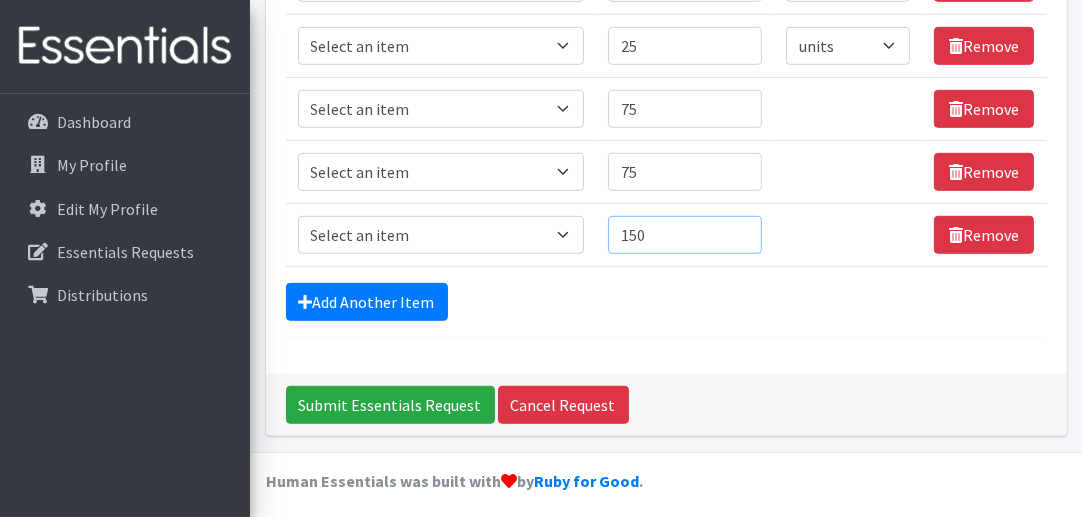 type on "150" 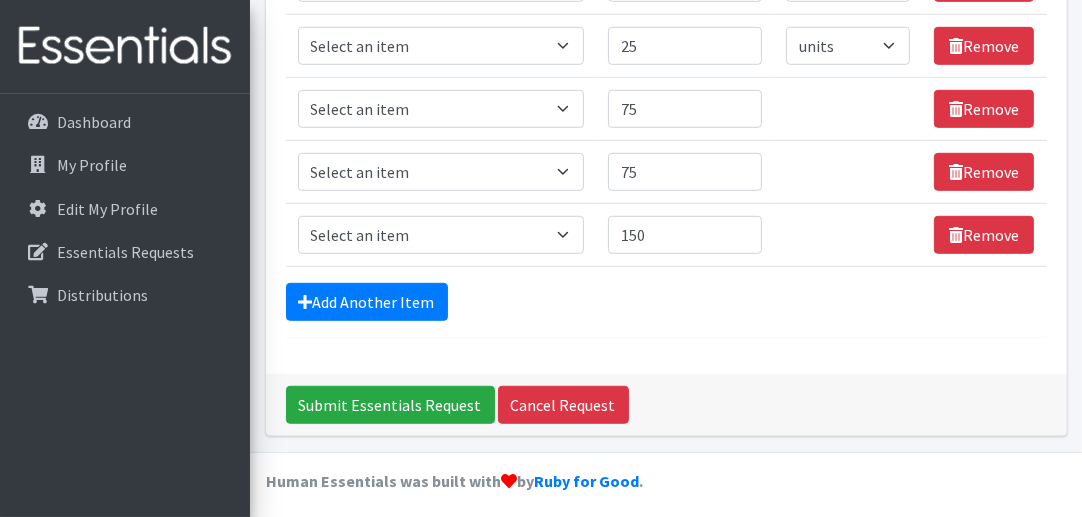 click on "Add Another Item" at bounding box center [666, 302] 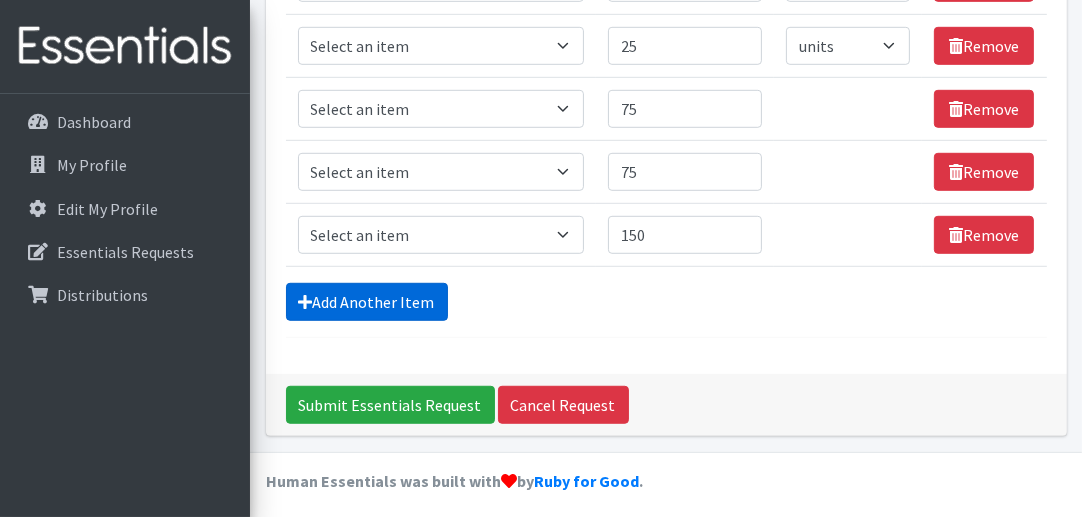 click on "Add Another Item" at bounding box center (367, 302) 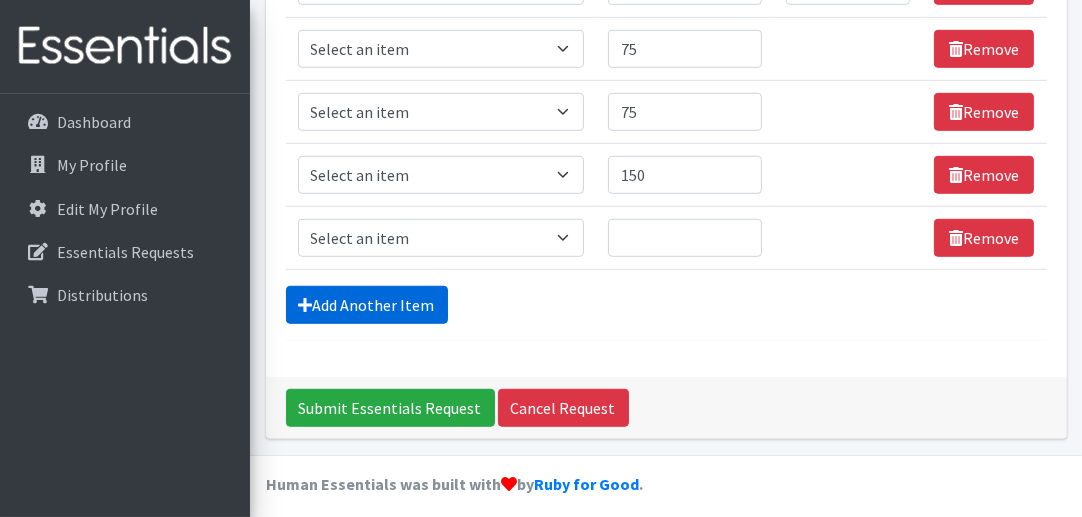 scroll, scrollTop: 1173, scrollLeft: 0, axis: vertical 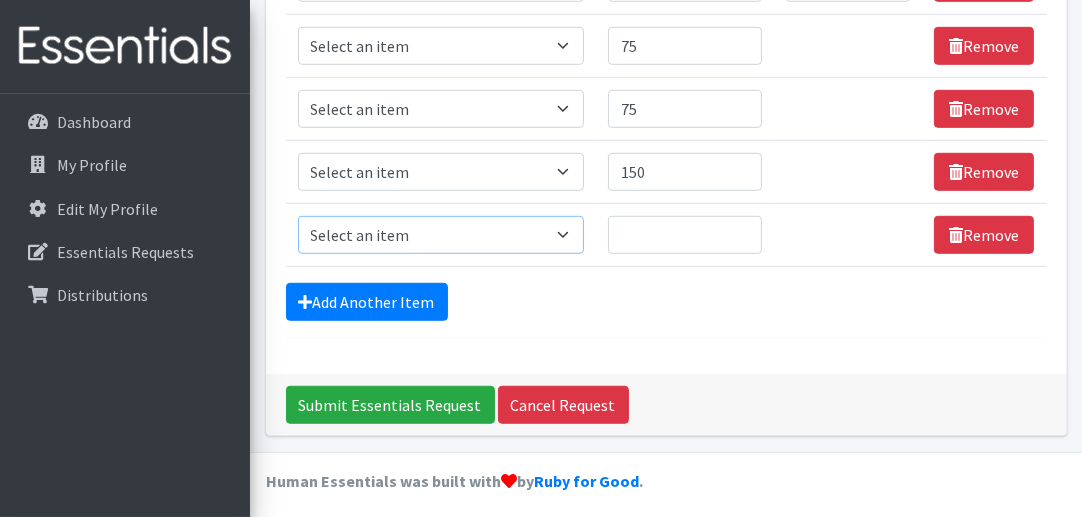 click on "Select an item
# of Children this order will serve
# of Individuals Living in Household
Activity Mat
Baby Carriers
Bath Tubs
Bed Pads
Bibs
Birthday Box - Boy
Birthday Box - Girl
Blankets/Swaddlers/Sleepsacks
Books
Bottles
Breast Pump
Bundle Me's
Car Seat - 3in1 up to 80 lbs.
Car Seat - Infant up to 22lbs. w/ handle
Clothing Boys Spring/Summer 0-6 Months
Clothing Boys Spring/Summer 12-18 Months
Clothing Boys Spring/Summer 18-24 Months
Clothing Boys Spring/Summer 2T
Clothing Boys Spring/Summer 3T
Clothing Boys Spring/Summer 4T
Clothing Boys Spring/Summer 5T
Clothing Boys Spring/Summer 6-12 Months
Clothing Boys Spring/Summer Premie/NB
Clothing Girls Fall/Winter 6-12 Months
Clothing Girls Spring/Summer 0-6 Months
Clothing Girls Spring/Summer 12-18 Months
Clothing Girls Spring/Summer 18-24 Months
Clothing Girls Spring/Summer 2T
Clothing Girls Spring/Summer 3T
Clothing Girls Spring/Summer 4T
Clothing Girls Spring/Summer 5T
Diaper Bags" at bounding box center [441, 235] 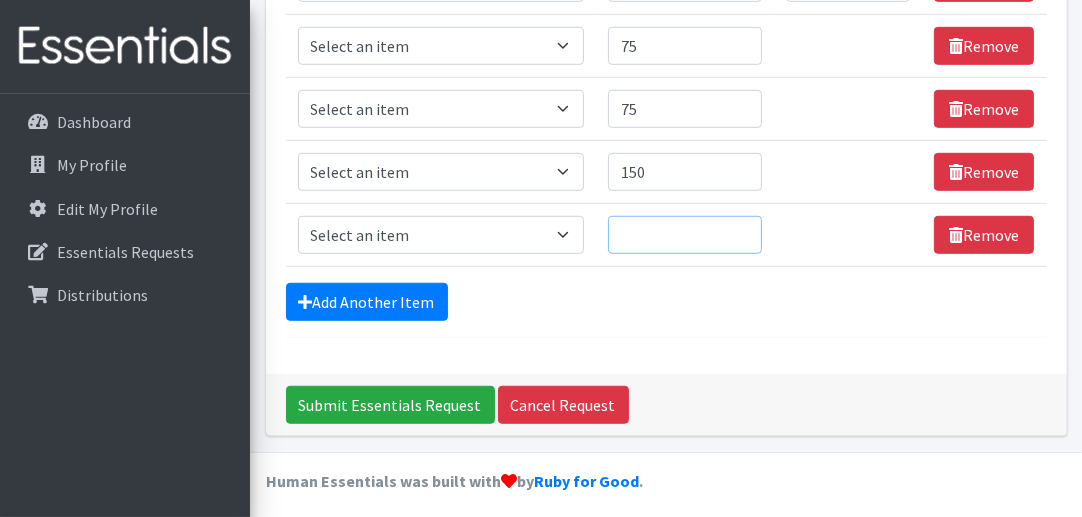 click on "Quantity" at bounding box center [685, 235] 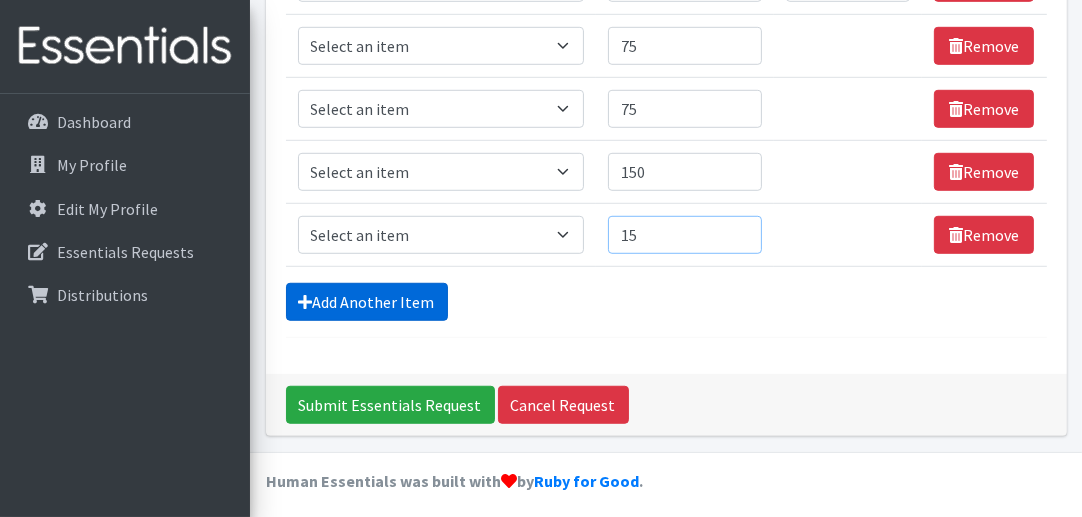 type on "15" 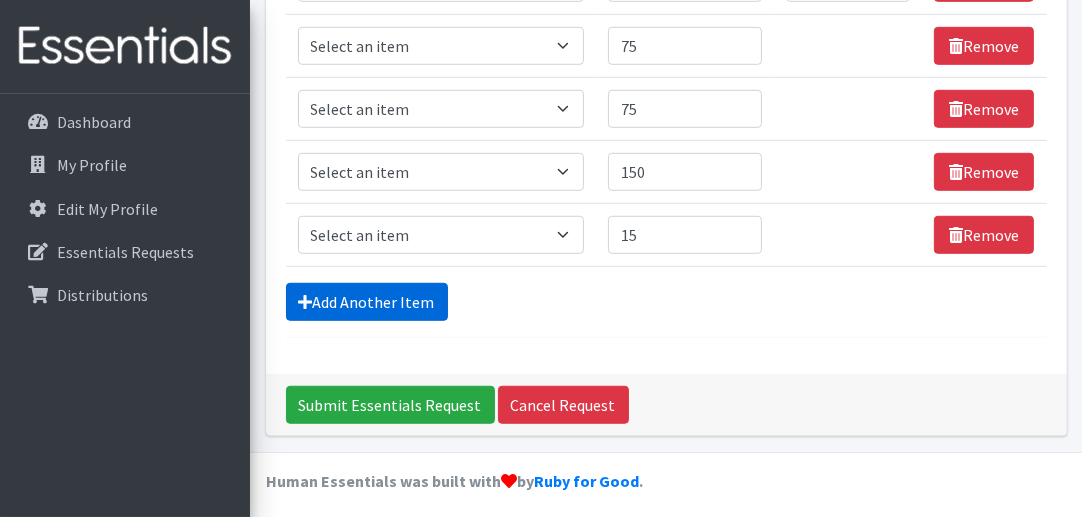 click on "Add Another Item" at bounding box center [367, 302] 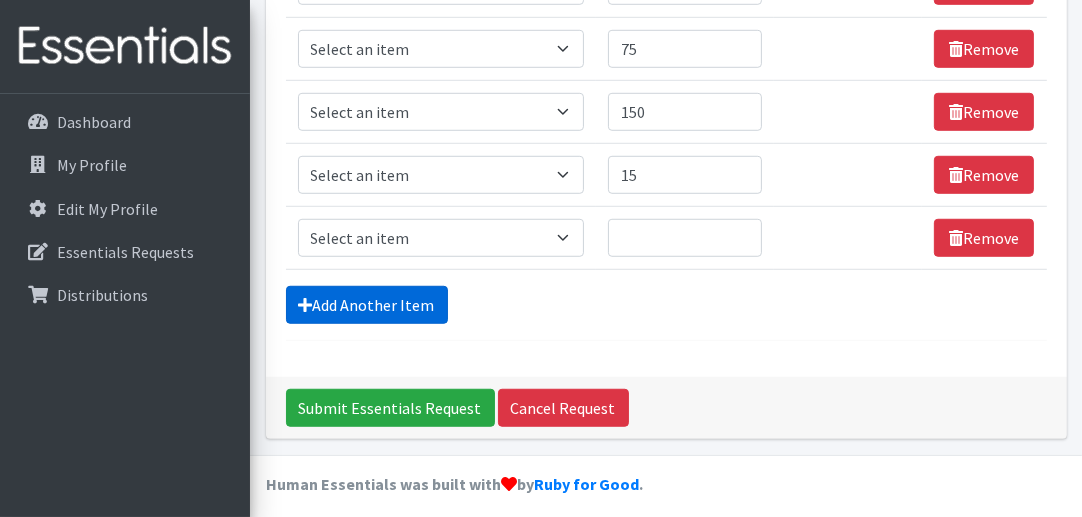 scroll, scrollTop: 1235, scrollLeft: 0, axis: vertical 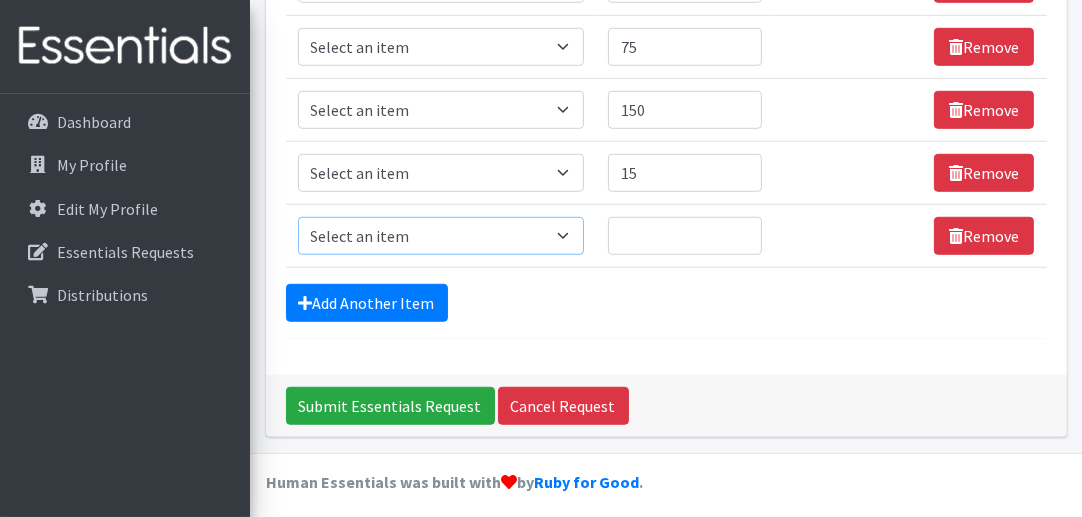 click on "Select an item
# of Children this order will serve
# of Individuals Living in Household
Activity Mat
Baby Carriers
Bath Tubs
Bed Pads
Bibs
Birthday Box - Boy
Birthday Box - Girl
Blankets/Swaddlers/Sleepsacks
Books
Bottles
Breast Pump
Bundle Me's
Car Seat - 3in1 up to 80 lbs.
Car Seat - Infant up to 22lbs. w/ handle
Clothing Boys Spring/Summer 0-6 Months
Clothing Boys Spring/Summer 12-18 Months
Clothing Boys Spring/Summer 18-24 Months
Clothing Boys Spring/Summer 2T
Clothing Boys Spring/Summer 3T
Clothing Boys Spring/Summer 4T
Clothing Boys Spring/Summer 5T
Clothing Boys Spring/Summer 6-12 Months
Clothing Boys Spring/Summer Premie/NB
Clothing Girls Fall/Winter 6-12 Months
Clothing Girls Spring/Summer 0-6 Months
Clothing Girls Spring/Summer 12-18 Months
Clothing Girls Spring/Summer 18-24 Months
Clothing Girls Spring/Summer 2T
Clothing Girls Spring/Summer 3T
Clothing Girls Spring/Summer 4T
Clothing Girls Spring/Summer 5T
Diaper Bags" at bounding box center (441, 236) 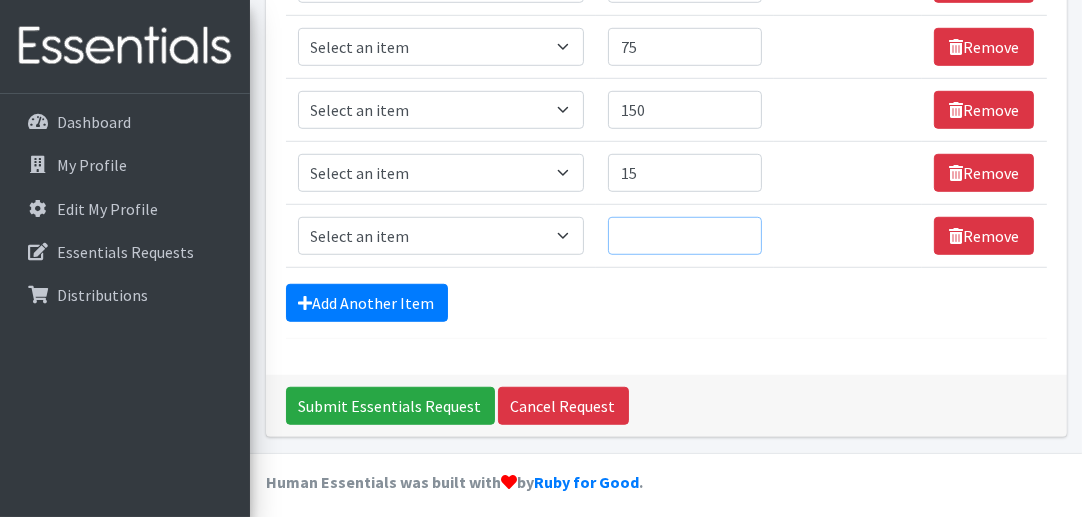 click on "Quantity" at bounding box center [685, 236] 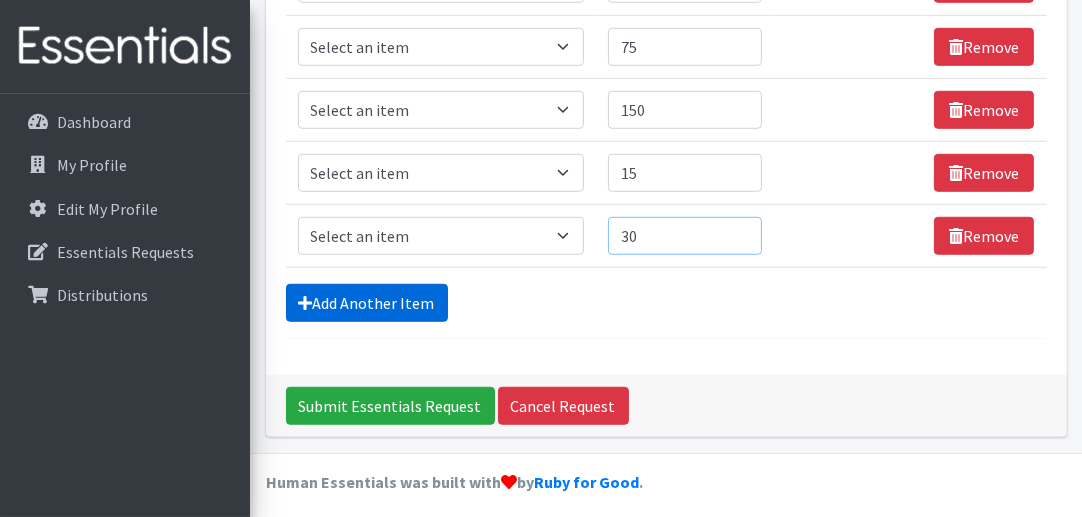 type on "30" 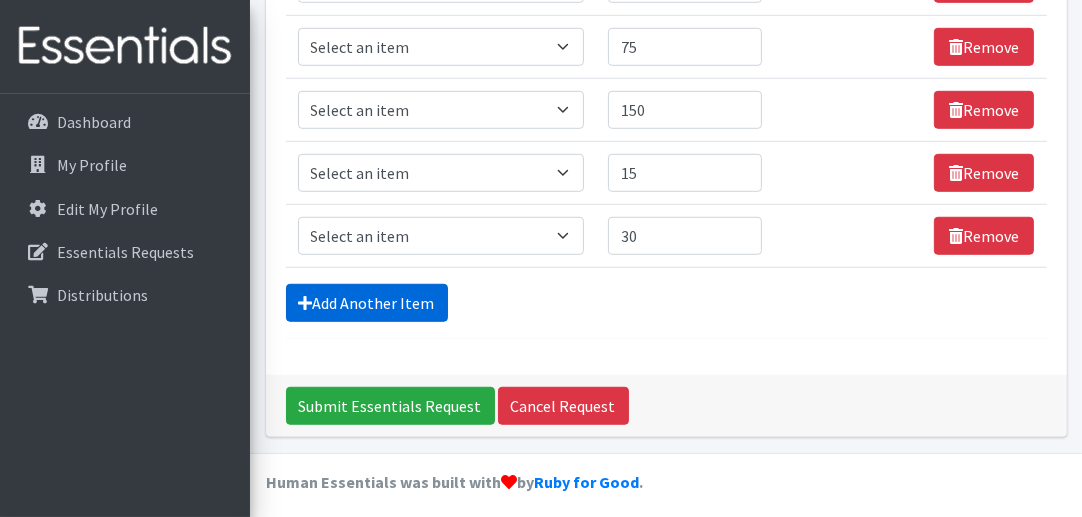 click on "Add Another Item" at bounding box center (367, 303) 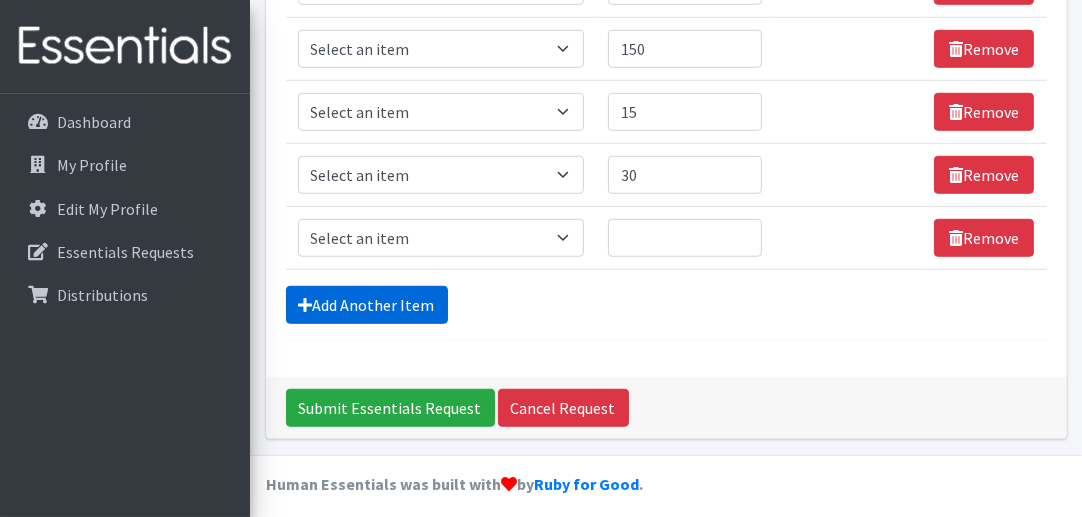scroll, scrollTop: 1298, scrollLeft: 0, axis: vertical 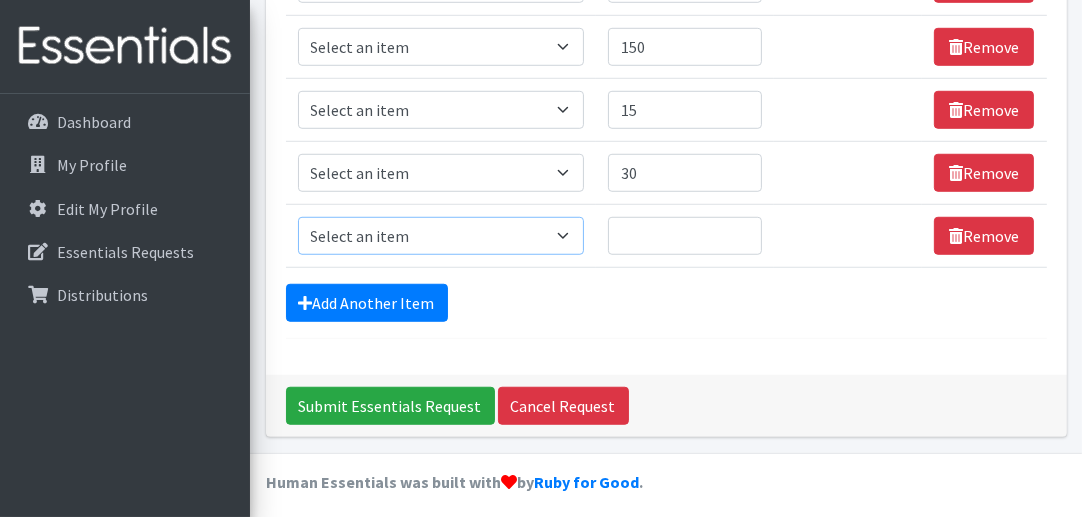 click on "Select an item
# of Children this order will serve
# of Individuals Living in Household
Activity Mat
Baby Carriers
Bath Tubs
Bed Pads
Bibs
Birthday Box - Boy
Birthday Box - Girl
Blankets/Swaddlers/Sleepsacks
Books
Bottles
Breast Pump
Bundle Me's
Car Seat - 3in1 up to 80 lbs.
Car Seat - Infant up to 22lbs. w/ handle
Clothing Boys Spring/Summer 0-6 Months
Clothing Boys Spring/Summer 12-18 Months
Clothing Boys Spring/Summer 18-24 Months
Clothing Boys Spring/Summer 2T
Clothing Boys Spring/Summer 3T
Clothing Boys Spring/Summer 4T
Clothing Boys Spring/Summer 5T
Clothing Boys Spring/Summer 6-12 Months
Clothing Boys Spring/Summer Premie/NB
Clothing Girls Fall/Winter 6-12 Months
Clothing Girls Spring/Summer 0-6 Months
Clothing Girls Spring/Summer 12-18 Months
Clothing Girls Spring/Summer 18-24 Months
Clothing Girls Spring/Summer 2T
Clothing Girls Spring/Summer 3T
Clothing Girls Spring/Summer 4T
Clothing Girls Spring/Summer 5T
Diaper Bags" at bounding box center (441, 236) 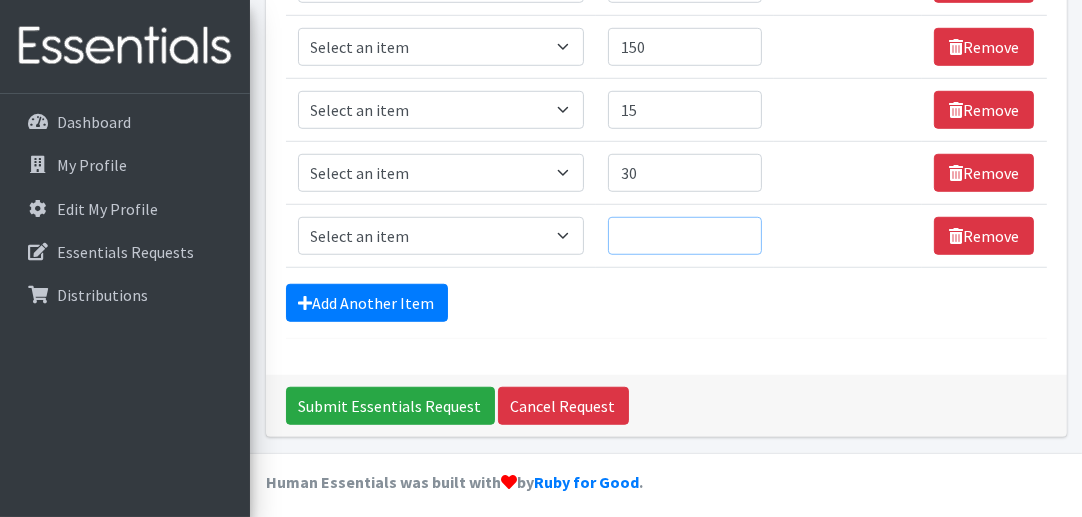 click on "Quantity" at bounding box center [685, 236] 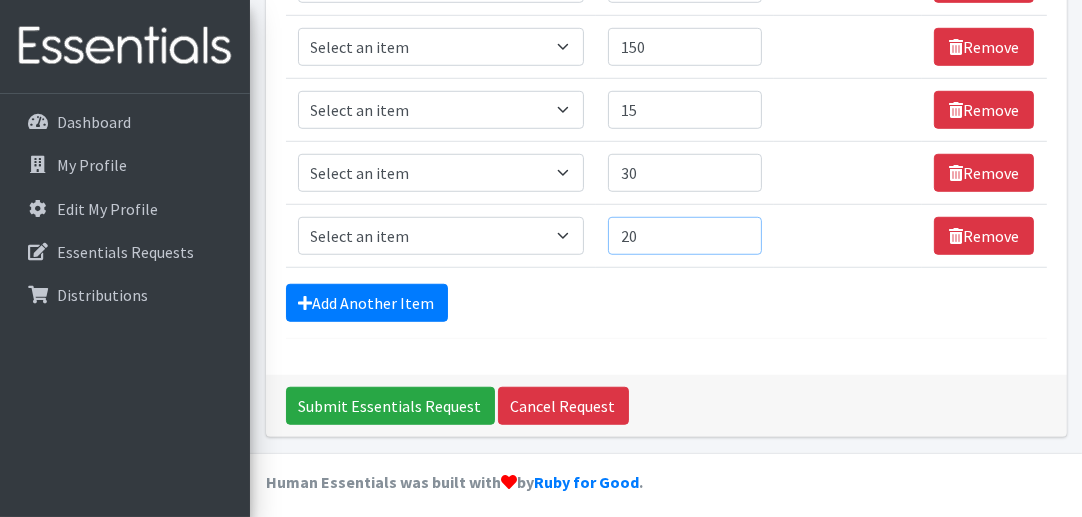 type on "20" 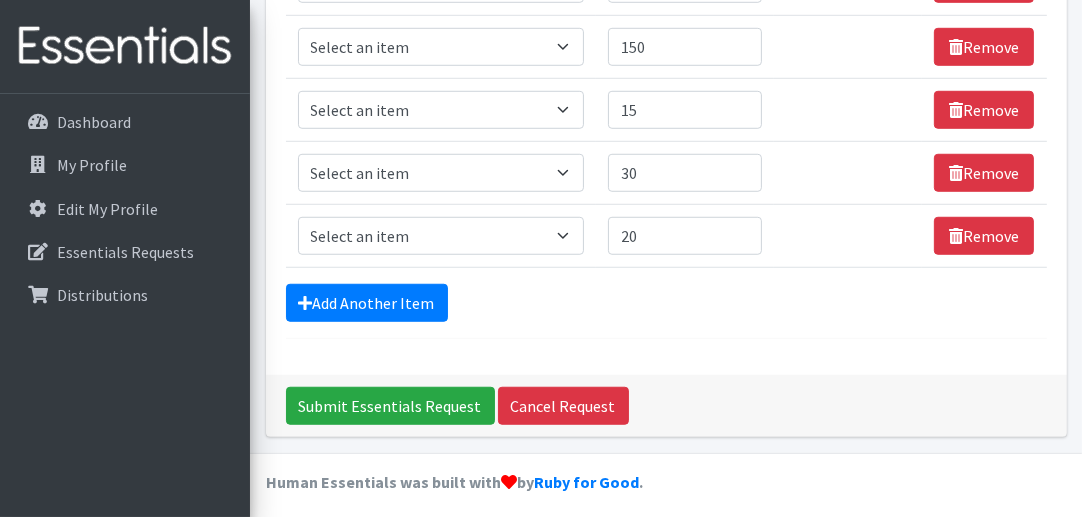 click on "Add Another Item" at bounding box center [666, 303] 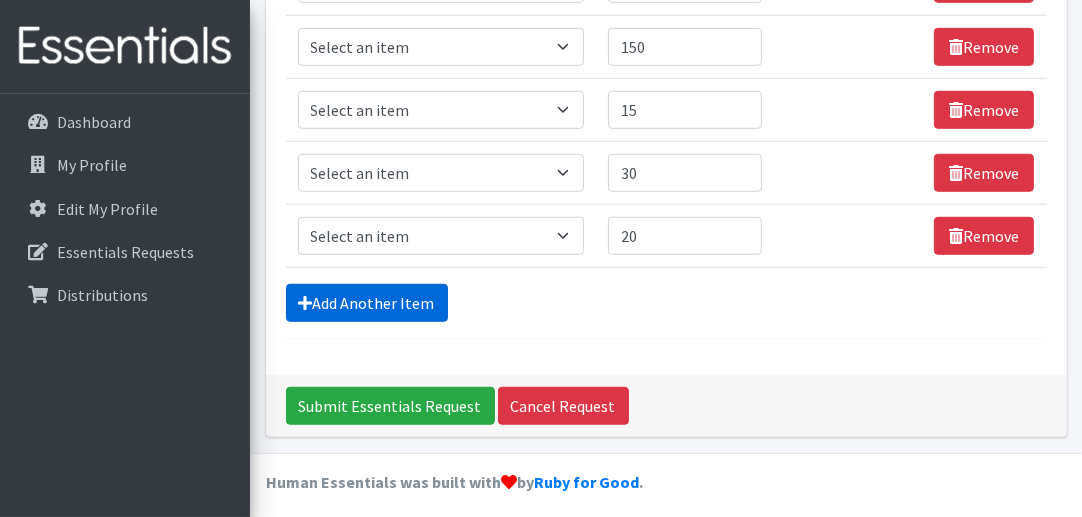 click on "Add Another Item" at bounding box center (367, 303) 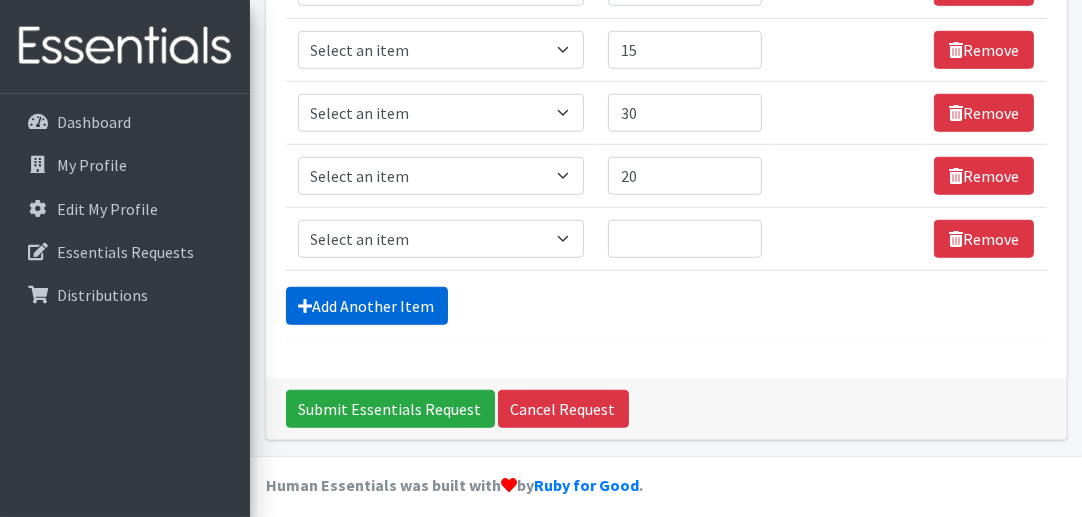 scroll, scrollTop: 1361, scrollLeft: 0, axis: vertical 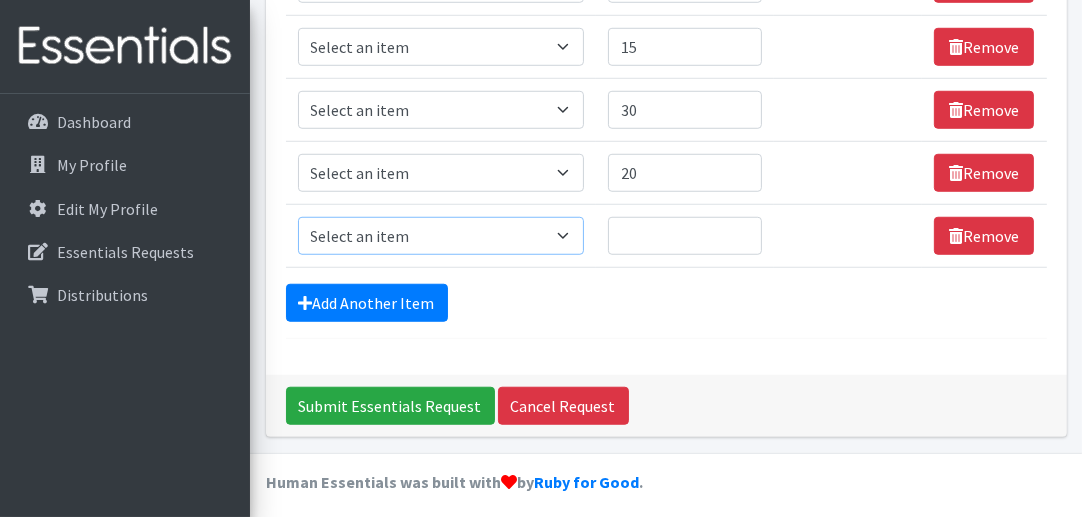 click on "Select an item
# of Children this order will serve
# of Individuals Living in Household
Activity Mat
Baby Carriers
Bath Tubs
Bed Pads
Bibs
Birthday Box - Boy
Birthday Box - Girl
Blankets/Swaddlers/Sleepsacks
Books
Bottles
Breast Pump
Bundle Me's
Car Seat - 3in1 up to 80 lbs.
Car Seat - Infant up to 22lbs. w/ handle
Clothing Boys Spring/Summer 0-6 Months
Clothing Boys Spring/Summer 12-18 Months
Clothing Boys Spring/Summer 18-24 Months
Clothing Boys Spring/Summer 2T
Clothing Boys Spring/Summer 3T
Clothing Boys Spring/Summer 4T
Clothing Boys Spring/Summer 5T
Clothing Boys Spring/Summer 6-12 Months
Clothing Boys Spring/Summer Premie/NB
Clothing Girls Fall/Winter 6-12 Months
Clothing Girls Spring/Summer 0-6 Months
Clothing Girls Spring/Summer 12-18 Months
Clothing Girls Spring/Summer 18-24 Months
Clothing Girls Spring/Summer 2T
Clothing Girls Spring/Summer 3T
Clothing Girls Spring/Summer 4T
Clothing Girls Spring/Summer 5T
Diaper Bags" at bounding box center (441, 236) 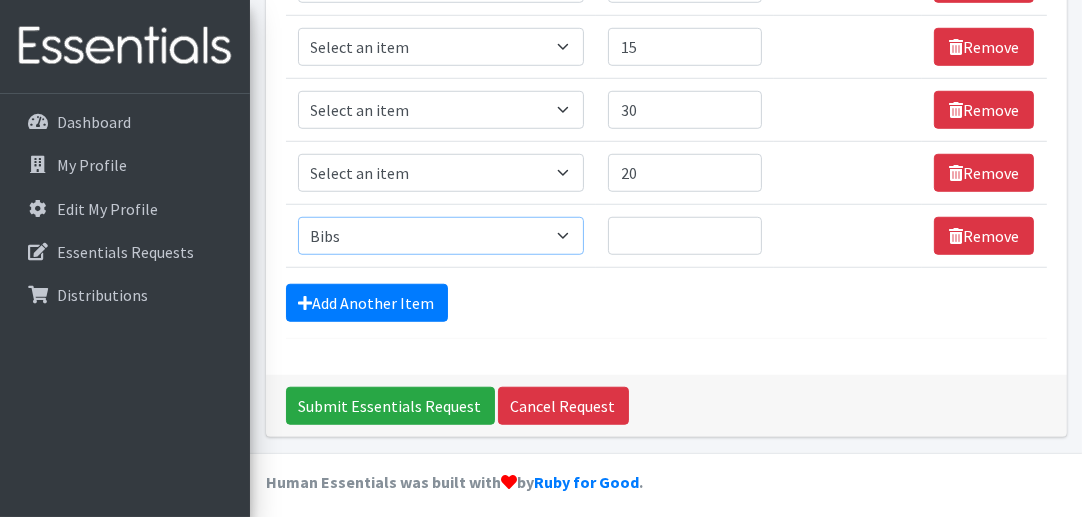 click on "Select an item
# of Children this order will serve
# of Individuals Living in Household
Activity Mat
Baby Carriers
Bath Tubs
Bed Pads
Bibs
Birthday Box - Boy
Birthday Box - Girl
Blankets/Swaddlers/Sleepsacks
Books
Bottles
Breast Pump
Bundle Me's
Car Seat - 3in1 up to 80 lbs.
Car Seat - Infant up to 22lbs. w/ handle
Clothing Boys Spring/Summer 0-6 Months
Clothing Boys Spring/Summer 12-18 Months
Clothing Boys Spring/Summer 18-24 Months
Clothing Boys Spring/Summer 2T
Clothing Boys Spring/Summer 3T
Clothing Boys Spring/Summer 4T
Clothing Boys Spring/Summer 5T
Clothing Boys Spring/Summer 6-12 Months
Clothing Boys Spring/Summer Premie/NB
Clothing Girls Fall/Winter 6-12 Months
Clothing Girls Spring/Summer 0-6 Months
Clothing Girls Spring/Summer 12-18 Months
Clothing Girls Spring/Summer 18-24 Months
Clothing Girls Spring/Summer 2T
Clothing Girls Spring/Summer 3T
Clothing Girls Spring/Summer 4T
Clothing Girls Spring/Summer 5T
Diaper Bags" at bounding box center [441, 236] 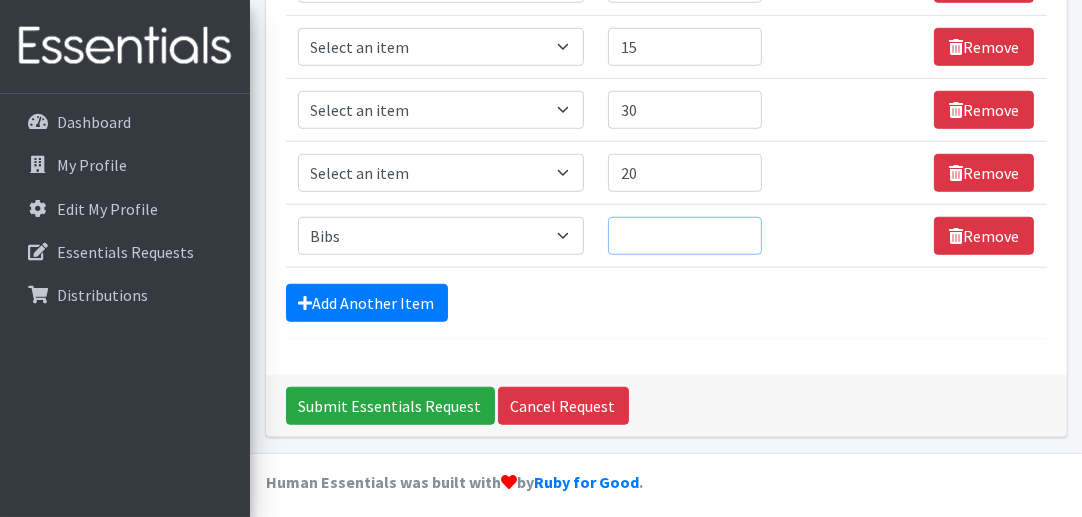 click on "Quantity" at bounding box center [685, 236] 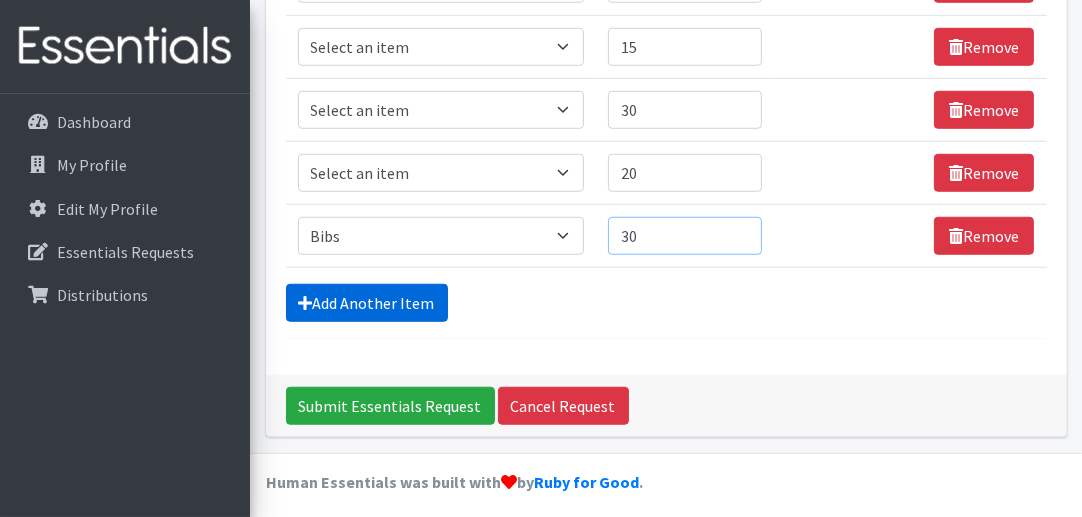 type on "30" 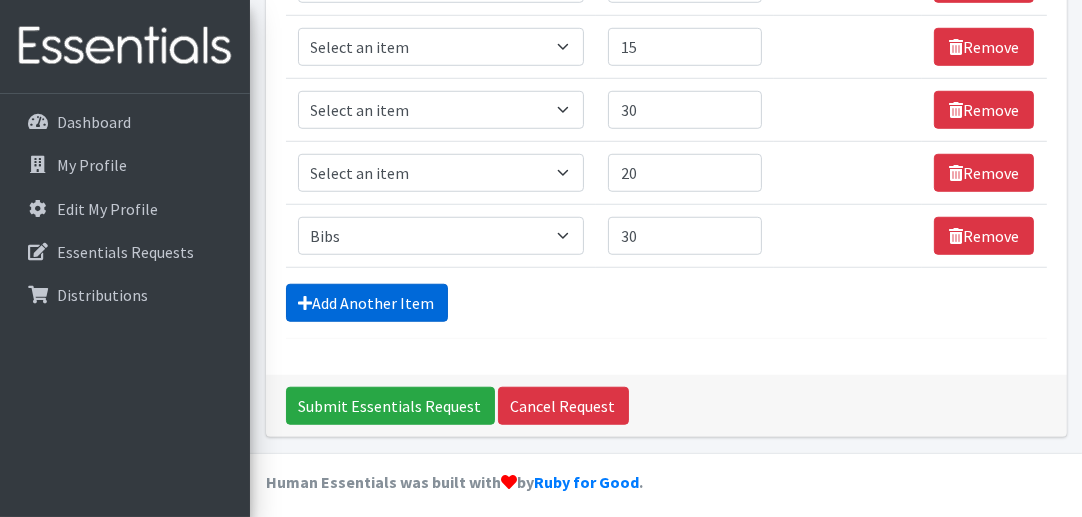 click on "Add Another Item" at bounding box center (367, 303) 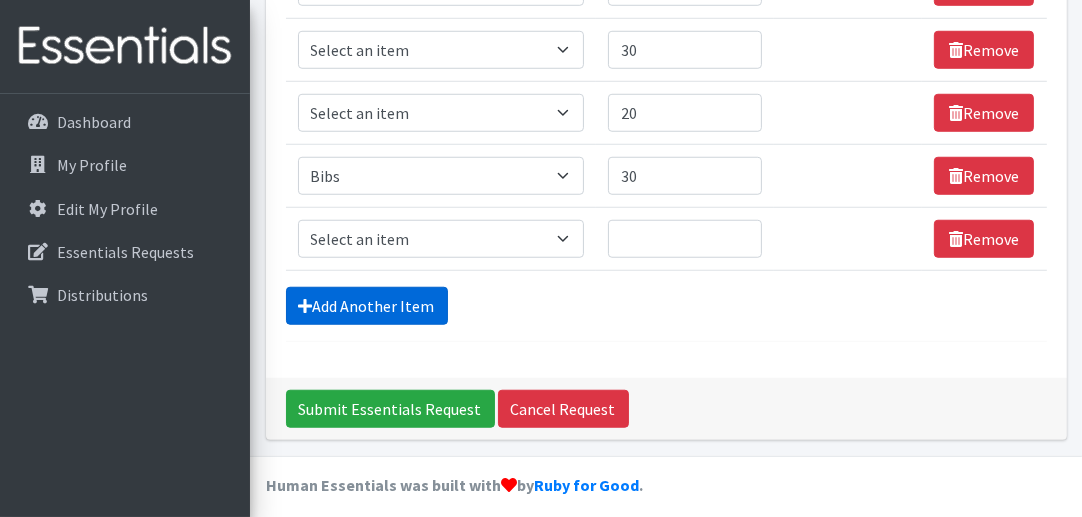 scroll, scrollTop: 1423, scrollLeft: 0, axis: vertical 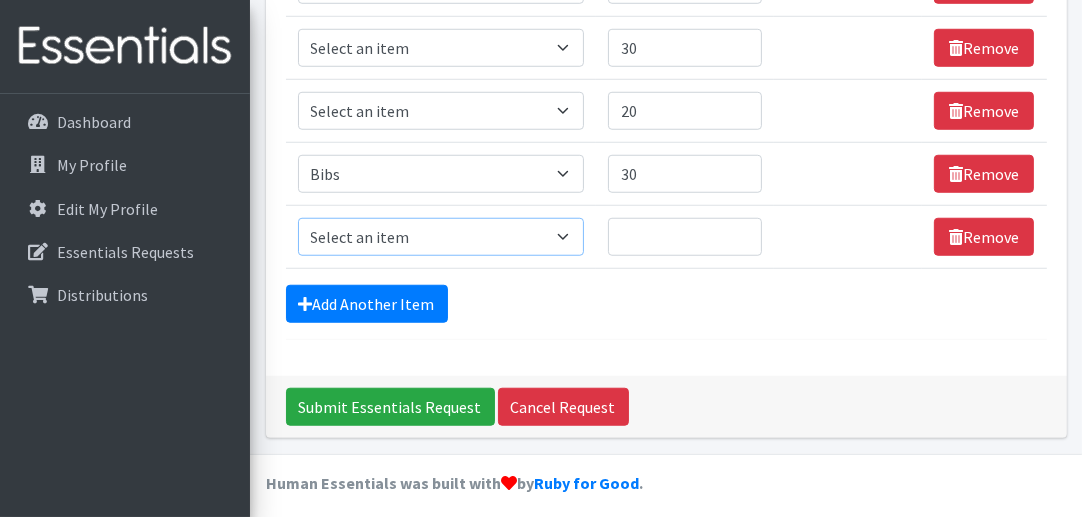 click on "Select an item
# of Children this order will serve
# of Individuals Living in Household
Activity Mat
Baby Carriers
Bath Tubs
Bed Pads
Bibs
Birthday Box - Boy
Birthday Box - Girl
Blankets/Swaddlers/Sleepsacks
Books
Bottles
Breast Pump
Bundle Me's
Car Seat - 3in1 up to 80 lbs.
Car Seat - Infant up to 22lbs. w/ handle
Clothing Boys Spring/Summer 0-6 Months
Clothing Boys Spring/Summer 12-18 Months
Clothing Boys Spring/Summer 18-24 Months
Clothing Boys Spring/Summer 2T
Clothing Boys Spring/Summer 3T
Clothing Boys Spring/Summer 4T
Clothing Boys Spring/Summer 5T
Clothing Boys Spring/Summer 6-12 Months
Clothing Boys Spring/Summer Premie/NB
Clothing Girls Fall/Winter 6-12 Months
Clothing Girls Spring/Summer 0-6 Months
Clothing Girls Spring/Summer 12-18 Months
Clothing Girls Spring/Summer 18-24 Months
Clothing Girls Spring/Summer 2T
Clothing Girls Spring/Summer 3T
Clothing Girls Spring/Summer 4T
Clothing Girls Spring/Summer 5T
Diaper Bags" at bounding box center (441, 237) 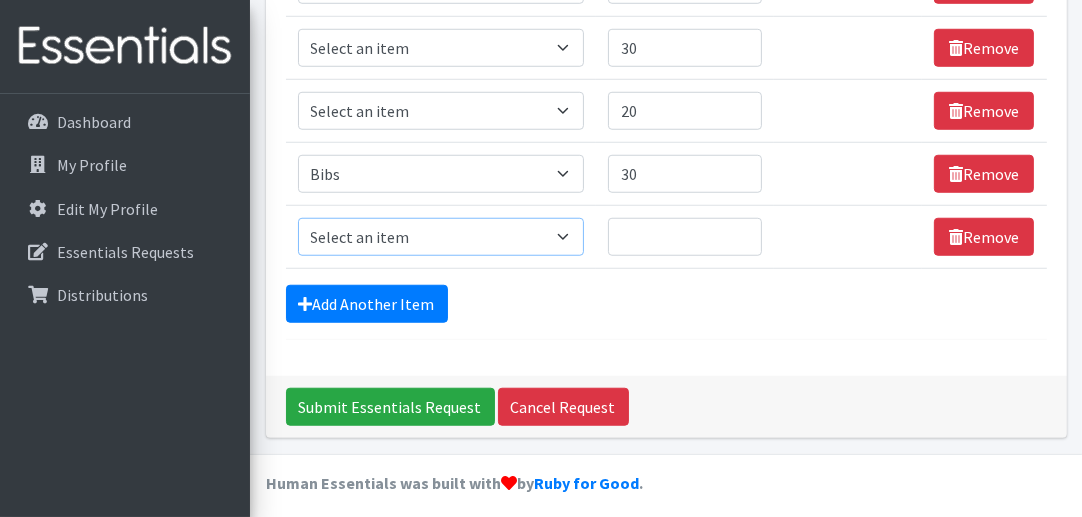 select on "[NUMBER]" 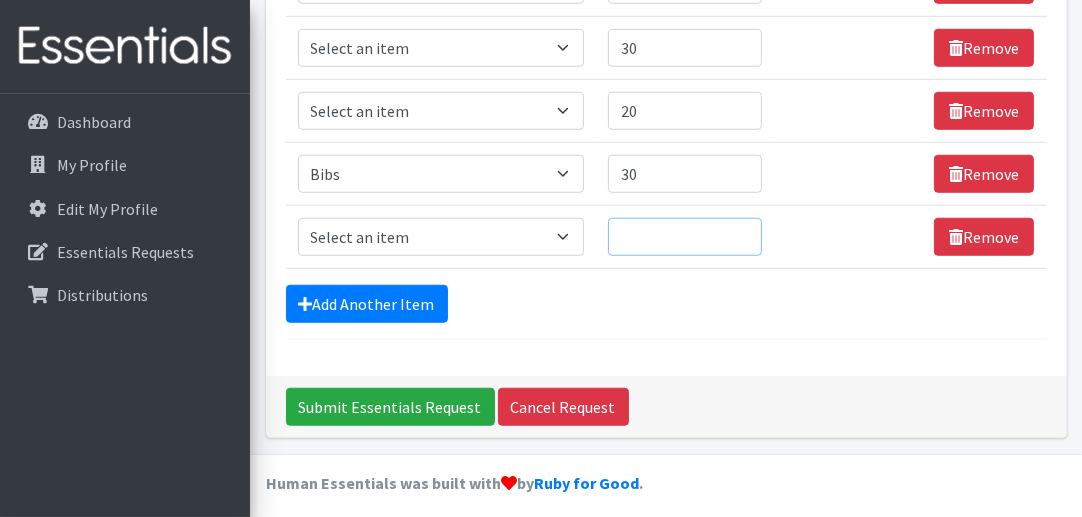 click on "Quantity" at bounding box center [685, 237] 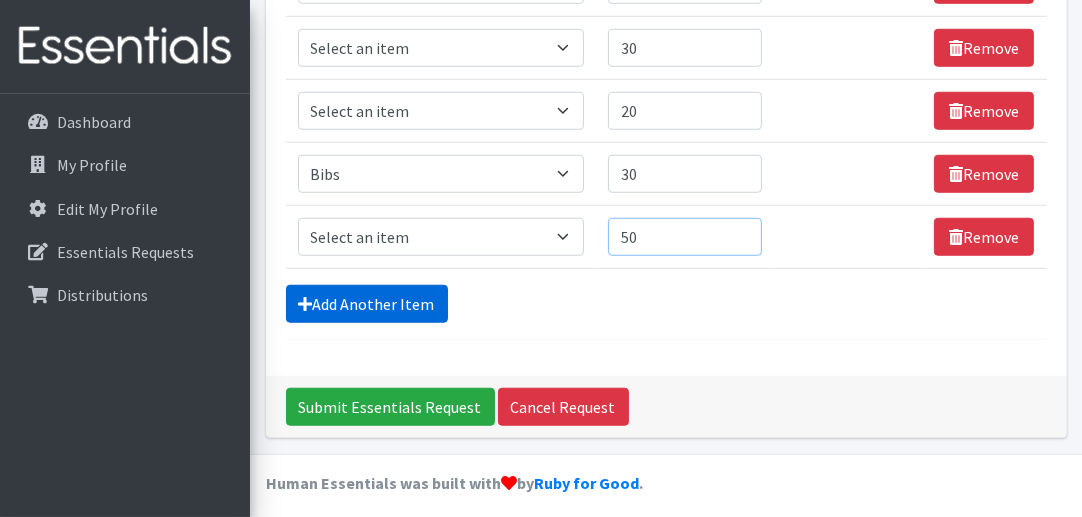 type on "50" 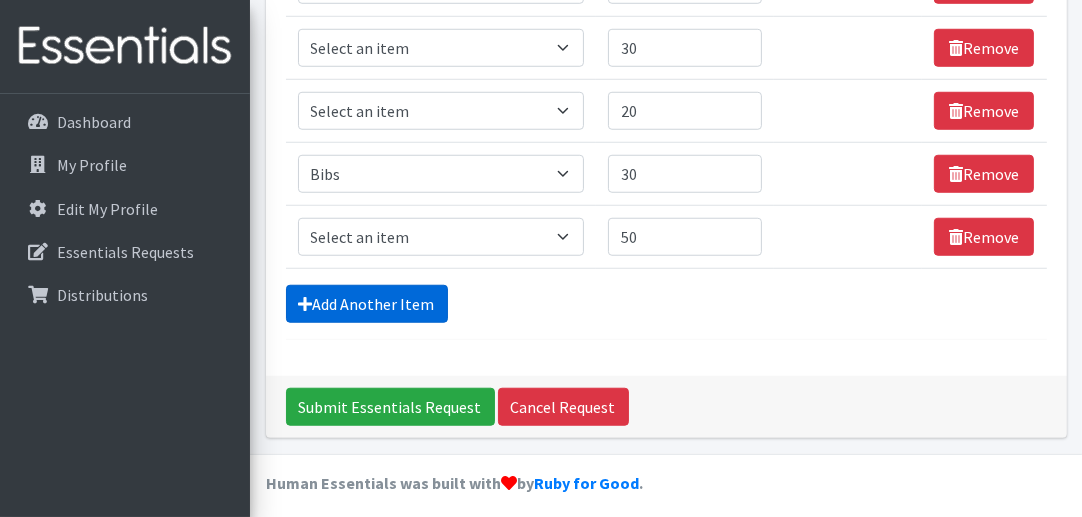 click on "Add Another Item" at bounding box center (367, 304) 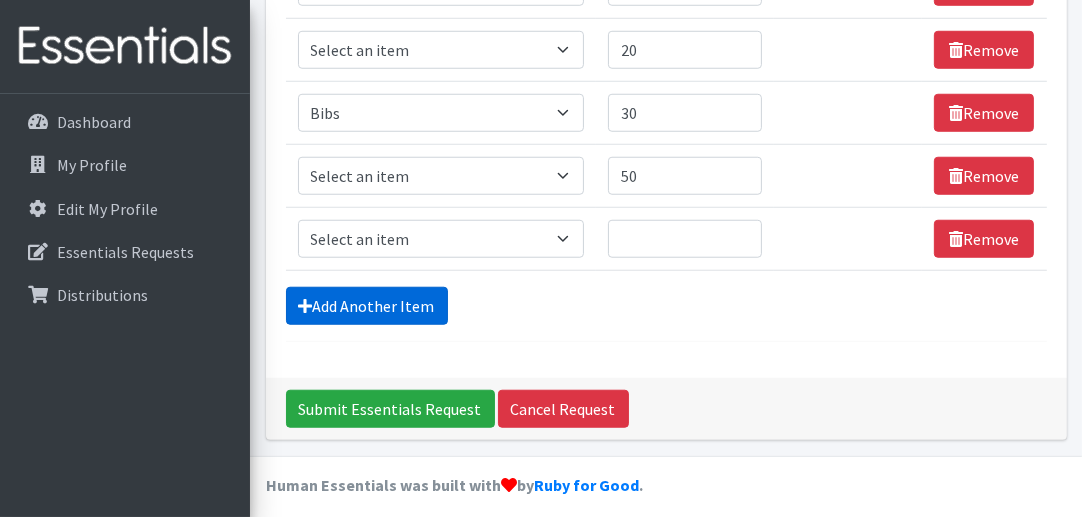 scroll, scrollTop: 1486, scrollLeft: 0, axis: vertical 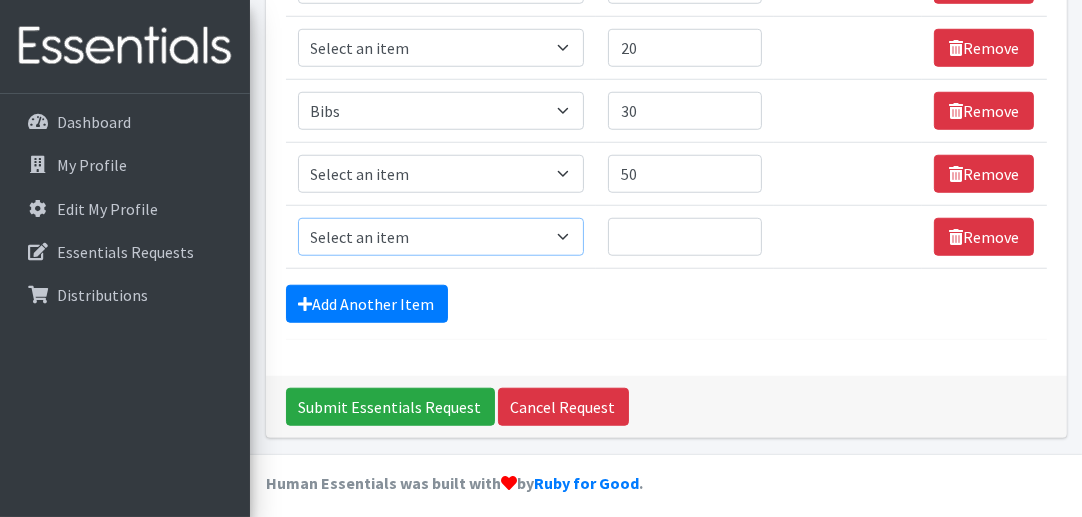 click on "Select an item
# of Children this order will serve
# of Individuals Living in Household
Activity Mat
Baby Carriers
Bath Tubs
Bed Pads
Bibs
Birthday Box - Boy
Birthday Box - Girl
Blankets/Swaddlers/Sleepsacks
Books
Bottles
Breast Pump
Bundle Me's
Car Seat - 3in1 up to 80 lbs.
Car Seat - Infant up to 22lbs. w/ handle
Clothing Boys Spring/Summer 0-6 Months
Clothing Boys Spring/Summer 12-18 Months
Clothing Boys Spring/Summer 18-24 Months
Clothing Boys Spring/Summer 2T
Clothing Boys Spring/Summer 3T
Clothing Boys Spring/Summer 4T
Clothing Boys Spring/Summer 5T
Clothing Boys Spring/Summer 6-12 Months
Clothing Boys Spring/Summer Premie/NB
Clothing Girls Fall/Winter 6-12 Months
Clothing Girls Spring/Summer 0-6 Months
Clothing Girls Spring/Summer 12-18 Months
Clothing Girls Spring/Summer 18-24 Months
Clothing Girls Spring/Summer 2T
Clothing Girls Spring/Summer 3T
Clothing Girls Spring/Summer 4T
Clothing Girls Spring/Summer 5T
Diaper Bags" at bounding box center [441, 237] 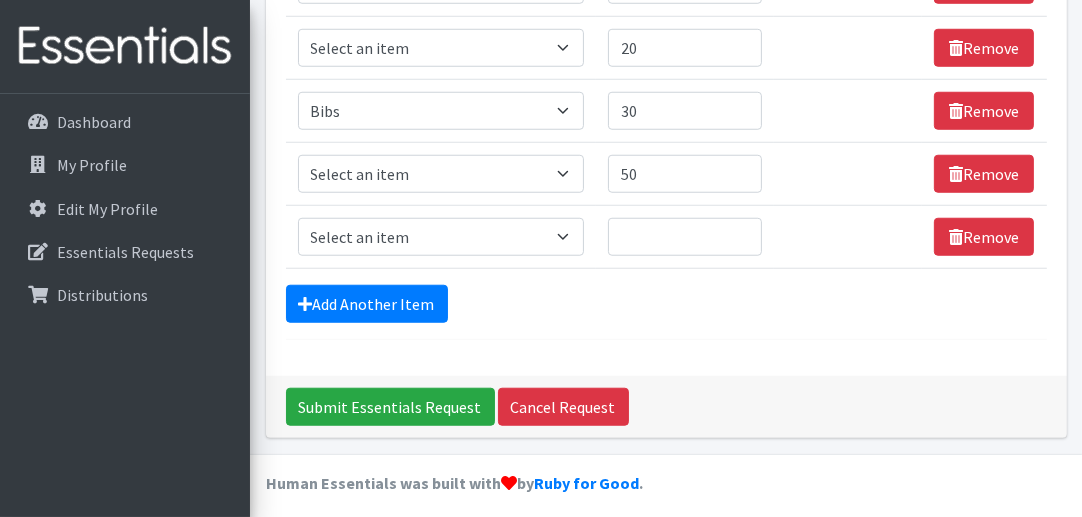click on "Add Another Item" at bounding box center [666, 304] 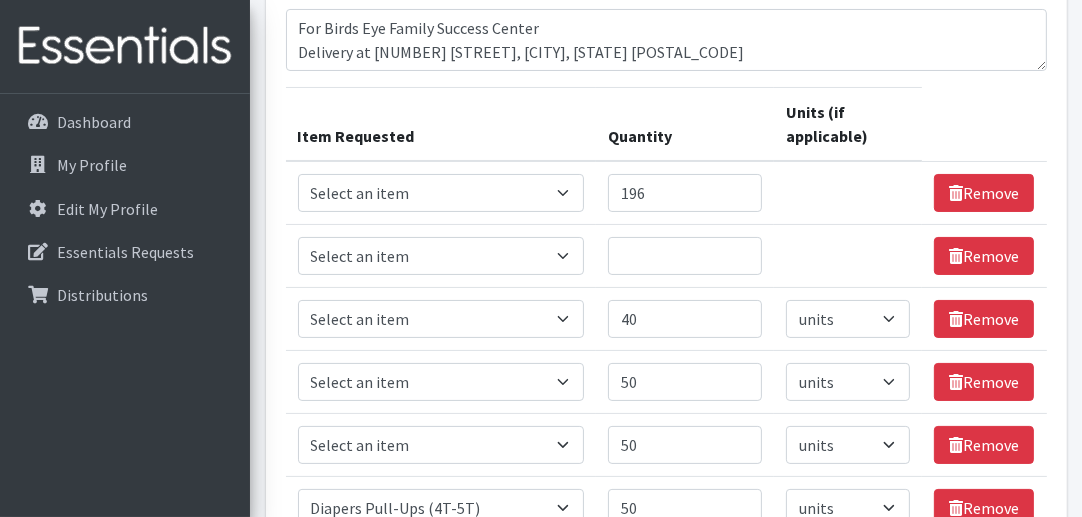 scroll, scrollTop: 186, scrollLeft: 0, axis: vertical 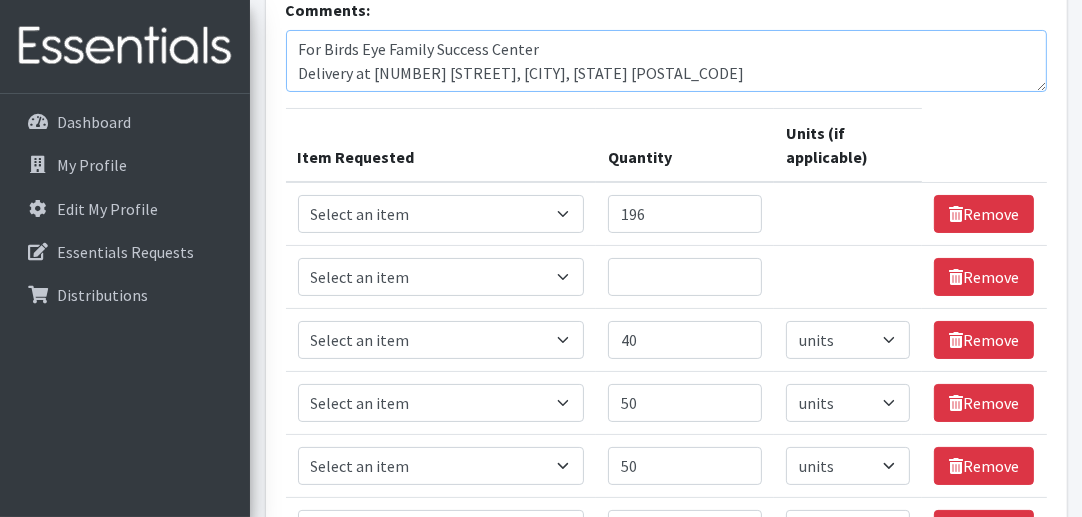 click on "For Birds Eye Family Success Center
Delivery at 364 S Broadway, Pennsville, NJ 08070" at bounding box center (666, 61) 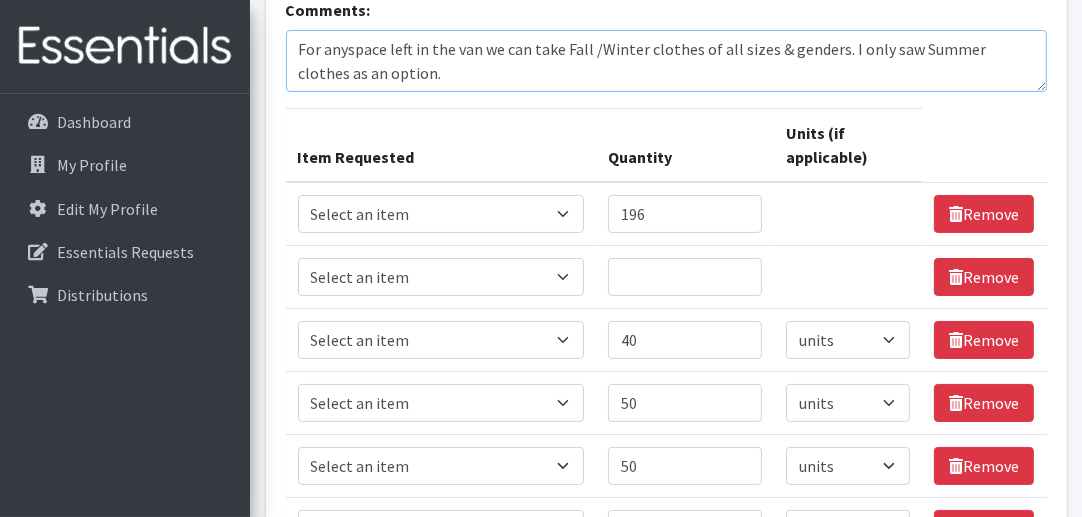 scroll, scrollTop: 112, scrollLeft: 0, axis: vertical 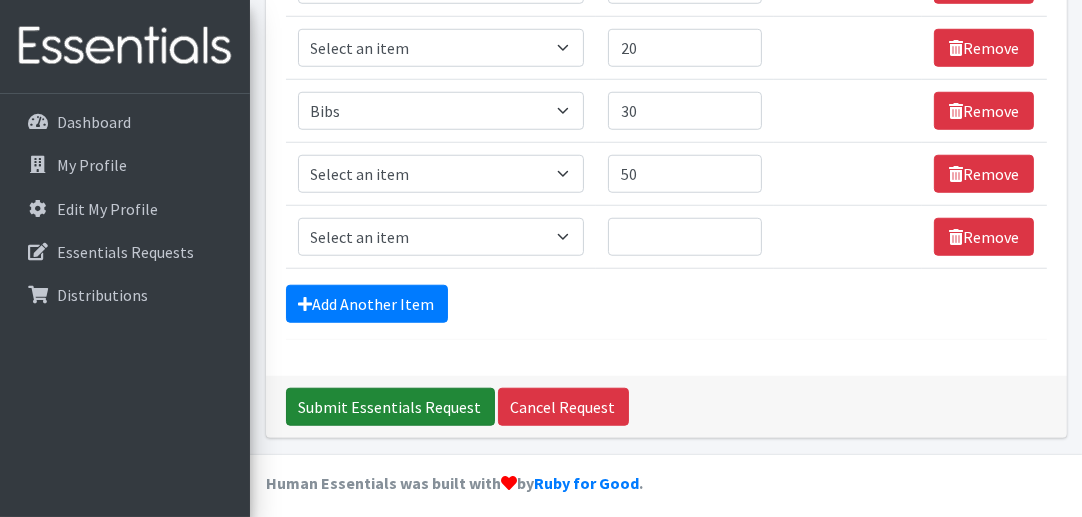 type on "For Birds Eye Family Success Center
Delivery at 364 S Broadway, Pennsville, NJ 08070
For anyspace left in the van we can take Fall /Winter clothes of all sizes & genders. I only saw Summer clothes as an option.
Thank you!" 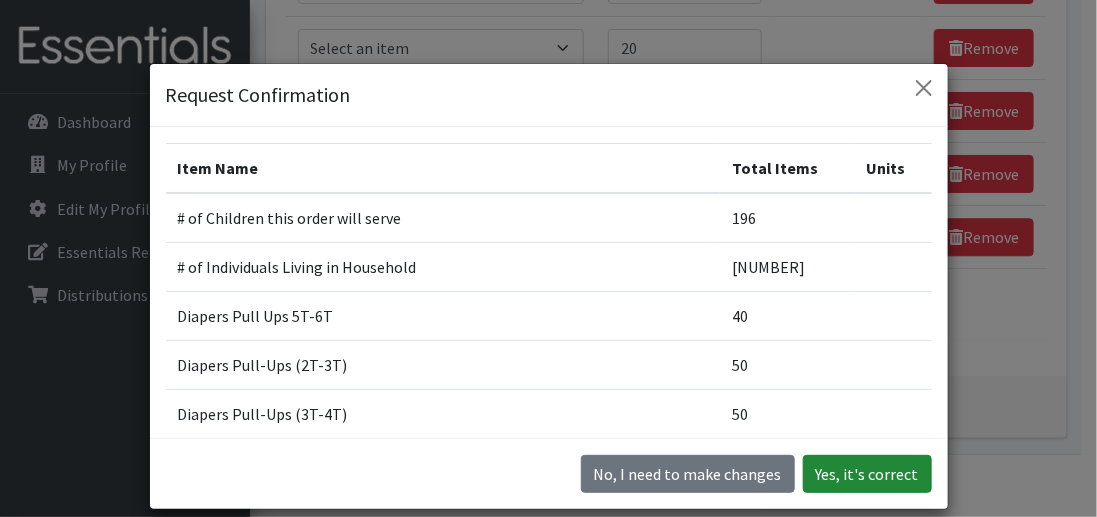click on "Yes, it's correct" at bounding box center [867, 474] 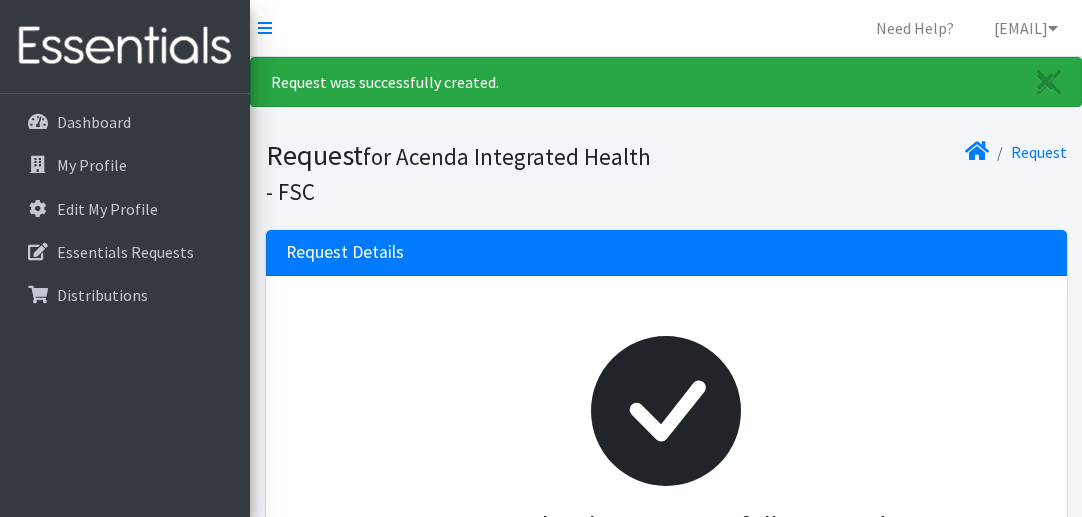 scroll, scrollTop: 0, scrollLeft: 0, axis: both 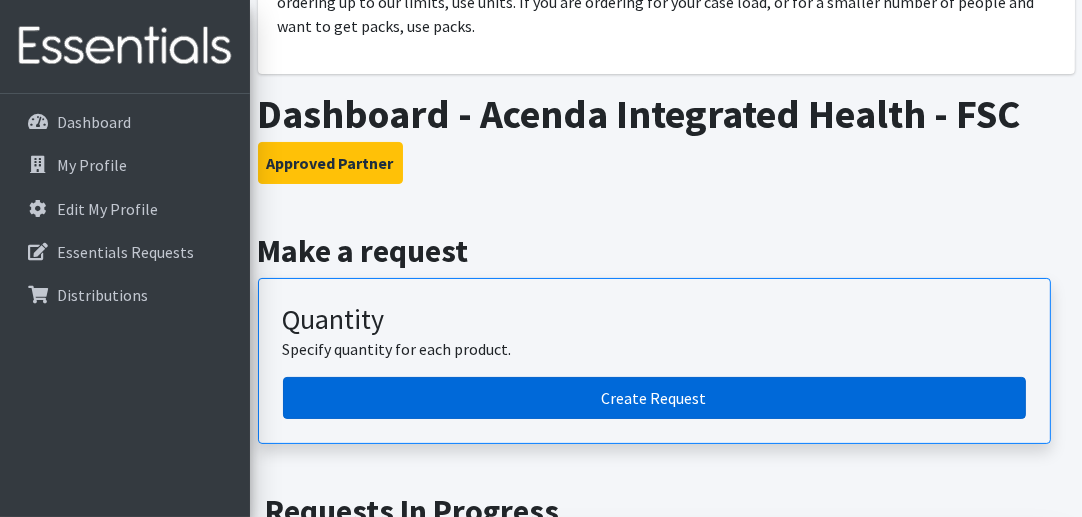 click on "Create Request" at bounding box center (654, 398) 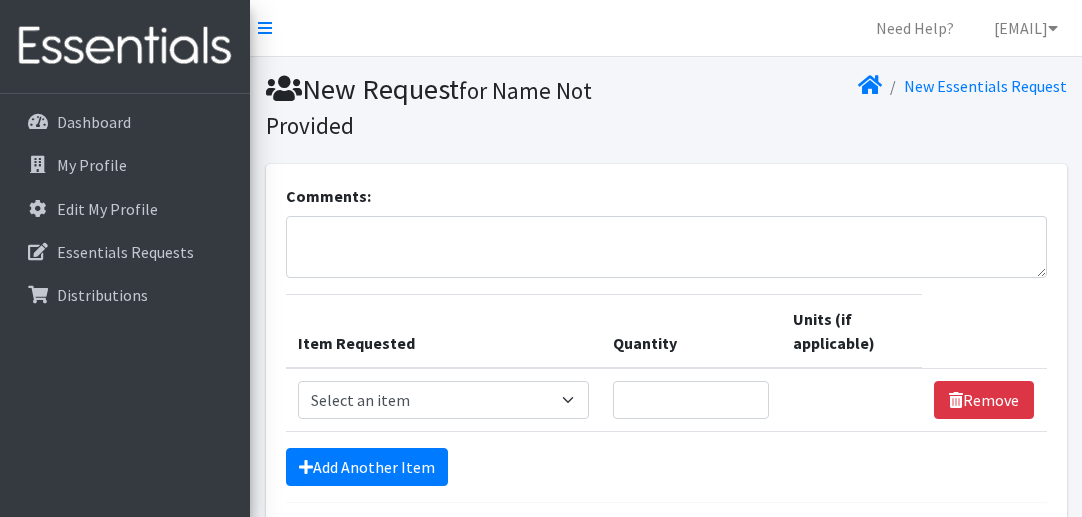 scroll, scrollTop: 0, scrollLeft: 0, axis: both 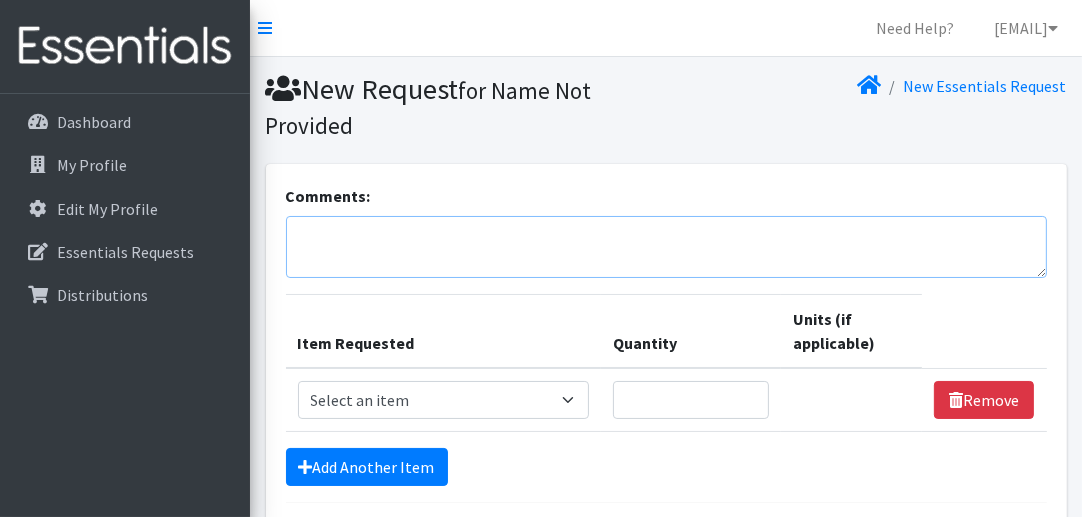 click on "Comments:" at bounding box center (666, 247) 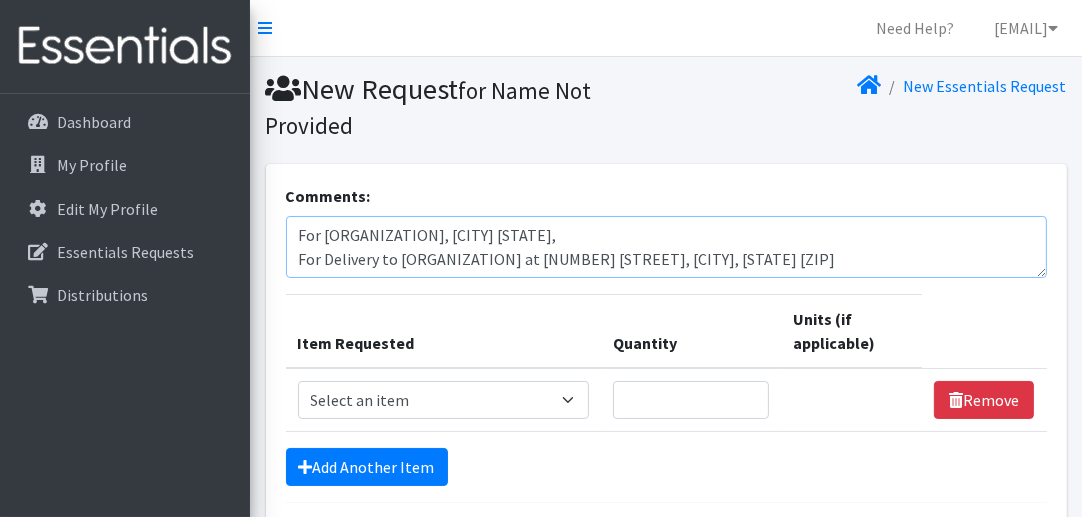 type on "For [ORGANIZATION], [CITY] [STATE],
For Delivery to [ORGANIZATION] at [NUMBER] [STREET], [CITY], [STATE] [ZIP]" 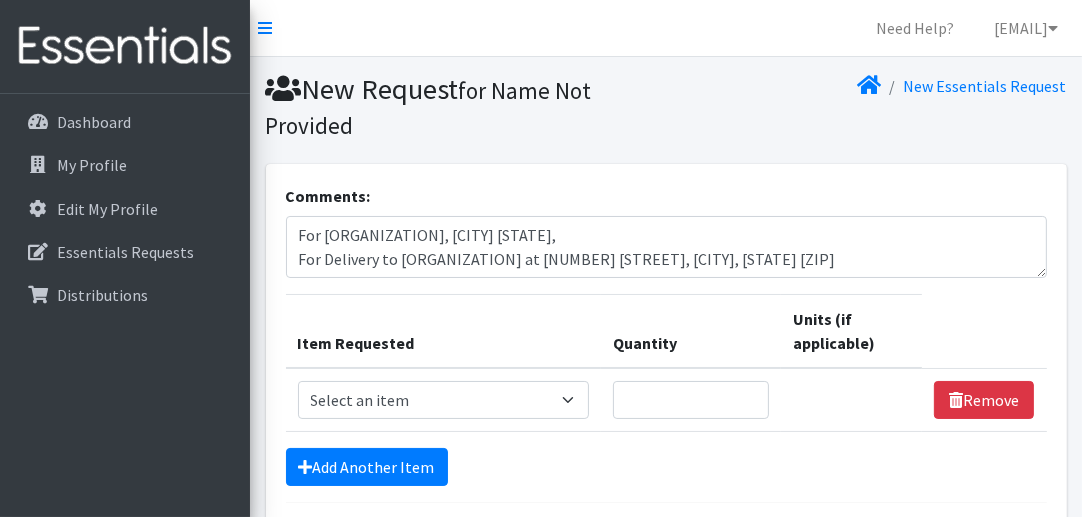 click on "Quantity" at bounding box center [691, 332] 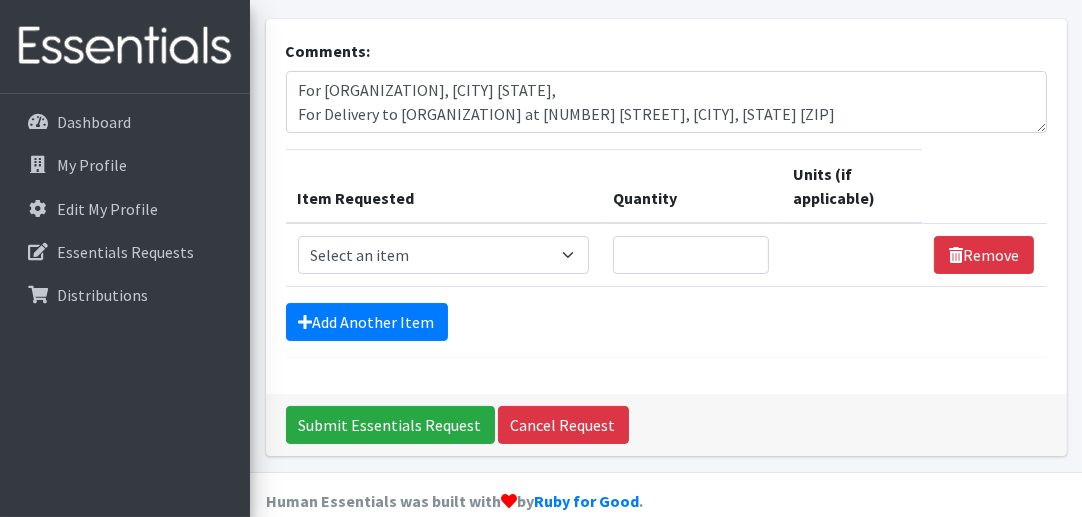 scroll, scrollTop: 171, scrollLeft: 0, axis: vertical 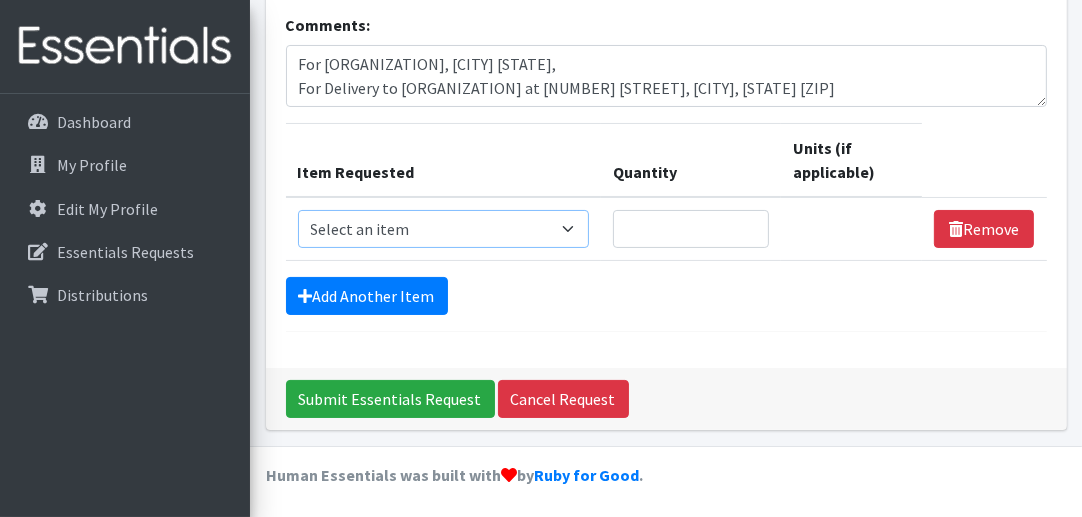 click on "Select an item
# of Children this order will serve
# of Individuals Living in Household
Activity Mat
Baby Carriers
Bath Tubs
Bed Pads
Bibs
Birthday Box - Boy
Birthday Box - Girl
Blankets/Swaddlers/Sleepsacks
Books
Bottles
Breast Pump
Bundle Me's
Car Seat - 3in1 up to 80 lbs.
Car Seat - Infant up to 22lbs. w/ handle
Clothing Boys Spring/Summer 0-6 Months
Clothing Boys Spring/Summer 12-18 Months
Clothing Boys Spring/Summer 18-24 Months
Clothing Boys Spring/Summer 2T
Clothing Boys Spring/Summer 3T
Clothing Boys Spring/Summer 4T
Clothing Boys Spring/Summer 5T
Clothing Boys Spring/Summer 6-12 Months
Clothing Boys Spring/Summer Premie/NB
Clothing Girls Fall/Winter 6-12 Months
Clothing Girls Spring/Summer 0-6 Months
Clothing Girls Spring/Summer 12-18 Months
Clothing Girls Spring/Summer 18-24 Months
Clothing Girls Spring/Summer 2T
Clothing Girls Spring/Summer 3T
Clothing Girls Spring/Summer 4T
Clothing Girls Spring/Summer 5T
Diaper Bags" at bounding box center (444, 229) 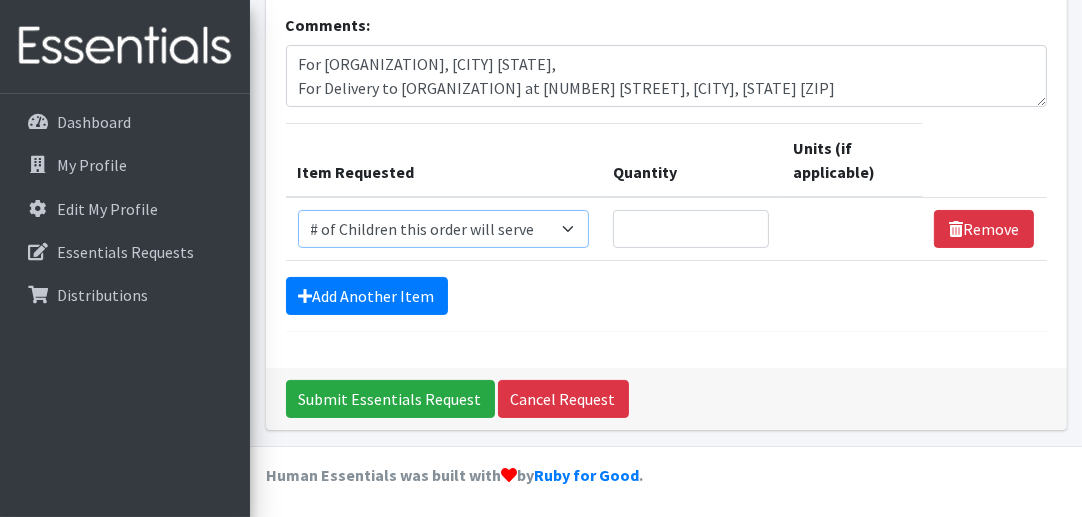 click on "Select an item
# of Children this order will serve
# of Individuals Living in Household
Activity Mat
Baby Carriers
Bath Tubs
Bed Pads
Bibs
Birthday Box - Boy
Birthday Box - Girl
Blankets/Swaddlers/Sleepsacks
Books
Bottles
Breast Pump
Bundle Me's
Car Seat - 3in1 up to 80 lbs.
Car Seat - Infant up to 22lbs. w/ handle
Clothing Boys Spring/Summer 0-6 Months
Clothing Boys Spring/Summer 12-18 Months
Clothing Boys Spring/Summer 18-24 Months
Clothing Boys Spring/Summer 2T
Clothing Boys Spring/Summer 3T
Clothing Boys Spring/Summer 4T
Clothing Boys Spring/Summer 5T
Clothing Boys Spring/Summer 6-12 Months
Clothing Boys Spring/Summer Premie/NB
Clothing Girls Fall/Winter 6-12 Months
Clothing Girls Spring/Summer 0-6 Months
Clothing Girls Spring/Summer 12-18 Months
Clothing Girls Spring/Summer 18-24 Months
Clothing Girls Spring/Summer 2T
Clothing Girls Spring/Summer 3T
Clothing Girls Spring/Summer 4T
Clothing Girls Spring/Summer 5T
Diaper Bags" at bounding box center (444, 229) 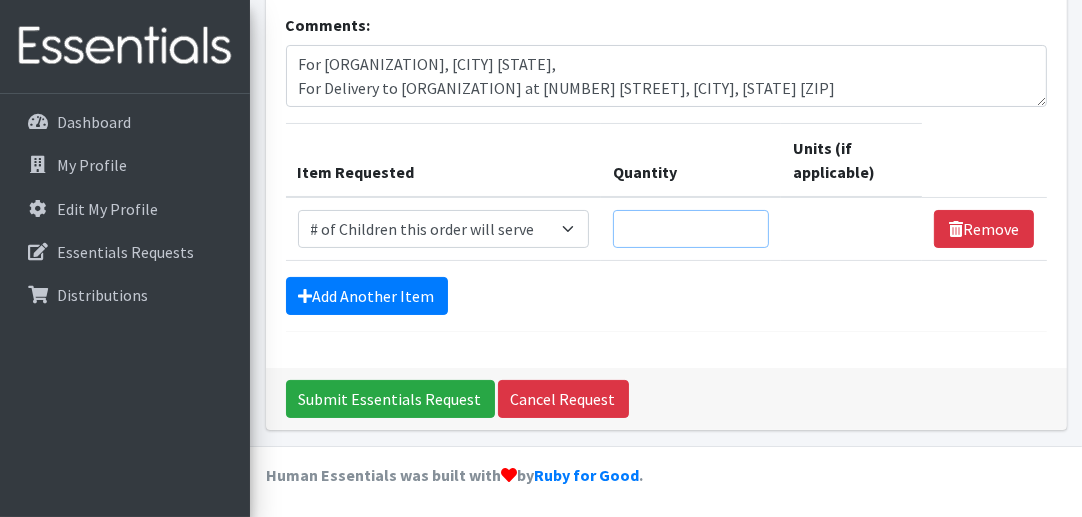 click on "Quantity" at bounding box center [691, 229] 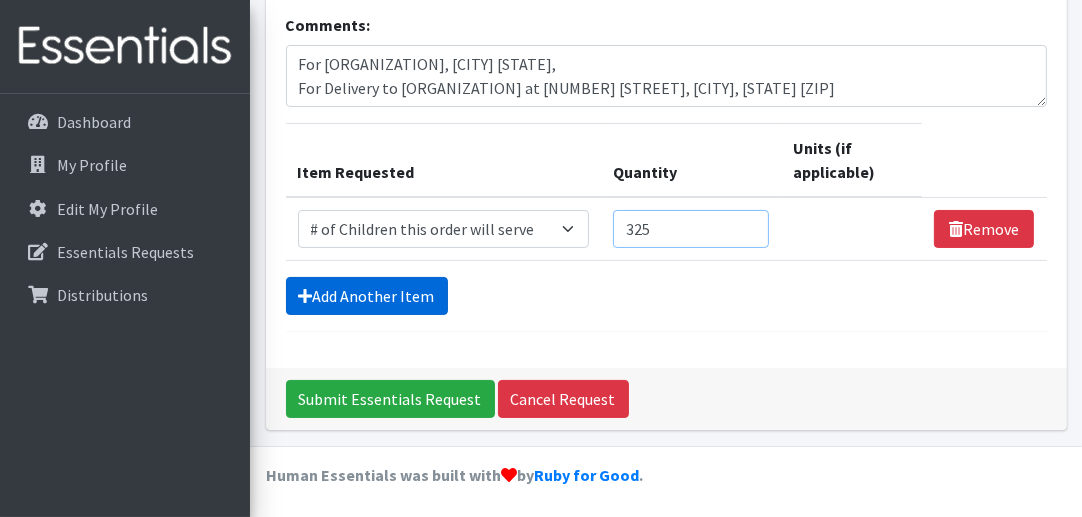 type on "325" 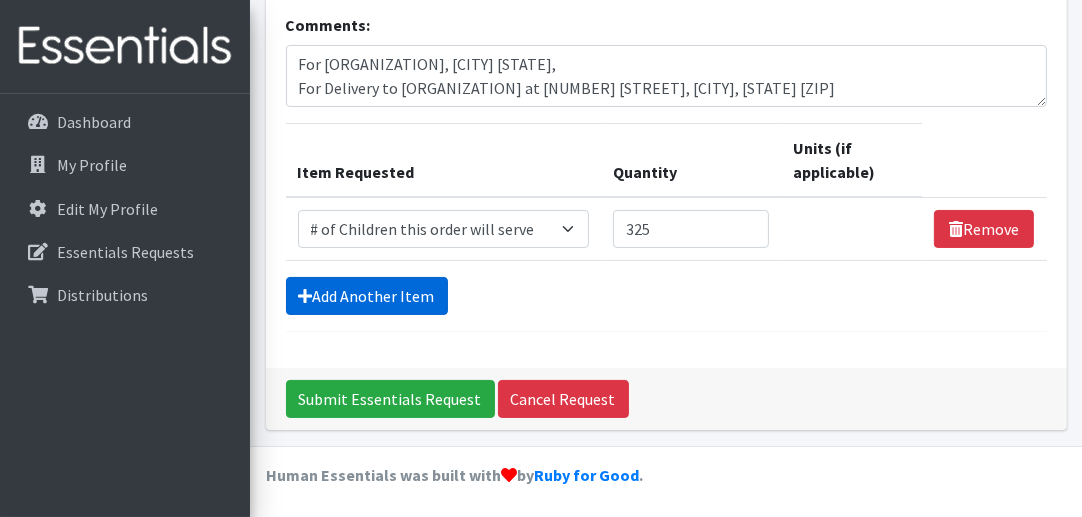 click on "Add Another Item" at bounding box center [367, 296] 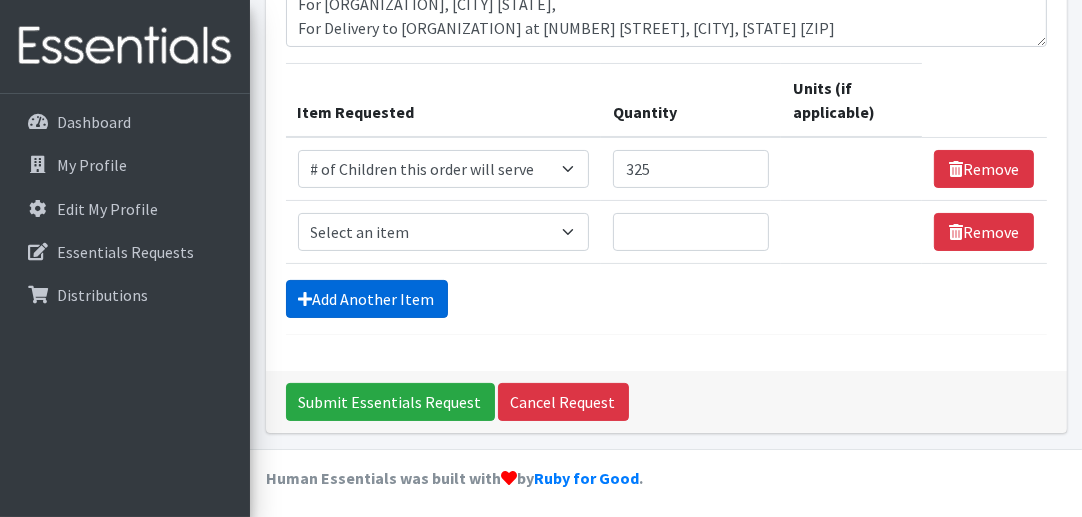 scroll, scrollTop: 233, scrollLeft: 0, axis: vertical 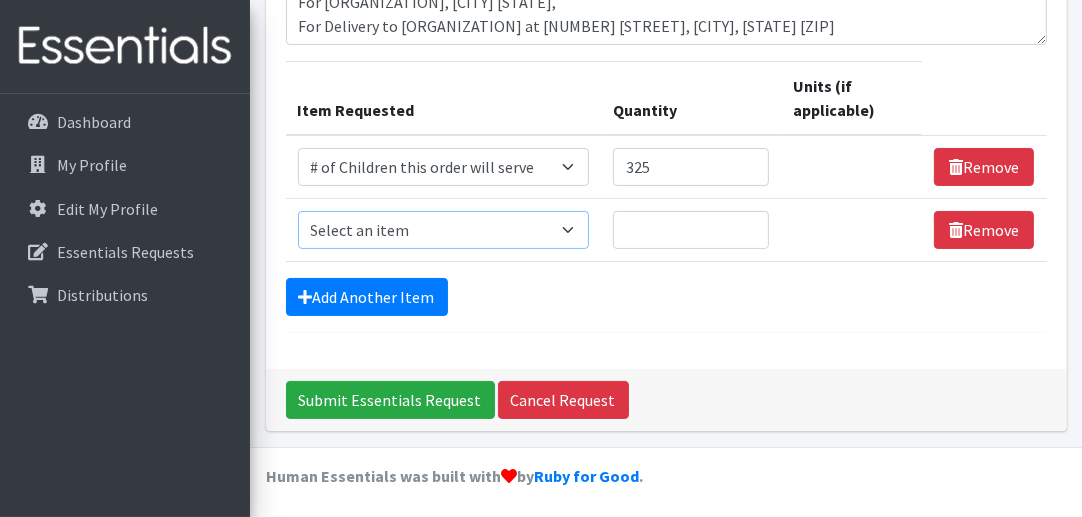 click on "Select an item
# of Children this order will serve
# of Individuals Living in Household
Activity Mat
Baby Carriers
Bath Tubs
Bed Pads
Bibs
Birthday Box - Boy
Birthday Box - Girl
Blankets/Swaddlers/Sleepsacks
Books
Bottles
Breast Pump
Bundle Me's
Car Seat - 3in1 up to 80 lbs.
Car Seat - Infant up to 22lbs. w/ handle
Clothing Boys Spring/Summer 0-6 Months
Clothing Boys Spring/Summer 12-18 Months
Clothing Boys Spring/Summer 18-24 Months
Clothing Boys Spring/Summer 2T
Clothing Boys Spring/Summer 3T
Clothing Boys Spring/Summer 4T
Clothing Boys Spring/Summer 5T
Clothing Boys Spring/Summer 6-12 Months
Clothing Boys Spring/Summer Premie/NB
Clothing Girls Fall/Winter 6-12 Months
Clothing Girls Spring/Summer 0-6 Months
Clothing Girls Spring/Summer 12-18 Months
Clothing Girls Spring/Summer 18-24 Months
Clothing Girls Spring/Summer 2T
Clothing Girls Spring/Summer 3T
Clothing Girls Spring/Summer 4T
Clothing Girls Spring/Summer 5T
Diaper Bags" at bounding box center [444, 230] 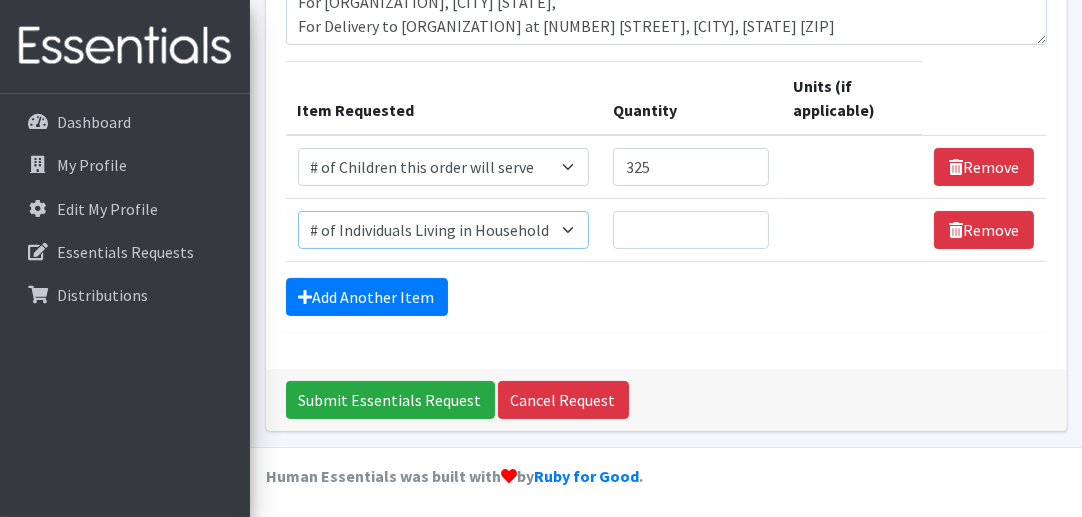 click on "Select an item
# of Children this order will serve
# of Individuals Living in Household
Activity Mat
Baby Carriers
Bath Tubs
Bed Pads
Bibs
Birthday Box - Boy
Birthday Box - Girl
Blankets/Swaddlers/Sleepsacks
Books
Bottles
Breast Pump
Bundle Me's
Car Seat - 3in1 up to 80 lbs.
Car Seat - Infant up to 22lbs. w/ handle
Clothing Boys Spring/Summer 0-6 Months
Clothing Boys Spring/Summer 12-18 Months
Clothing Boys Spring/Summer 18-24 Months
Clothing Boys Spring/Summer 2T
Clothing Boys Spring/Summer 3T
Clothing Boys Spring/Summer 4T
Clothing Boys Spring/Summer 5T
Clothing Boys Spring/Summer 6-12 Months
Clothing Boys Spring/Summer Premie/NB
Clothing Girls Fall/Winter 6-12 Months
Clothing Girls Spring/Summer 0-6 Months
Clothing Girls Spring/Summer 12-18 Months
Clothing Girls Spring/Summer 18-24 Months
Clothing Girls Spring/Summer 2T
Clothing Girls Spring/Summer 3T
Clothing Girls Spring/Summer 4T
Clothing Girls Spring/Summer 5T
Diaper Bags" at bounding box center [444, 230] 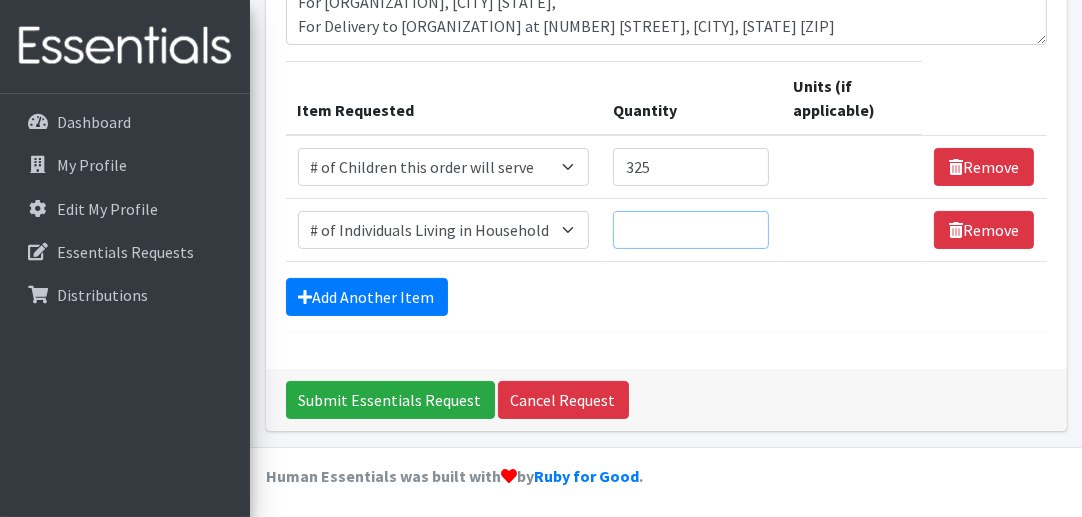 click on "Quantity" at bounding box center [691, 230] 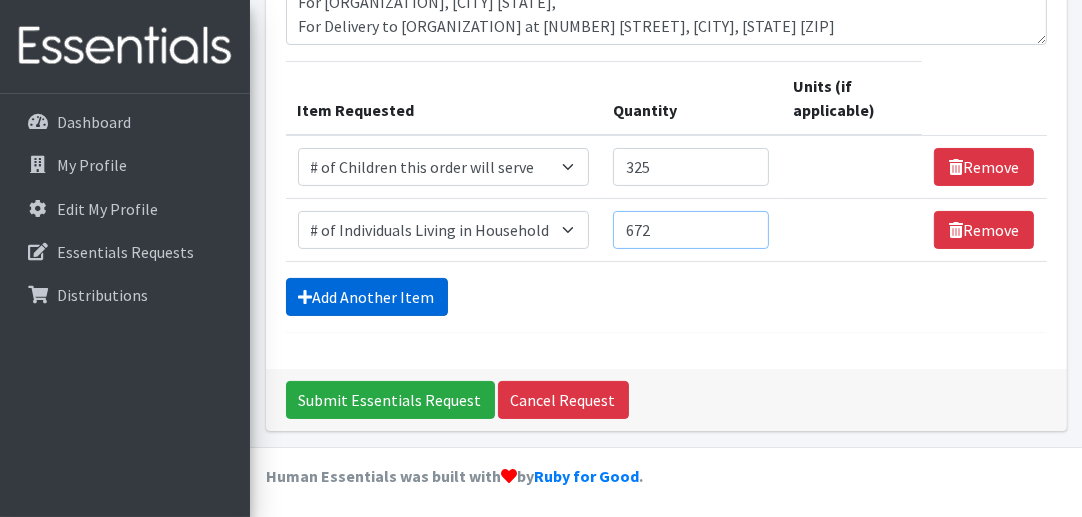 type on "672" 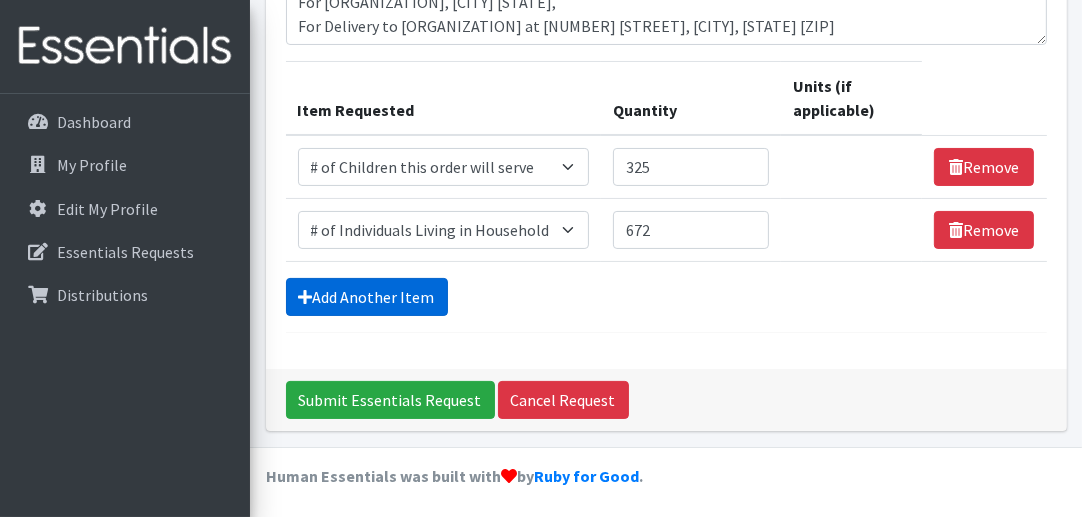 click on "Add Another Item" at bounding box center [367, 297] 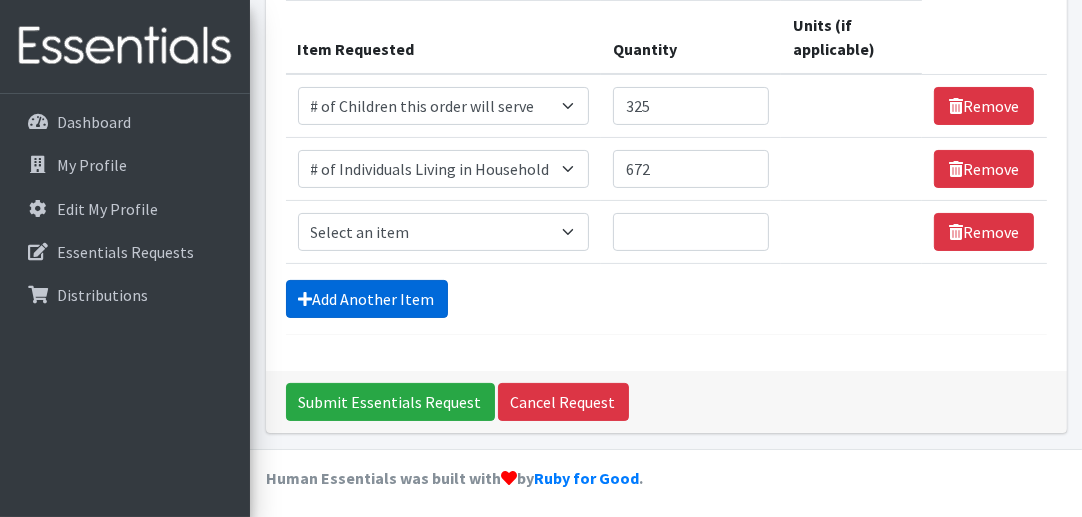 scroll, scrollTop: 296, scrollLeft: 0, axis: vertical 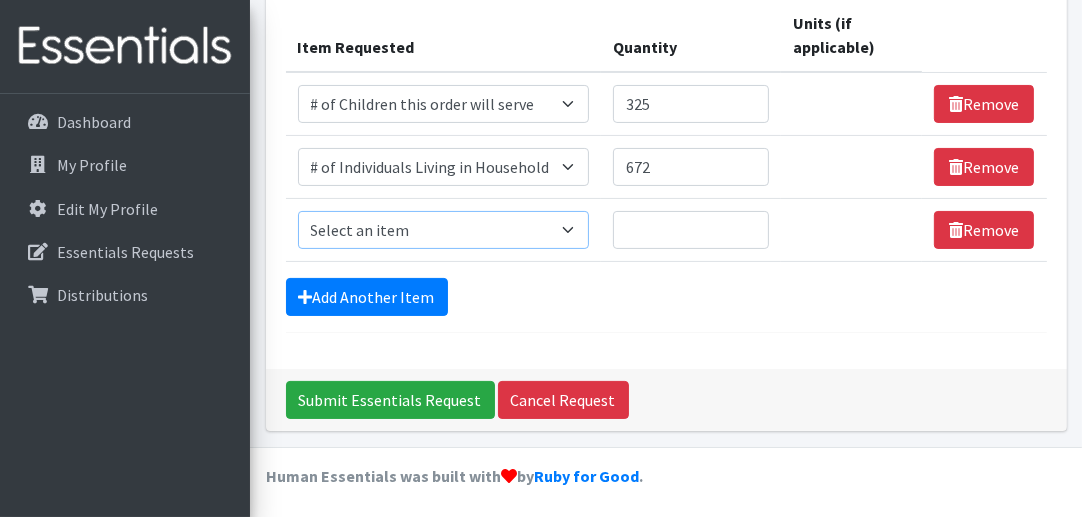 click on "Select an item
# of Children this order will serve
# of Individuals Living in Household
Activity Mat
Baby Carriers
Bath Tubs
Bed Pads
Bibs
Birthday Box - Boy
Birthday Box - Girl
Blankets/Swaddlers/Sleepsacks
Books
Bottles
Breast Pump
Bundle Me's
Car Seat - 3in1 up to 80 lbs.
Car Seat - Infant up to 22lbs. w/ handle
Clothing Boys Spring/Summer 0-6 Months
Clothing Boys Spring/Summer 12-18 Months
Clothing Boys Spring/Summer 18-24 Months
Clothing Boys Spring/Summer 2T
Clothing Boys Spring/Summer 3T
Clothing Boys Spring/Summer 4T
Clothing Boys Spring/Summer 5T
Clothing Boys Spring/Summer 6-12 Months
Clothing Boys Spring/Summer Premie/NB
Clothing Girls Fall/Winter 6-12 Months
Clothing Girls Spring/Summer 0-6 Months
Clothing Girls Spring/Summer 12-18 Months
Clothing Girls Spring/Summer 18-24 Months
Clothing Girls Spring/Summer 2T
Clothing Girls Spring/Summer 3T
Clothing Girls Spring/Summer 4T
Clothing Girls Spring/Summer 5T
Diaper Bags" at bounding box center [444, 230] 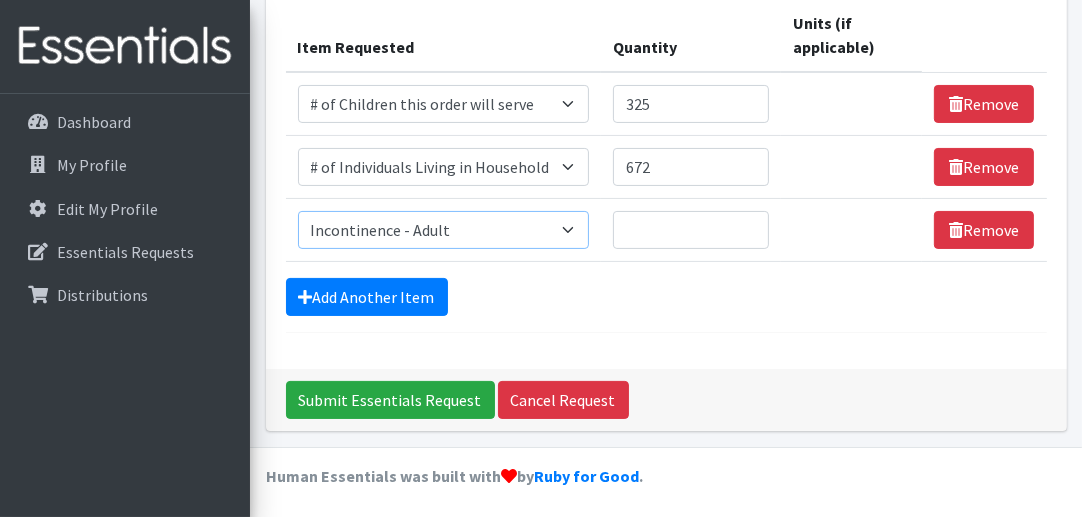 click on "Select an item
# of Children this order will serve
# of Individuals Living in Household
Activity Mat
Baby Carriers
Bath Tubs
Bed Pads
Bibs
Birthday Box - Boy
Birthday Box - Girl
Blankets/Swaddlers/Sleepsacks
Books
Bottles
Breast Pump
Bundle Me's
Car Seat - 3in1 up to 80 lbs.
Car Seat - Infant up to 22lbs. w/ handle
Clothing Boys Spring/Summer 0-6 Months
Clothing Boys Spring/Summer 12-18 Months
Clothing Boys Spring/Summer 18-24 Months
Clothing Boys Spring/Summer 2T
Clothing Boys Spring/Summer 3T
Clothing Boys Spring/Summer 4T
Clothing Boys Spring/Summer 5T
Clothing Boys Spring/Summer 6-12 Months
Clothing Boys Spring/Summer Premie/NB
Clothing Girls Fall/Winter 6-12 Months
Clothing Girls Spring/Summer 0-6 Months
Clothing Girls Spring/Summer 12-18 Months
Clothing Girls Spring/Summer 18-24 Months
Clothing Girls Spring/Summer 2T
Clothing Girls Spring/Summer 3T
Clothing Girls Spring/Summer 4T
Clothing Girls Spring/Summer 5T
Diaper Bags" at bounding box center [444, 230] 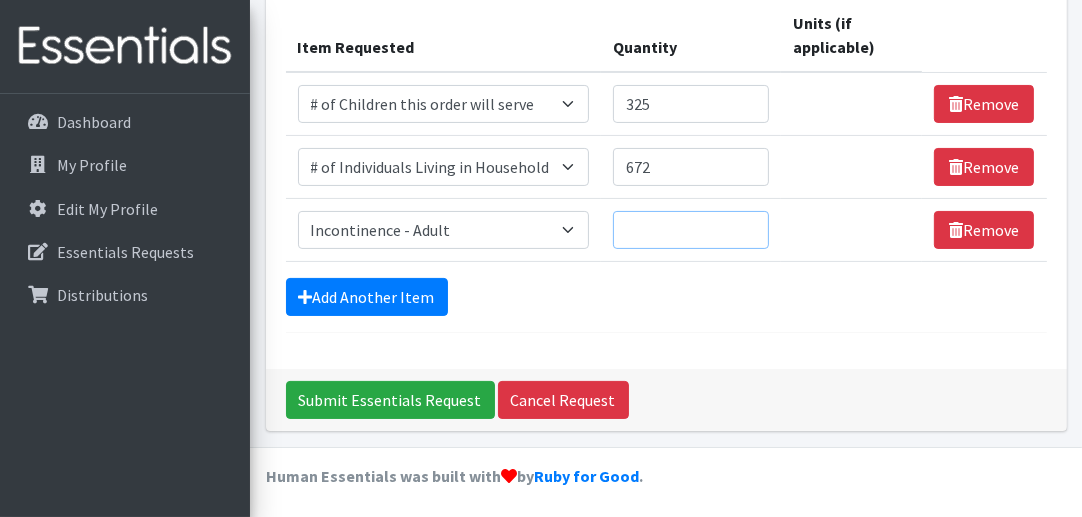 click on "Quantity" at bounding box center (691, 230) 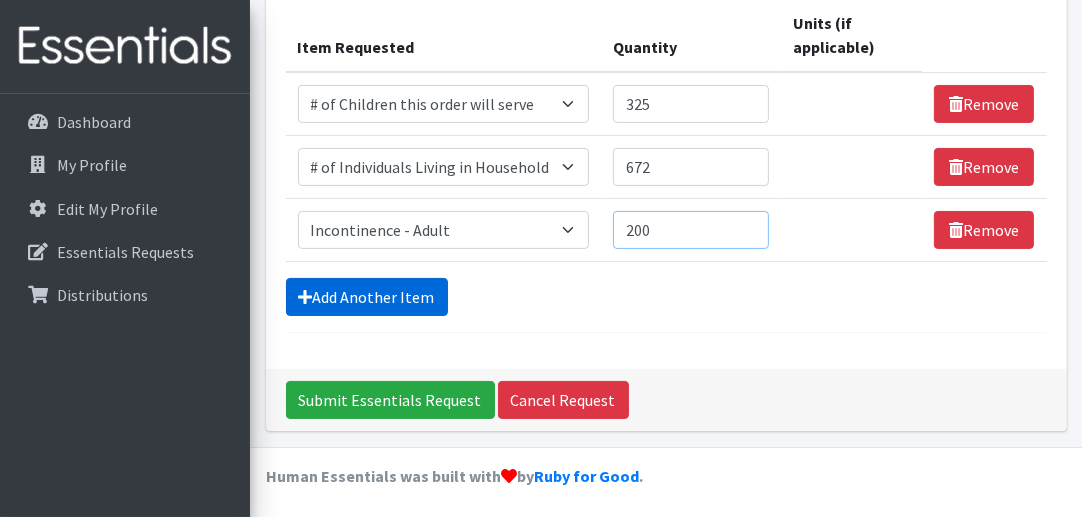 type on "200" 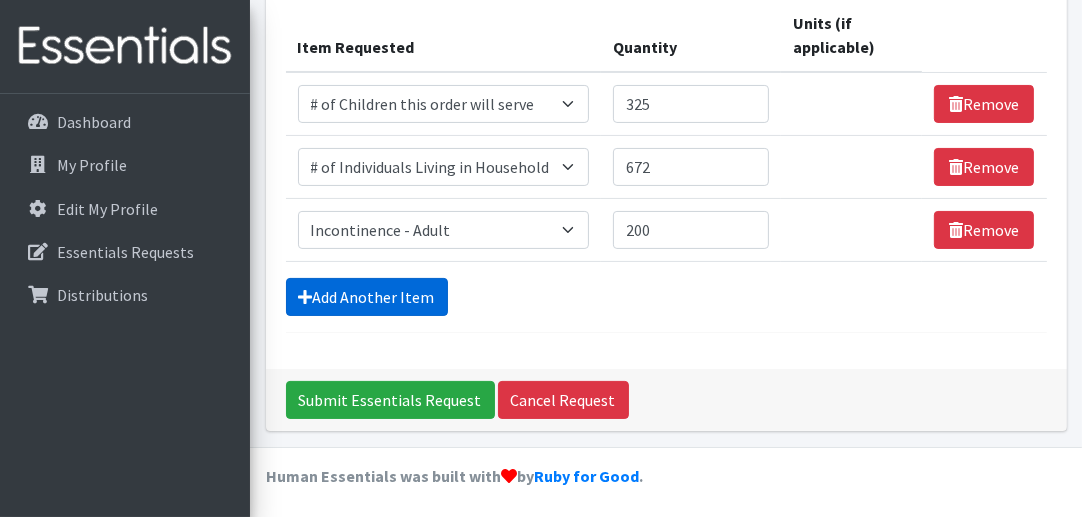 click on "Add Another Item" at bounding box center [367, 297] 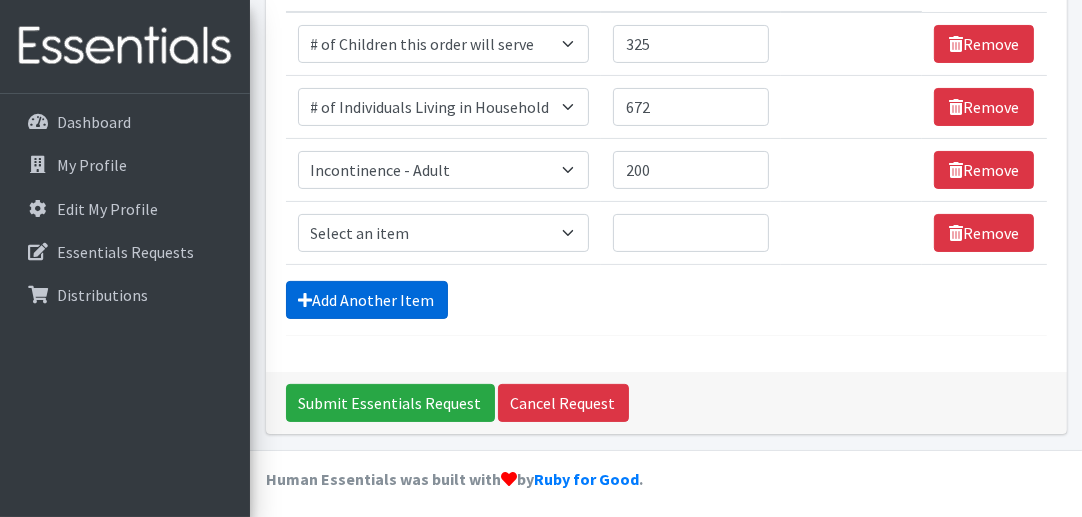 scroll, scrollTop: 359, scrollLeft: 0, axis: vertical 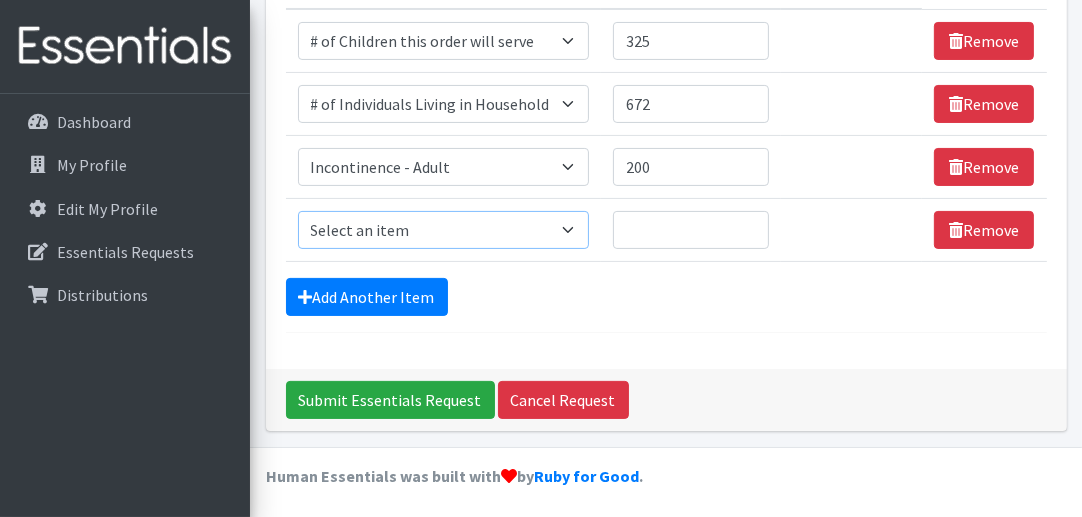 click on "Select an item
# of Children this order will serve
# of Individuals Living in Household
Activity Mat
Baby Carriers
Bath Tubs
Bed Pads
Bibs
Birthday Box - Boy
Birthday Box - Girl
Blankets/Swaddlers/Sleepsacks
Books
Bottles
Breast Pump
Bundle Me's
Car Seat - 3in1 up to 80 lbs.
Car Seat - Infant up to 22lbs. w/ handle
Clothing Boys Spring/Summer 0-6 Months
Clothing Boys Spring/Summer 12-18 Months
Clothing Boys Spring/Summer 18-24 Months
Clothing Boys Spring/Summer 2T
Clothing Boys Spring/Summer 3T
Clothing Boys Spring/Summer 4T
Clothing Boys Spring/Summer 5T
Clothing Boys Spring/Summer 6-12 Months
Clothing Boys Spring/Summer Premie/NB
Clothing Girls Fall/Winter 6-12 Months
Clothing Girls Spring/Summer 0-6 Months
Clothing Girls Spring/Summer 12-18 Months
Clothing Girls Spring/Summer 18-24 Months
Clothing Girls Spring/Summer 2T
Clothing Girls Spring/Summer 3T
Clothing Girls Spring/Summer 4T
Clothing Girls Spring/Summer 5T
Diaper Bags" at bounding box center (444, 230) 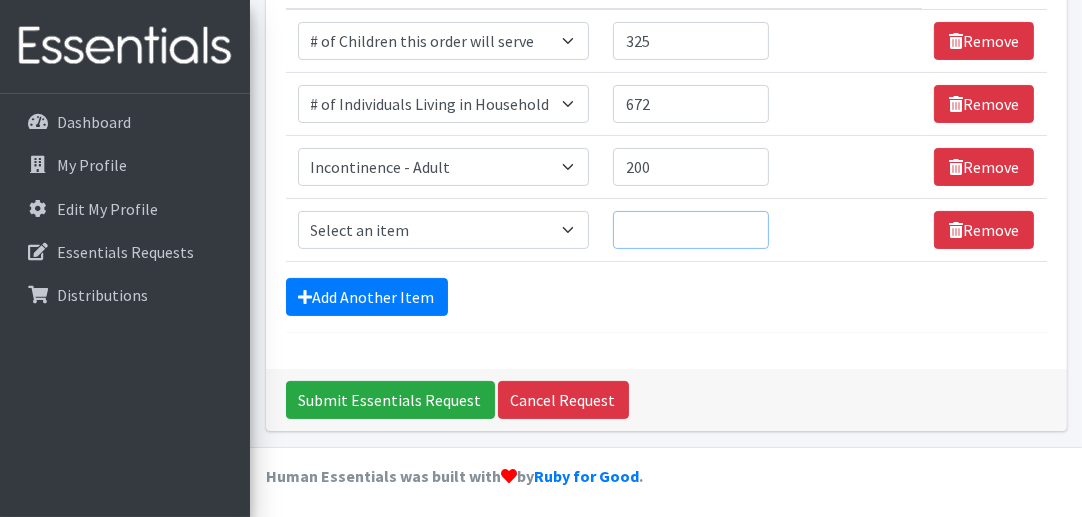click on "Quantity" at bounding box center (691, 230) 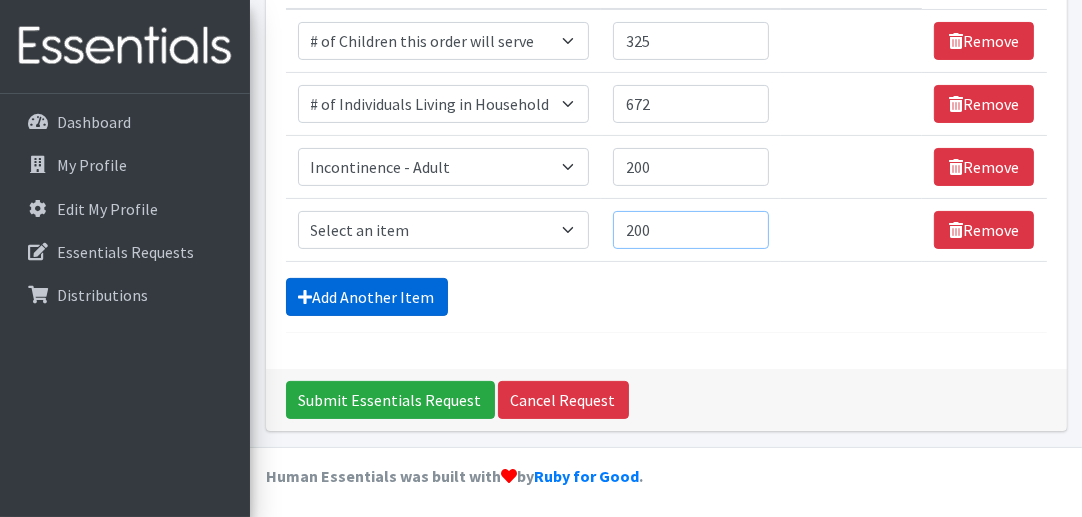 type on "200" 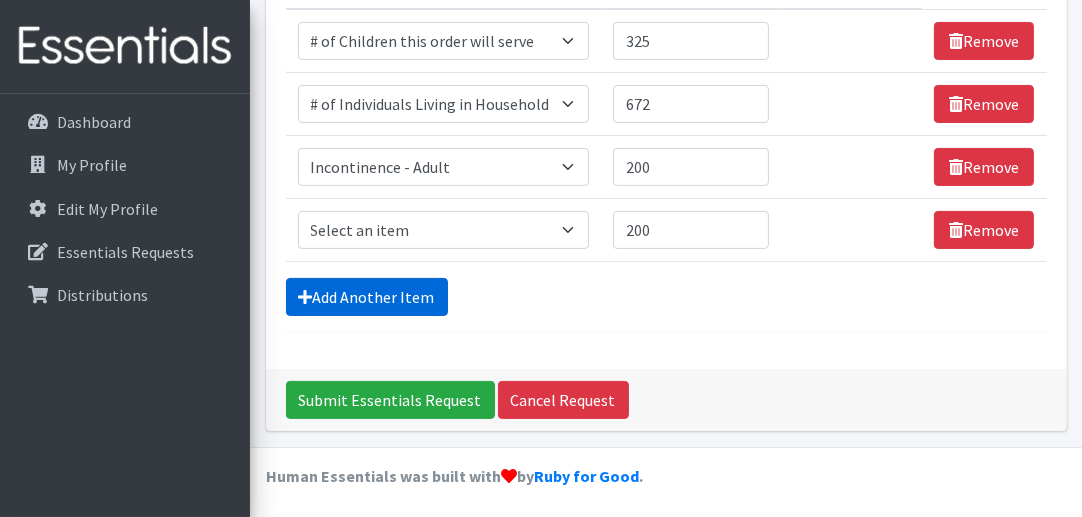 click on "Add Another Item" at bounding box center (367, 297) 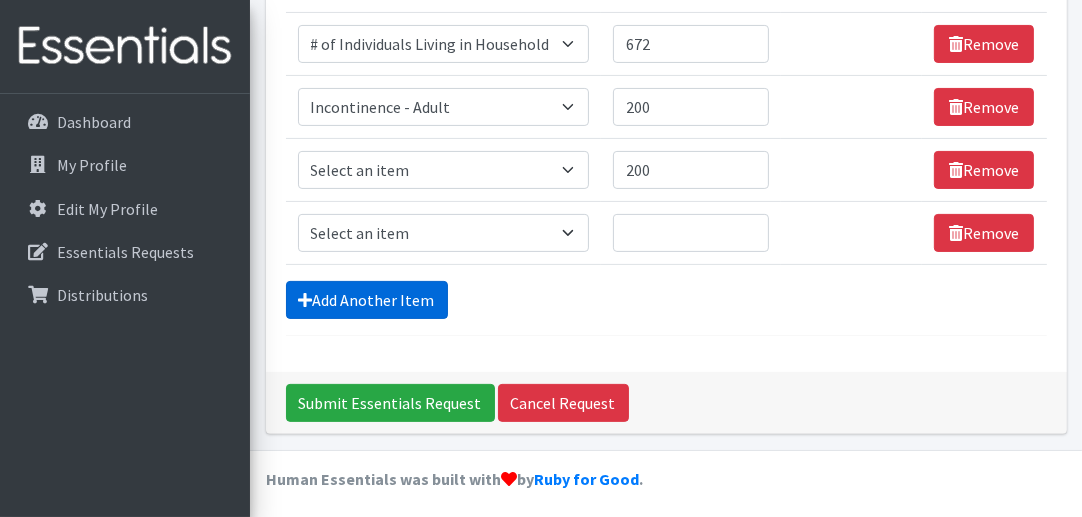scroll, scrollTop: 421, scrollLeft: 0, axis: vertical 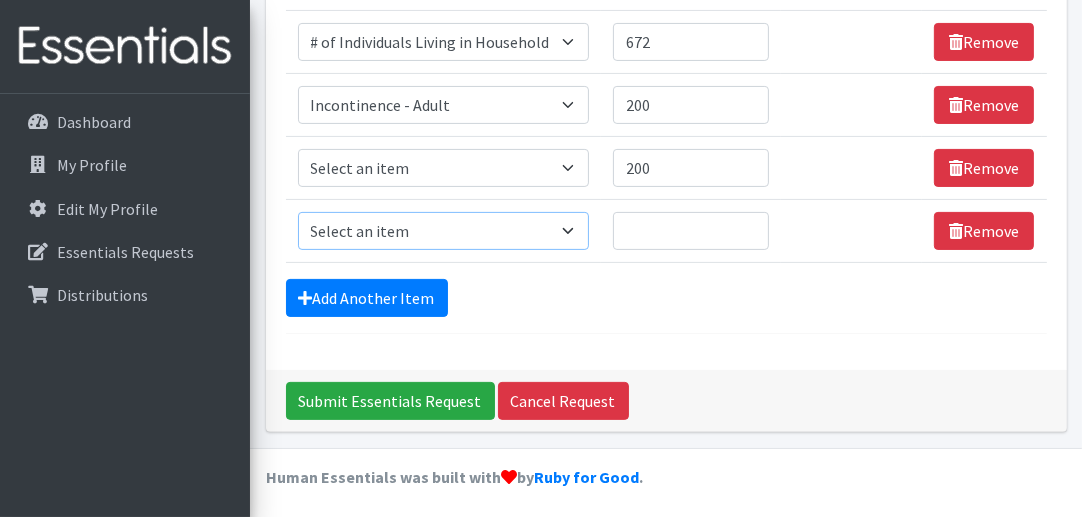 click on "Select an item
# of Children this order will serve
# of Individuals Living in Household
Activity Mat
Baby Carriers
Bath Tubs
Bed Pads
Bibs
Birthday Box - Boy
Birthday Box - Girl
Blankets/Swaddlers/Sleepsacks
Books
Bottles
Breast Pump
Bundle Me's
Car Seat - 3in1 up to 80 lbs.
Car Seat - Infant up to 22lbs. w/ handle
Clothing Boys Spring/Summer 0-6 Months
Clothing Boys Spring/Summer 12-18 Months
Clothing Boys Spring/Summer 18-24 Months
Clothing Boys Spring/Summer 2T
Clothing Boys Spring/Summer 3T
Clothing Boys Spring/Summer 4T
Clothing Boys Spring/Summer 5T
Clothing Boys Spring/Summer 6-12 Months
Clothing Boys Spring/Summer Premie/NB
Clothing Girls Fall/Winter 6-12 Months
Clothing Girls Spring/Summer 0-6 Months
Clothing Girls Spring/Summer 12-18 Months
Clothing Girls Spring/Summer 18-24 Months
Clothing Girls Spring/Summer 2T
Clothing Girls Spring/Summer 3T
Clothing Girls Spring/Summer 4T
Clothing Girls Spring/Summer 5T
Diaper Bags" at bounding box center (444, 231) 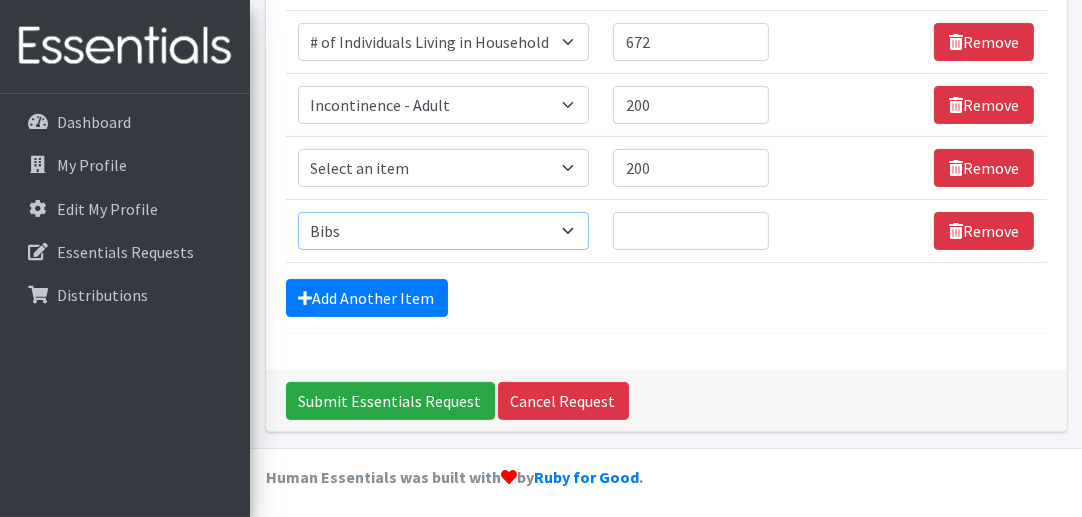 click on "Select an item
# of Children this order will serve
# of Individuals Living in Household
Activity Mat
Baby Carriers
Bath Tubs
Bed Pads
Bibs
Birthday Box - Boy
Birthday Box - Girl
Blankets/Swaddlers/Sleepsacks
Books
Bottles
Breast Pump
Bundle Me's
Car Seat - 3in1 up to 80 lbs.
Car Seat - Infant up to 22lbs. w/ handle
Clothing Boys Spring/Summer 0-6 Months
Clothing Boys Spring/Summer 12-18 Months
Clothing Boys Spring/Summer 18-24 Months
Clothing Boys Spring/Summer 2T
Clothing Boys Spring/Summer 3T
Clothing Boys Spring/Summer 4T
Clothing Boys Spring/Summer 5T
Clothing Boys Spring/Summer 6-12 Months
Clothing Boys Spring/Summer Premie/NB
Clothing Girls Fall/Winter 6-12 Months
Clothing Girls Spring/Summer 0-6 Months
Clothing Girls Spring/Summer 12-18 Months
Clothing Girls Spring/Summer 18-24 Months
Clothing Girls Spring/Summer 2T
Clothing Girls Spring/Summer 3T
Clothing Girls Spring/Summer 4T
Clothing Girls Spring/Summer 5T
Diaper Bags" at bounding box center [444, 231] 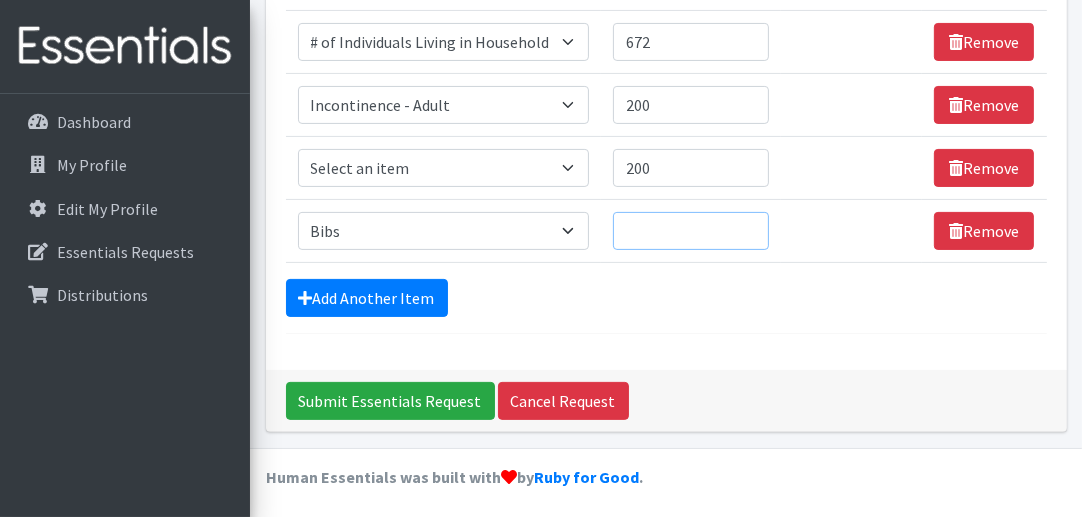 click on "Quantity" at bounding box center (691, 231) 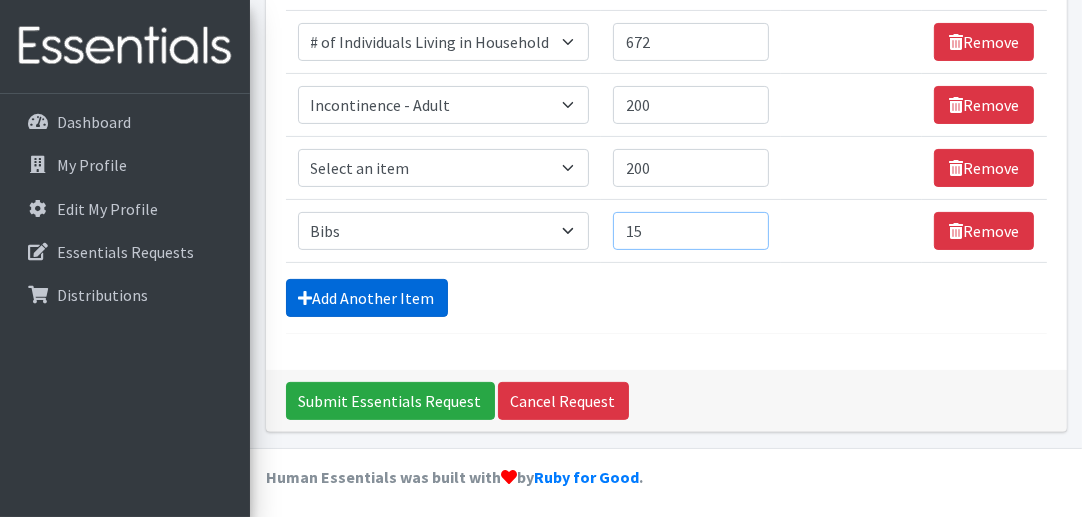 type on "15" 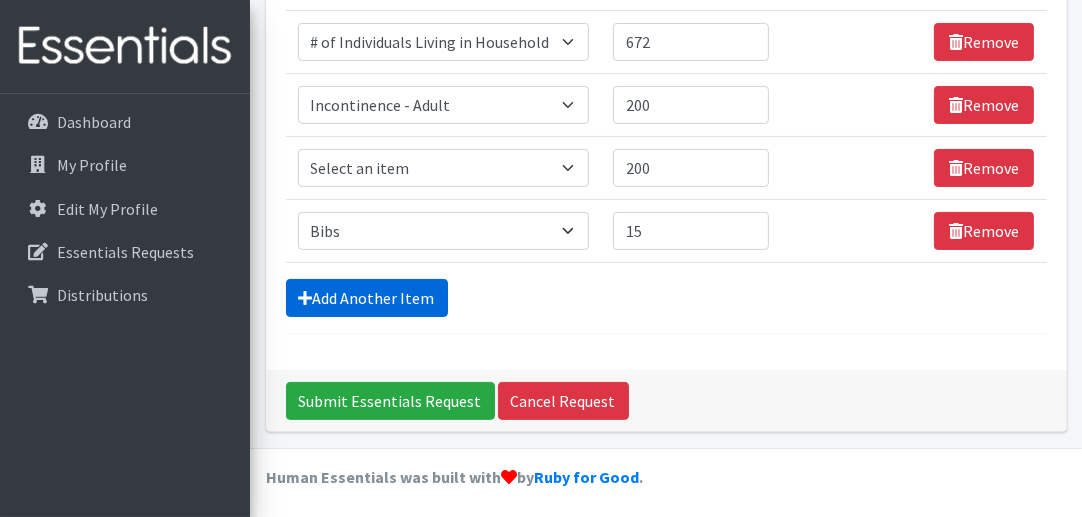 click on "Add Another Item" at bounding box center (367, 298) 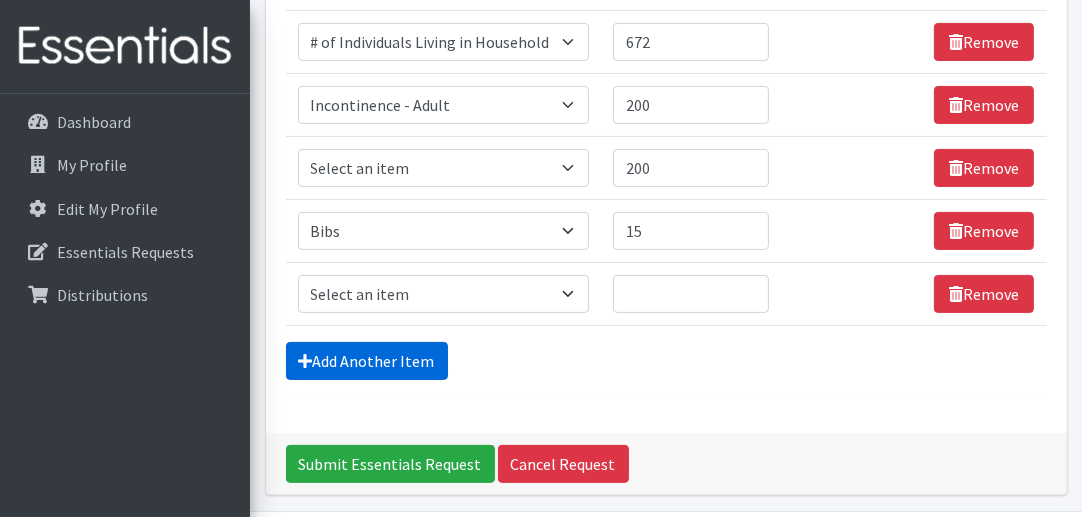 scroll, scrollTop: 484, scrollLeft: 0, axis: vertical 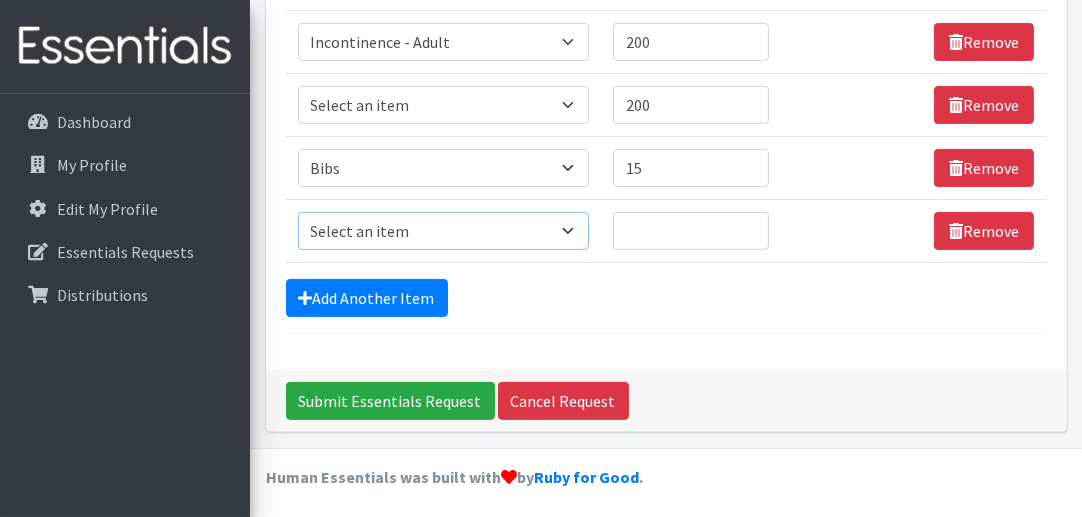 click on "Select an item
# of Children this order will serve
# of Individuals Living in Household
Activity Mat
Baby Carriers
Bath Tubs
Bed Pads
Bibs
Birthday Box - Boy
Birthday Box - Girl
Blankets/Swaddlers/Sleepsacks
Books
Bottles
Breast Pump
Bundle Me's
Car Seat - 3in1 up to 80 lbs.
Car Seat - Infant up to 22lbs. w/ handle
Clothing Boys Spring/Summer 0-6 Months
Clothing Boys Spring/Summer 12-18 Months
Clothing Boys Spring/Summer 18-24 Months
Clothing Boys Spring/Summer 2T
Clothing Boys Spring/Summer 3T
Clothing Boys Spring/Summer 4T
Clothing Boys Spring/Summer 5T
Clothing Boys Spring/Summer 6-12 Months
Clothing Boys Spring/Summer Premie/NB
Clothing Girls Fall/Winter 6-12 Months
Clothing Girls Spring/Summer 0-6 Months
Clothing Girls Spring/Summer 12-18 Months
Clothing Girls Spring/Summer 18-24 Months
Clothing Girls Spring/Summer 2T
Clothing Girls Spring/Summer 3T
Clothing Girls Spring/Summer 4T
Clothing Girls Spring/Summer 5T
Diaper Bags" at bounding box center (444, 231) 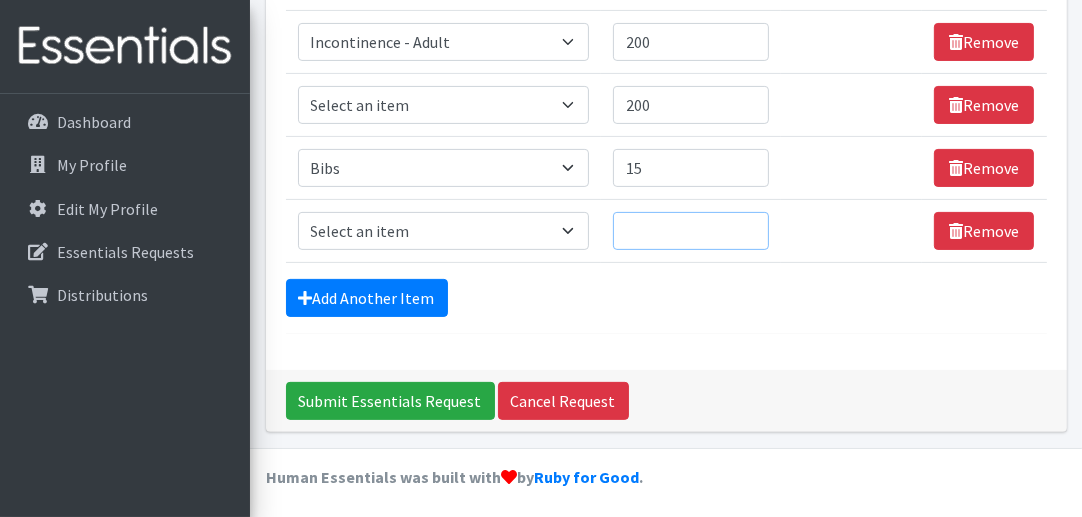 click on "Quantity" at bounding box center (691, 231) 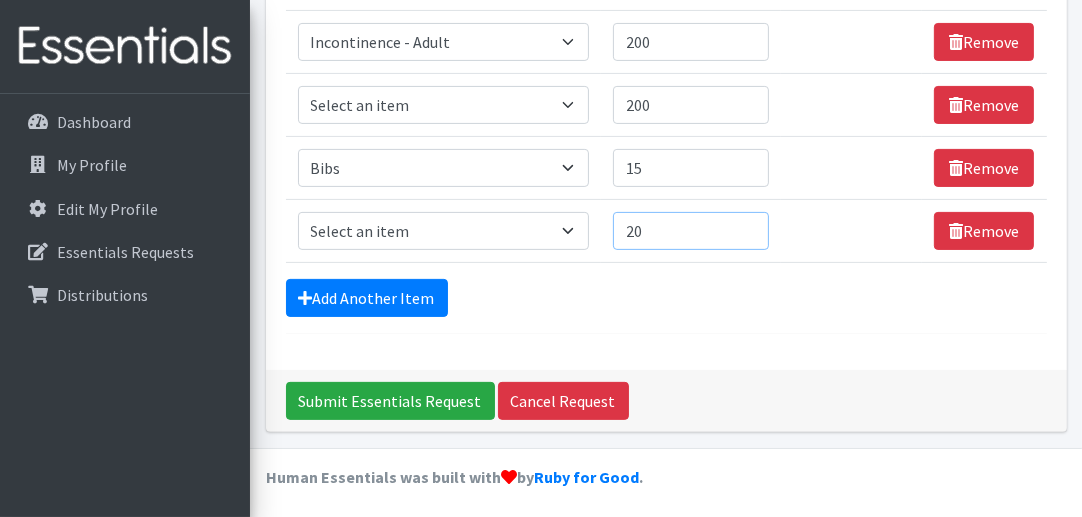 type on "20" 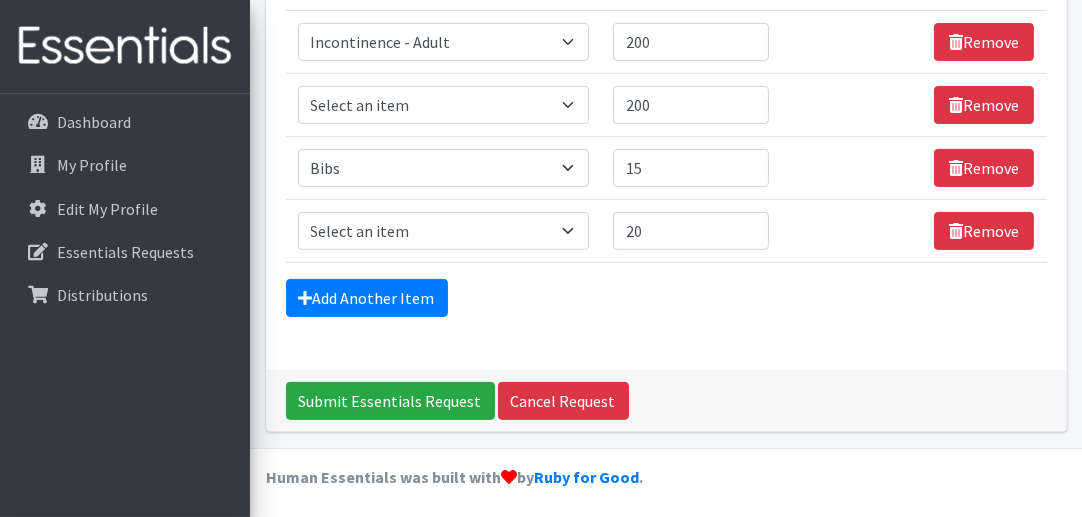 click on "Add Another Item" at bounding box center [666, 298] 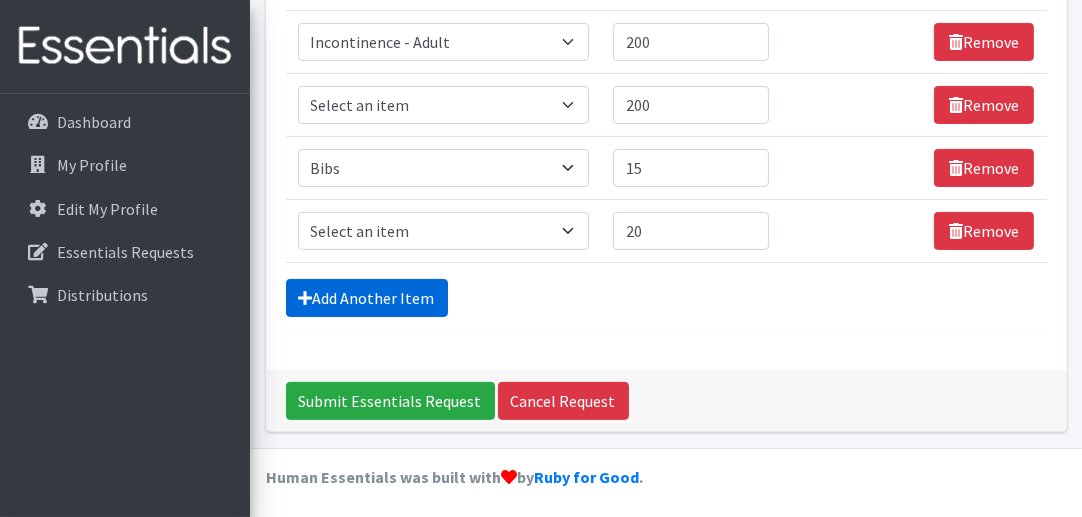 click on "Add Another Item" at bounding box center (367, 298) 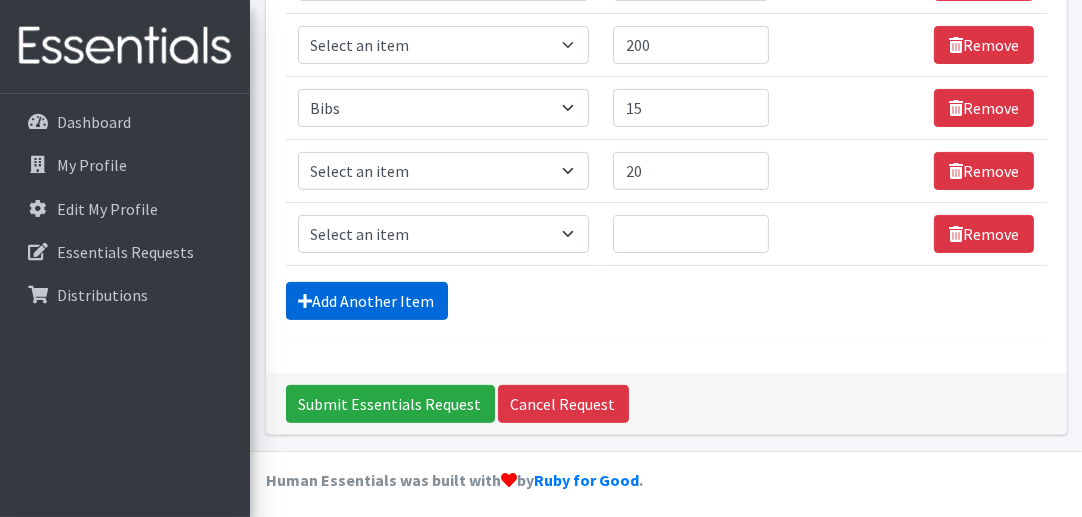 scroll, scrollTop: 547, scrollLeft: 0, axis: vertical 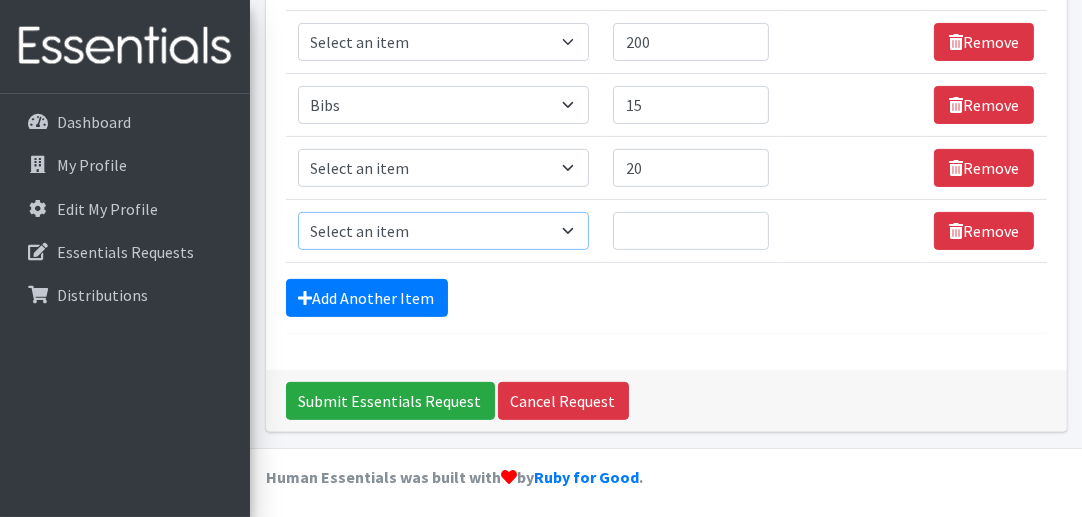 click on "Select an item
# of Children this order will serve
# of Individuals Living in Household
Activity Mat
Baby Carriers
Bath Tubs
Bed Pads
Bibs
Birthday Box - Boy
Birthday Box - Girl
Blankets/Swaddlers/Sleepsacks
Books
Bottles
Breast Pump
Bundle Me's
Car Seat - 3in1 up to 80 lbs.
Car Seat - Infant up to 22lbs. w/ handle
Clothing Boys Spring/Summer 0-6 Months
Clothing Boys Spring/Summer 12-18 Months
Clothing Boys Spring/Summer 18-24 Months
Clothing Boys Spring/Summer 2T
Clothing Boys Spring/Summer 3T
Clothing Boys Spring/Summer 4T
Clothing Boys Spring/Summer 5T
Clothing Boys Spring/Summer 6-12 Months
Clothing Boys Spring/Summer Premie/NB
Clothing Girls Fall/Winter 6-12 Months
Clothing Girls Spring/Summer 0-6 Months
Clothing Girls Spring/Summer 12-18 Months
Clothing Girls Spring/Summer 18-24 Months
Clothing Girls Spring/Summer 2T
Clothing Girls Spring/Summer 3T
Clothing Girls Spring/Summer 4T
Clothing Girls Spring/Summer 5T
Diaper Bags" at bounding box center (444, 231) 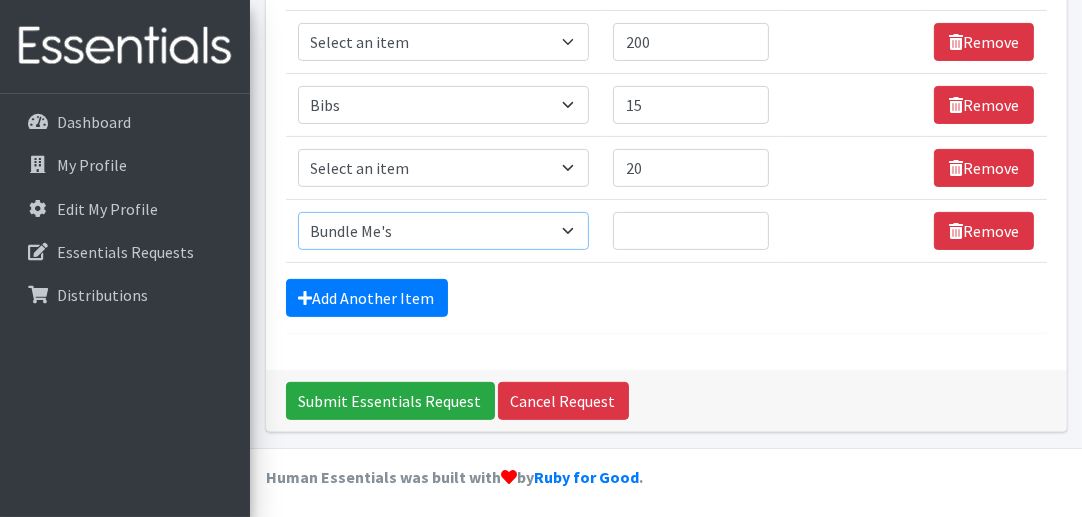 click on "Select an item
# of Children this order will serve
# of Individuals Living in Household
Activity Mat
Baby Carriers
Bath Tubs
Bed Pads
Bibs
Birthday Box - Boy
Birthday Box - Girl
Blankets/Swaddlers/Sleepsacks
Books
Bottles
Breast Pump
Bundle Me's
Car Seat - 3in1 up to 80 lbs.
Car Seat - Infant up to 22lbs. w/ handle
Clothing Boys Spring/Summer 0-6 Months
Clothing Boys Spring/Summer 12-18 Months
Clothing Boys Spring/Summer 18-24 Months
Clothing Boys Spring/Summer 2T
Clothing Boys Spring/Summer 3T
Clothing Boys Spring/Summer 4T
Clothing Boys Spring/Summer 5T
Clothing Boys Spring/Summer 6-12 Months
Clothing Boys Spring/Summer Premie/NB
Clothing Girls Fall/Winter 6-12 Months
Clothing Girls Spring/Summer 0-6 Months
Clothing Girls Spring/Summer 12-18 Months
Clothing Girls Spring/Summer 18-24 Months
Clothing Girls Spring/Summer 2T
Clothing Girls Spring/Summer 3T
Clothing Girls Spring/Summer 4T
Clothing Girls Spring/Summer 5T
Diaper Bags" at bounding box center (444, 231) 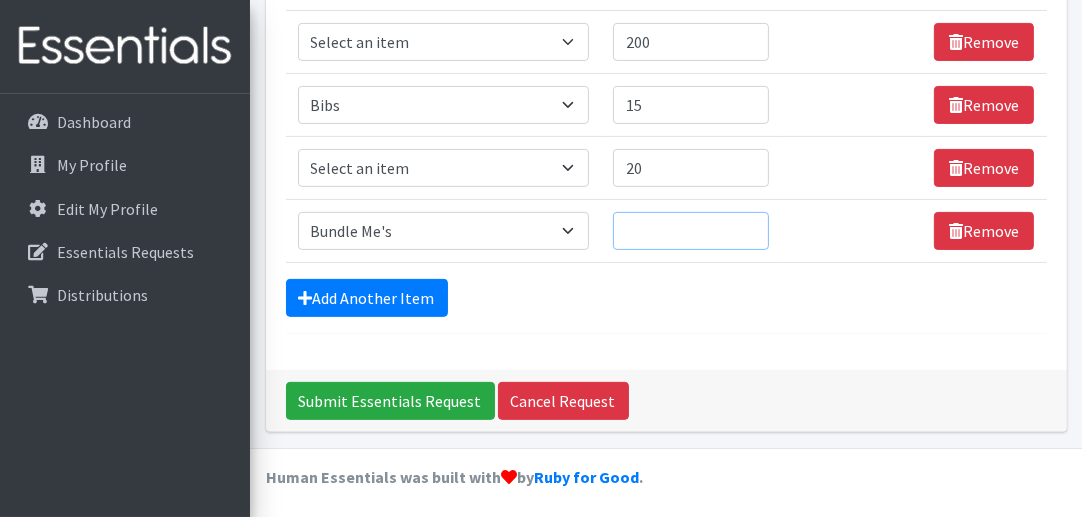 click on "Quantity" at bounding box center (691, 231) 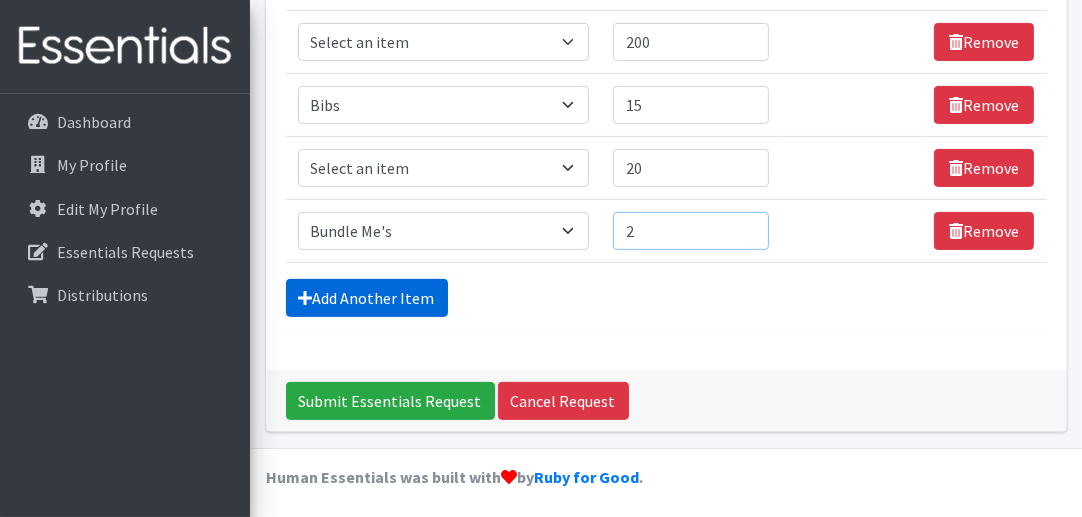 type on "2" 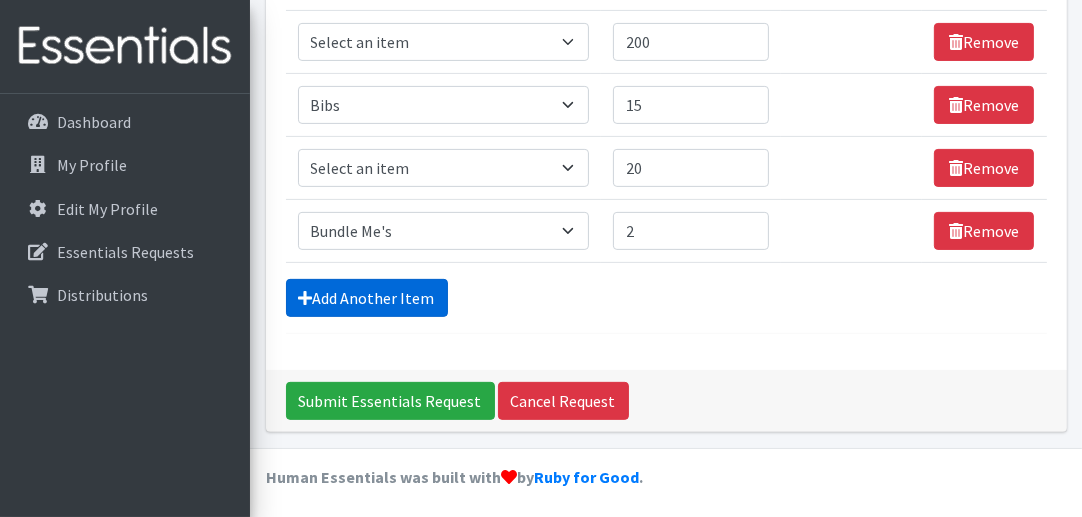 click on "Add Another Item" at bounding box center (367, 298) 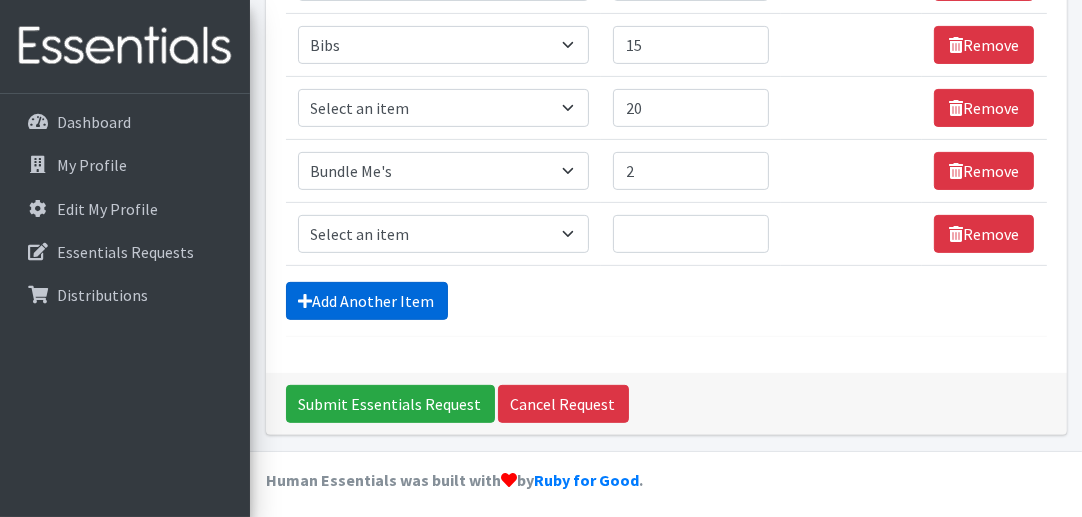 scroll, scrollTop: 609, scrollLeft: 0, axis: vertical 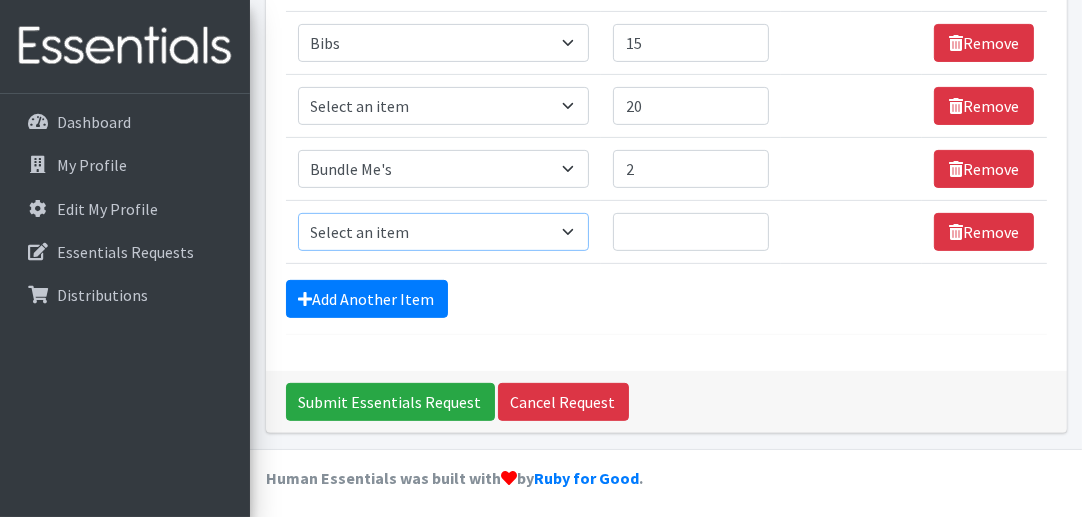 click on "Select an item
# of Children this order will serve
# of Individuals Living in Household
Activity Mat
Baby Carriers
Bath Tubs
Bed Pads
Bibs
Birthday Box - Boy
Birthday Box - Girl
Blankets/Swaddlers/Sleepsacks
Books
Bottles
Breast Pump
Bundle Me's
Car Seat - 3in1 up to 80 lbs.
Car Seat - Infant up to 22lbs. w/ handle
Clothing Boys Spring/Summer 0-6 Months
Clothing Boys Spring/Summer 12-18 Months
Clothing Boys Spring/Summer 18-24 Months
Clothing Boys Spring/Summer 2T
Clothing Boys Spring/Summer 3T
Clothing Boys Spring/Summer 4T
Clothing Boys Spring/Summer 5T
Clothing Boys Spring/Summer 6-12 Months
Clothing Boys Spring/Summer Premie/NB
Clothing Girls Fall/Winter 6-12 Months
Clothing Girls Spring/Summer 0-6 Months
Clothing Girls Spring/Summer 12-18 Months
Clothing Girls Spring/Summer 18-24 Months
Clothing Girls Spring/Summer 2T
Clothing Girls Spring/Summer 3T
Clothing Girls Spring/Summer 4T
Clothing Girls Spring/Summer 5T
Diaper Bags" at bounding box center [444, 232] 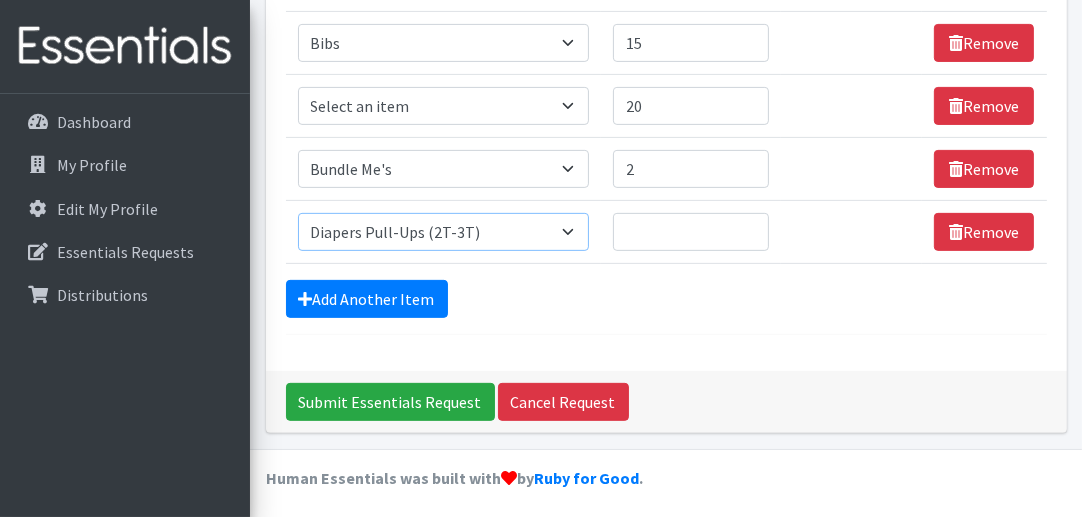 click on "Select an item
# of Children this order will serve
# of Individuals Living in Household
Activity Mat
Baby Carriers
Bath Tubs
Bed Pads
Bibs
Birthday Box - Boy
Birthday Box - Girl
Blankets/Swaddlers/Sleepsacks
Books
Bottles
Breast Pump
Bundle Me's
Car Seat - 3in1 up to 80 lbs.
Car Seat - Infant up to 22lbs. w/ handle
Clothing Boys Spring/Summer 0-6 Months
Clothing Boys Spring/Summer 12-18 Months
Clothing Boys Spring/Summer 18-24 Months
Clothing Boys Spring/Summer 2T
Clothing Boys Spring/Summer 3T
Clothing Boys Spring/Summer 4T
Clothing Boys Spring/Summer 5T
Clothing Boys Spring/Summer 6-12 Months
Clothing Boys Spring/Summer Premie/NB
Clothing Girls Fall/Winter 6-12 Months
Clothing Girls Spring/Summer 0-6 Months
Clothing Girls Spring/Summer 12-18 Months
Clothing Girls Spring/Summer 18-24 Months
Clothing Girls Spring/Summer 2T
Clothing Girls Spring/Summer 3T
Clothing Girls Spring/Summer 4T
Clothing Girls Spring/Summer 5T
Diaper Bags" at bounding box center (444, 232) 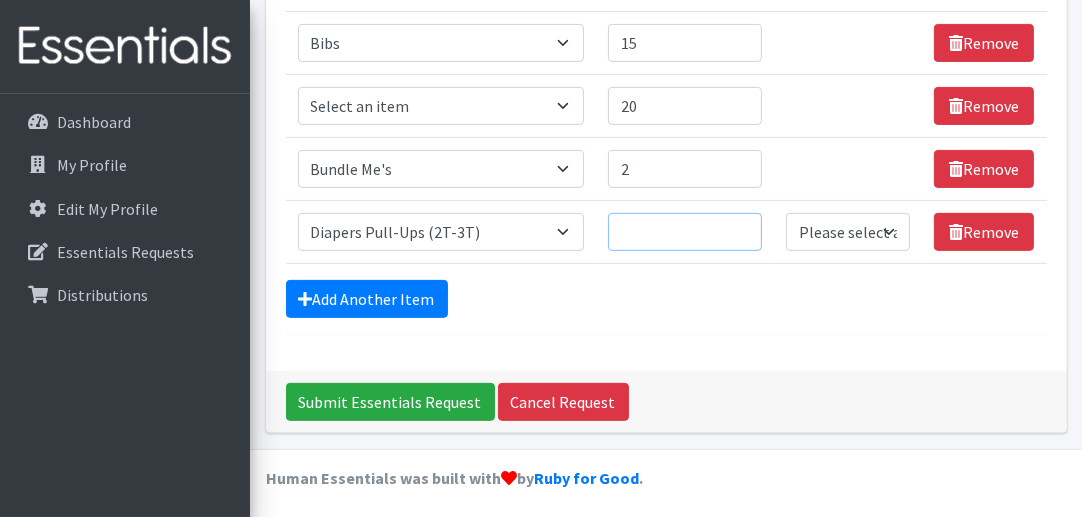 click on "Quantity" at bounding box center [685, 232] 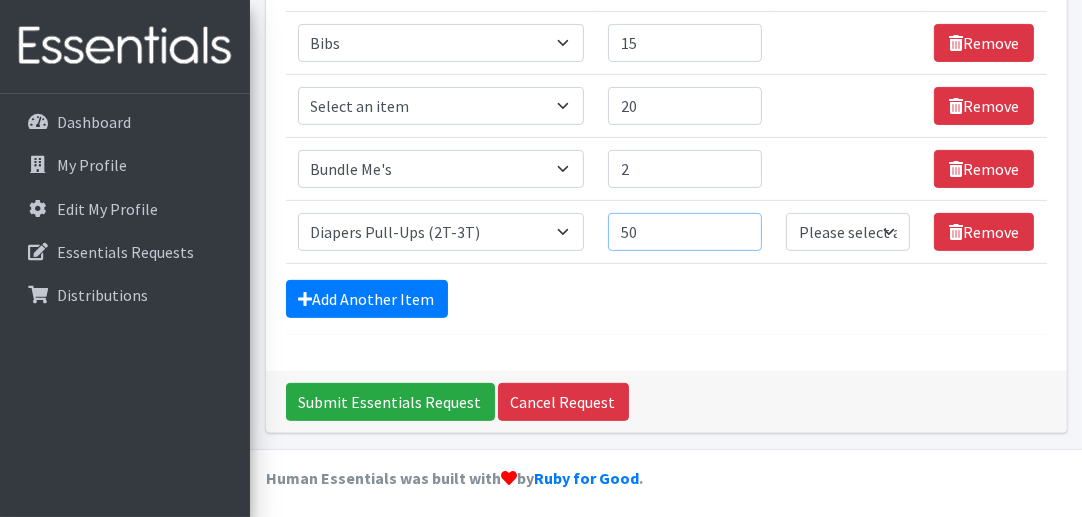 type on "50" 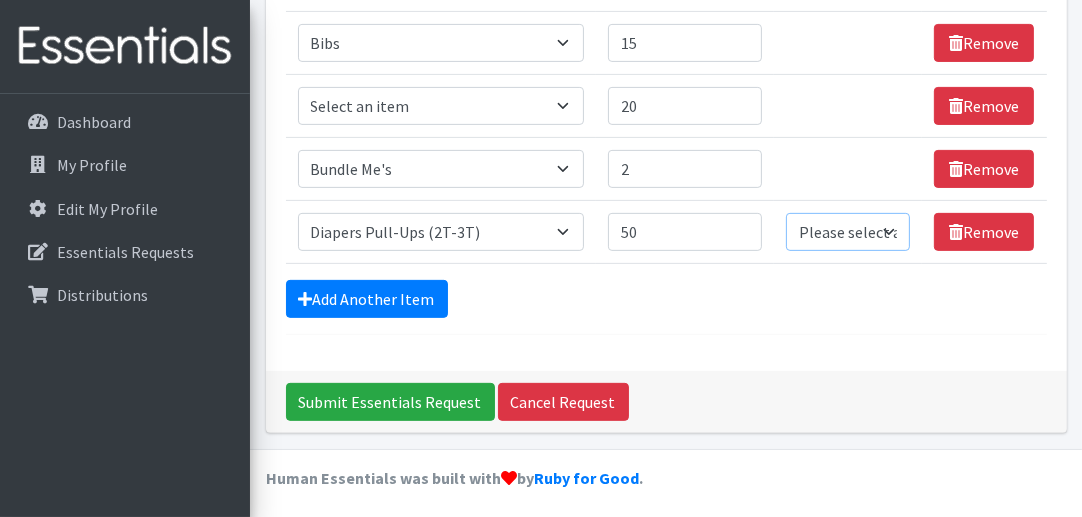 click on "Please select a unit units Packs" at bounding box center (848, 232) 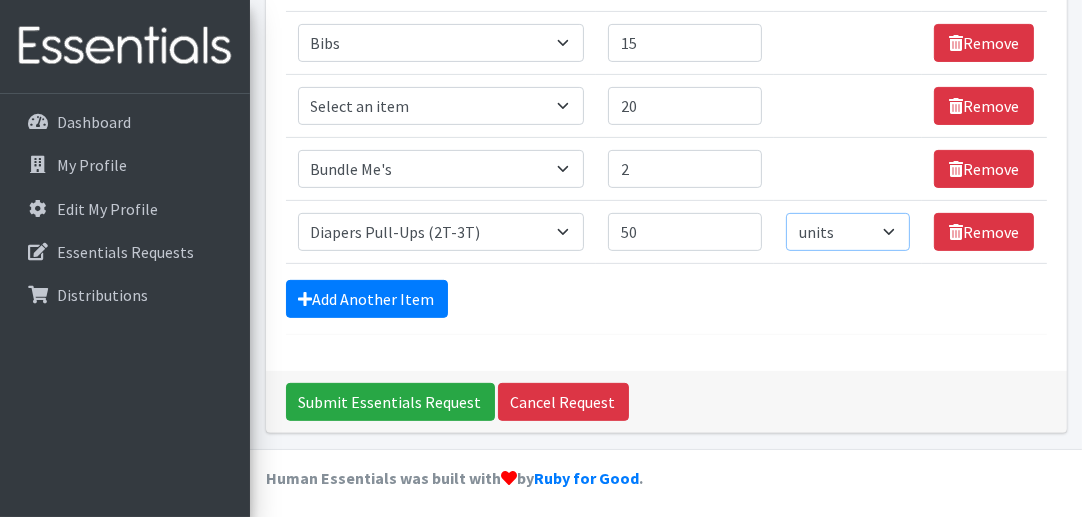 click on "Please select a unit units Packs" at bounding box center [848, 232] 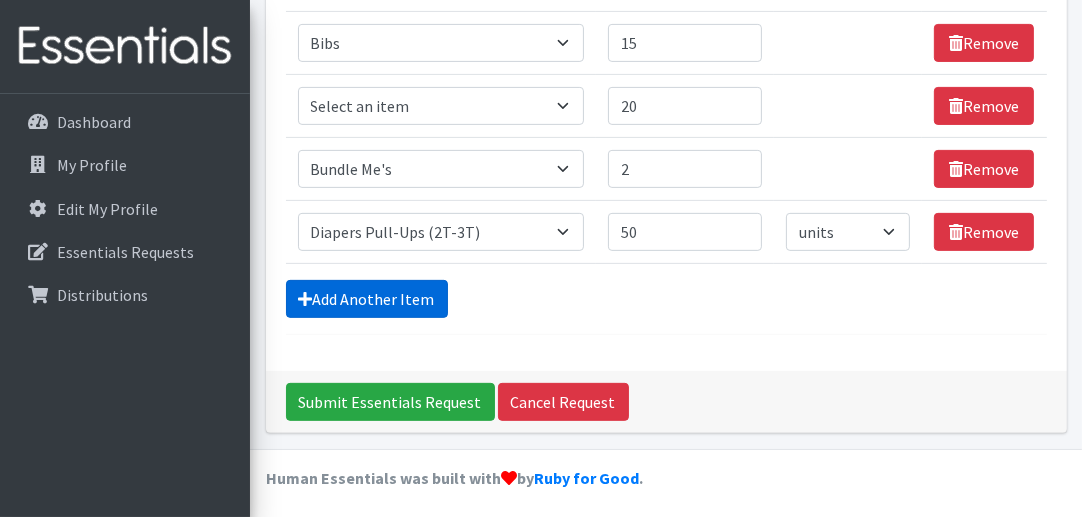 click on "Add Another Item" at bounding box center (367, 299) 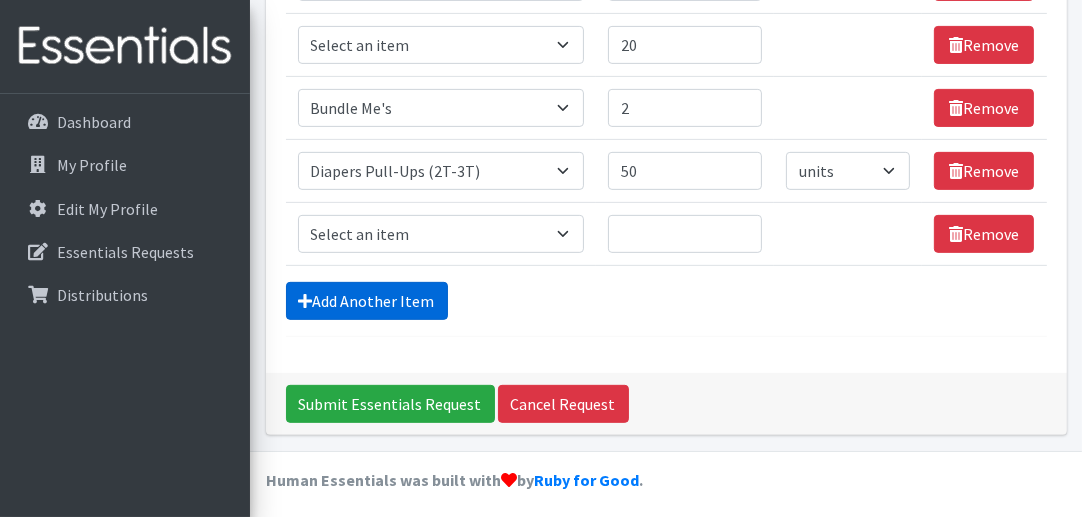 scroll, scrollTop: 672, scrollLeft: 0, axis: vertical 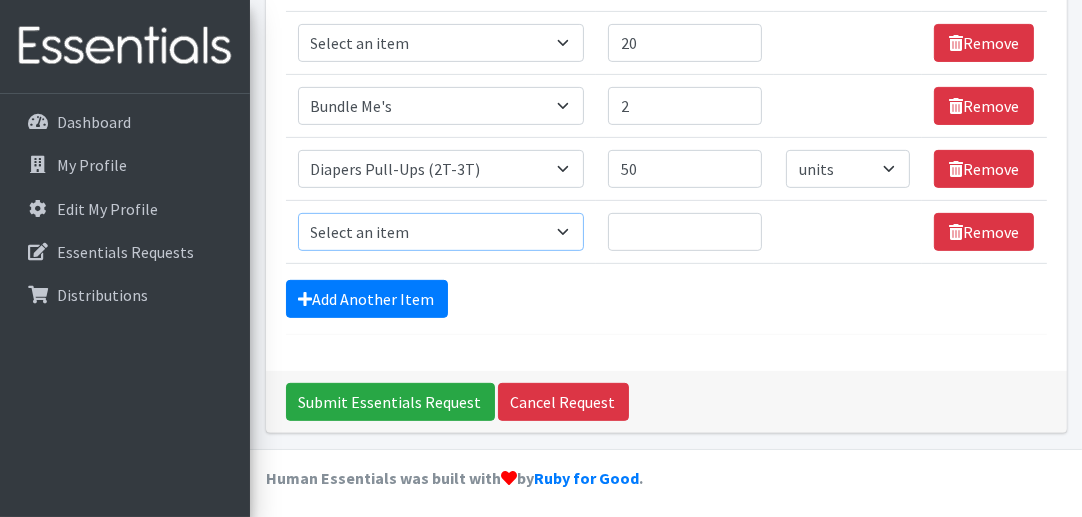 click on "Select an item
# of Children this order will serve
# of Individuals Living in Household
Activity Mat
Baby Carriers
Bath Tubs
Bed Pads
Bibs
Birthday Box - Boy
Birthday Box - Girl
Blankets/Swaddlers/Sleepsacks
Books
Bottles
Breast Pump
Bundle Me's
Car Seat - 3in1 up to 80 lbs.
Car Seat - Infant up to 22lbs. w/ handle
Clothing Boys Spring/Summer 0-6 Months
Clothing Boys Spring/Summer 12-18 Months
Clothing Boys Spring/Summer 18-24 Months
Clothing Boys Spring/Summer 2T
Clothing Boys Spring/Summer 3T
Clothing Boys Spring/Summer 4T
Clothing Boys Spring/Summer 5T
Clothing Boys Spring/Summer 6-12 Months
Clothing Boys Spring/Summer Premie/NB
Clothing Girls Fall/Winter 6-12 Months
Clothing Girls Spring/Summer 0-6 Months
Clothing Girls Spring/Summer 12-18 Months
Clothing Girls Spring/Summer 18-24 Months
Clothing Girls Spring/Summer 2T
Clothing Girls Spring/Summer 3T
Clothing Girls Spring/Summer 4T
Clothing Girls Spring/Summer 5T
Diaper Bags" at bounding box center (441, 232) 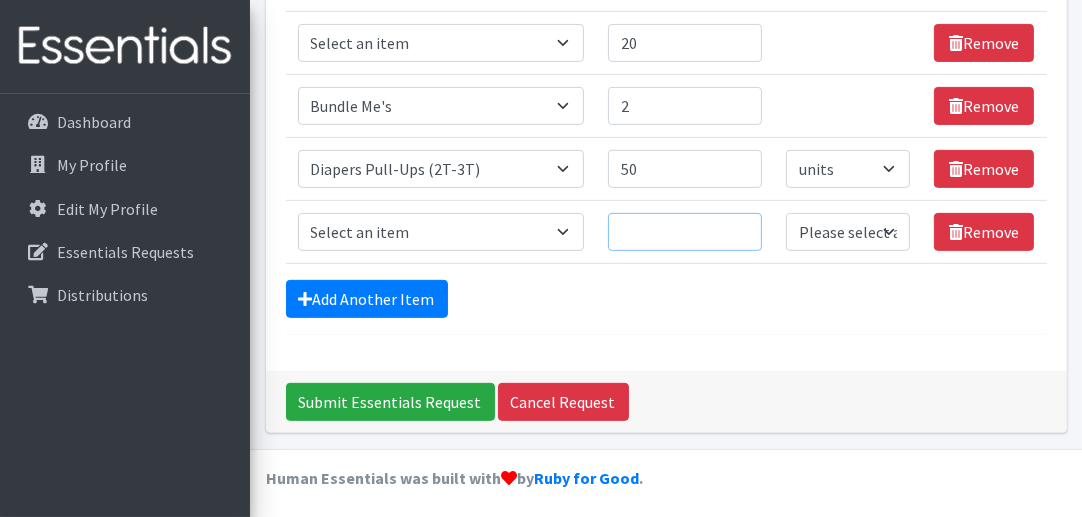 click on "Quantity" at bounding box center [685, 232] 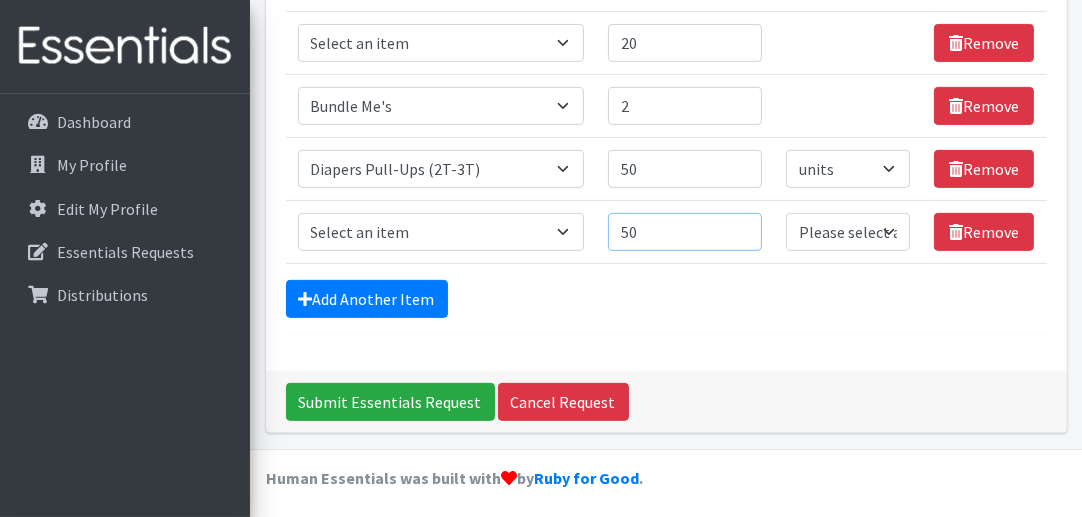 type on "50" 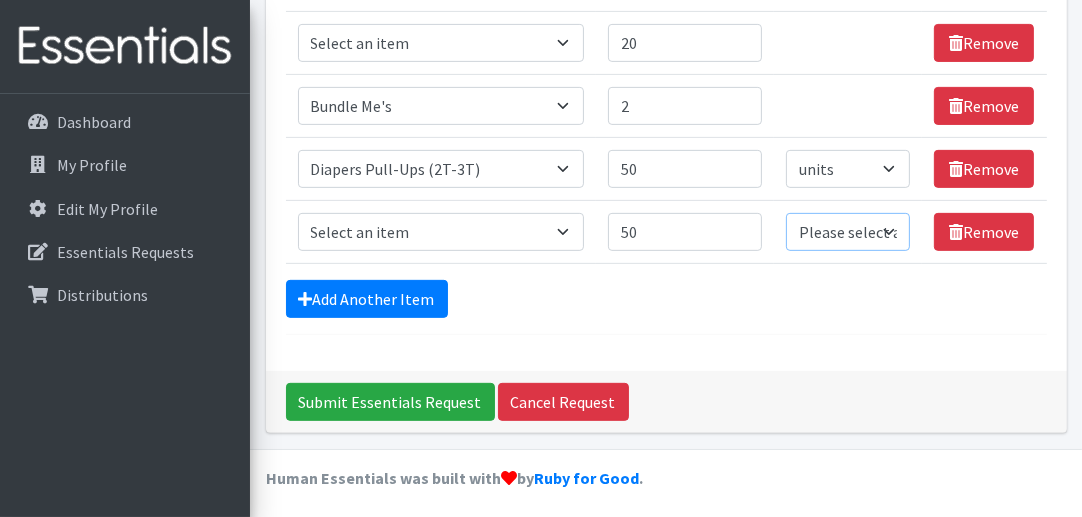 click on "Please select a unit units Packs" at bounding box center (848, 232) 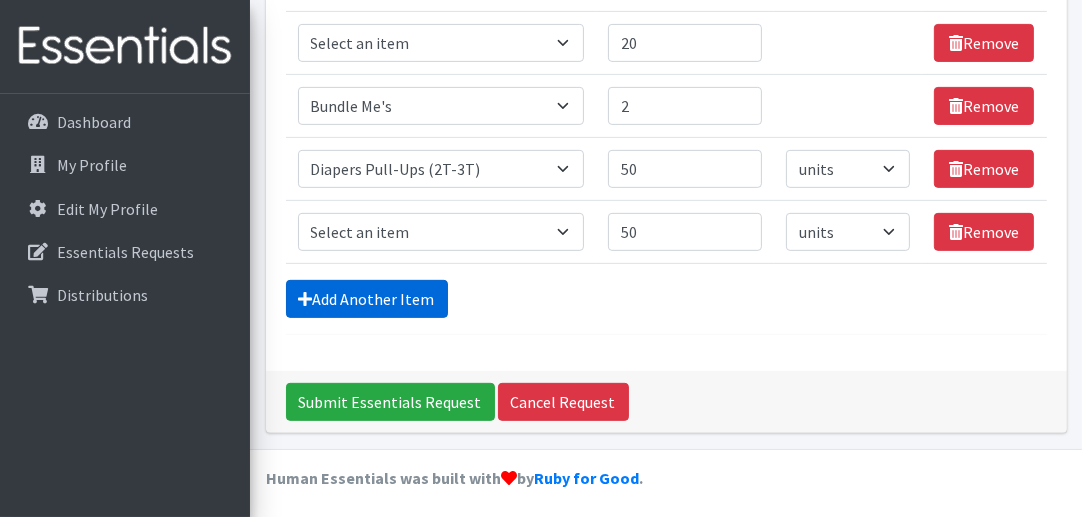 click on "Add Another Item" at bounding box center [367, 299] 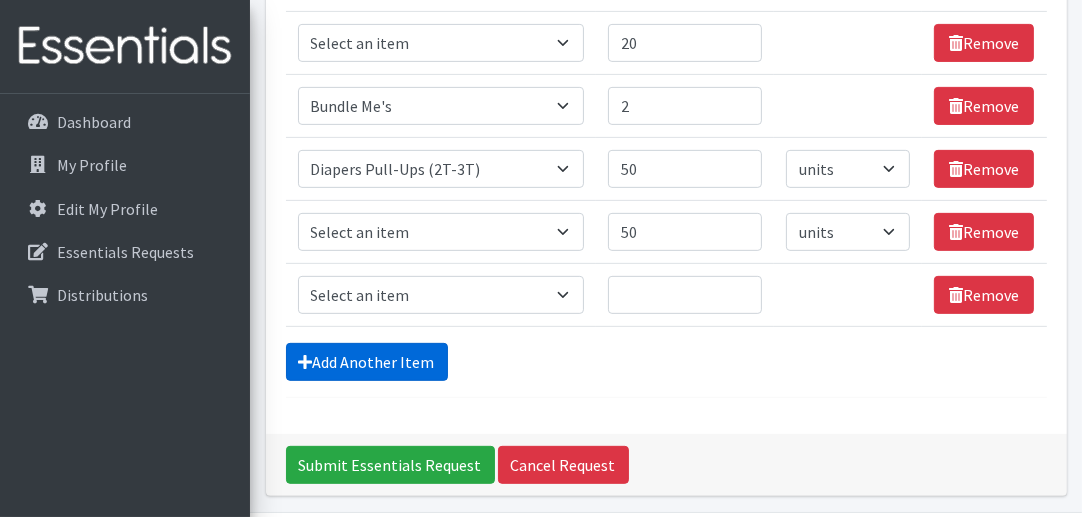 scroll, scrollTop: 735, scrollLeft: 0, axis: vertical 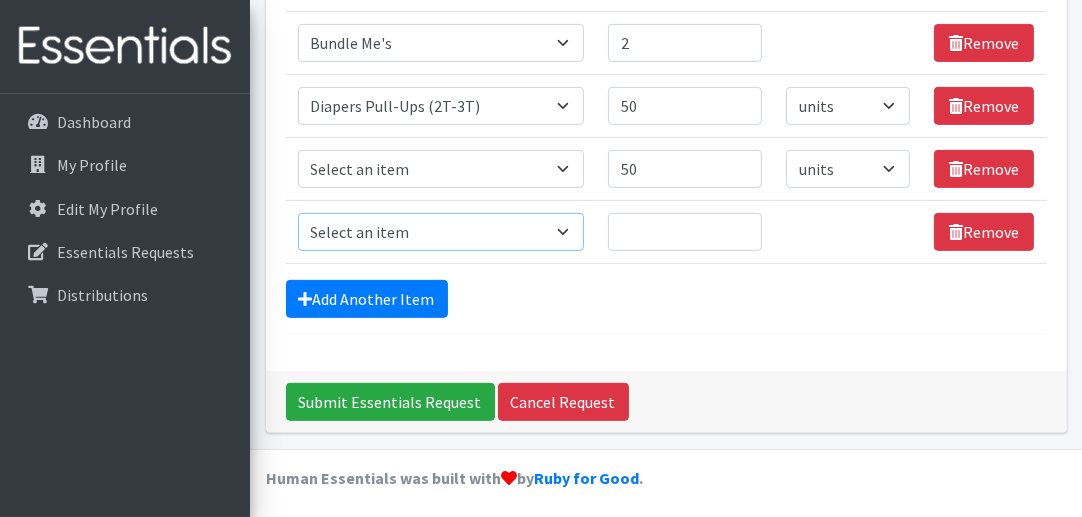 click on "Select an item
# of Children this order will serve
# of Individuals Living in Household
Activity Mat
Baby Carriers
Bath Tubs
Bed Pads
Bibs
Birthday Box - Boy
Birthday Box - Girl
Blankets/Swaddlers/Sleepsacks
Books
Bottles
Breast Pump
Bundle Me's
Car Seat - 3in1 up to 80 lbs.
Car Seat - Infant up to 22lbs. w/ handle
Clothing Boys Spring/Summer 0-6 Months
Clothing Boys Spring/Summer 12-18 Months
Clothing Boys Spring/Summer 18-24 Months
Clothing Boys Spring/Summer 2T
Clothing Boys Spring/Summer 3T
Clothing Boys Spring/Summer 4T
Clothing Boys Spring/Summer 5T
Clothing Boys Spring/Summer 6-12 Months
Clothing Boys Spring/Summer Premie/NB
Clothing Girls Fall/Winter 6-12 Months
Clothing Girls Spring/Summer 0-6 Months
Clothing Girls Spring/Summer 12-18 Months
Clothing Girls Spring/Summer 18-24 Months
Clothing Girls Spring/Summer 2T
Clothing Girls Spring/Summer 3T
Clothing Girls Spring/Summer 4T
Clothing Girls Spring/Summer 5T
Diaper Bags" at bounding box center (441, 232) 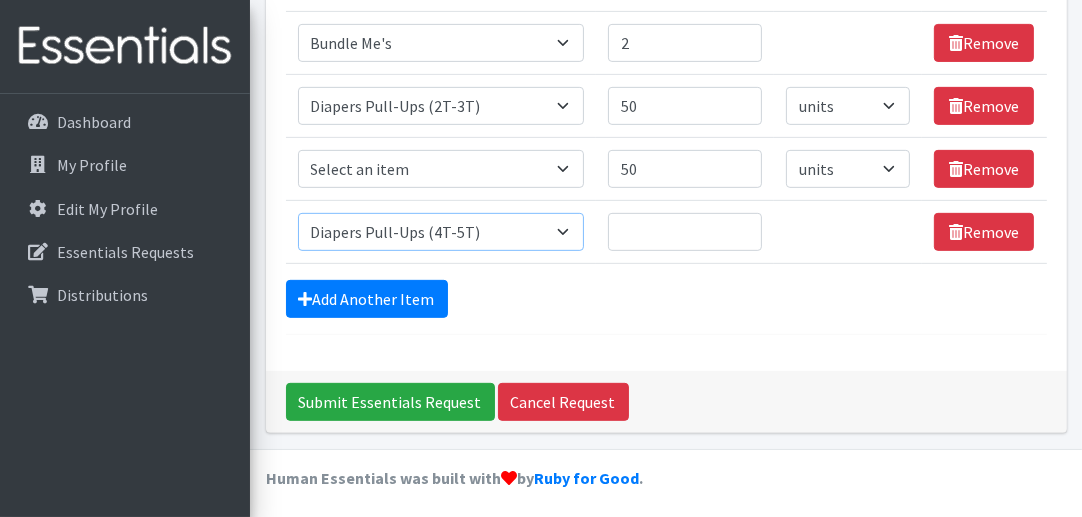 click on "Select an item
# of Children this order will serve
# of Individuals Living in Household
Activity Mat
Baby Carriers
Bath Tubs
Bed Pads
Bibs
Birthday Box - Boy
Birthday Box - Girl
Blankets/Swaddlers/Sleepsacks
Books
Bottles
Breast Pump
Bundle Me's
Car Seat - 3in1 up to 80 lbs.
Car Seat - Infant up to 22lbs. w/ handle
Clothing Boys Spring/Summer 0-6 Months
Clothing Boys Spring/Summer 12-18 Months
Clothing Boys Spring/Summer 18-24 Months
Clothing Boys Spring/Summer 2T
Clothing Boys Spring/Summer 3T
Clothing Boys Spring/Summer 4T
Clothing Boys Spring/Summer 5T
Clothing Boys Spring/Summer 6-12 Months
Clothing Boys Spring/Summer Premie/NB
Clothing Girls Fall/Winter 6-12 Months
Clothing Girls Spring/Summer 0-6 Months
Clothing Girls Spring/Summer 12-18 Months
Clothing Girls Spring/Summer 18-24 Months
Clothing Girls Spring/Summer 2T
Clothing Girls Spring/Summer 3T
Clothing Girls Spring/Summer 4T
Clothing Girls Spring/Summer 5T
Diaper Bags" at bounding box center [441, 232] 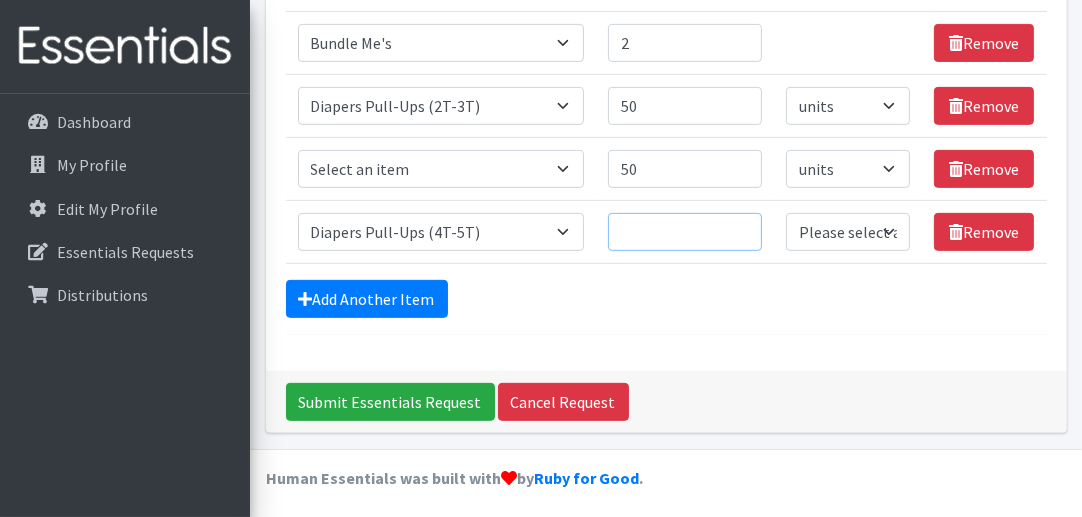 click on "Quantity" at bounding box center [685, 232] 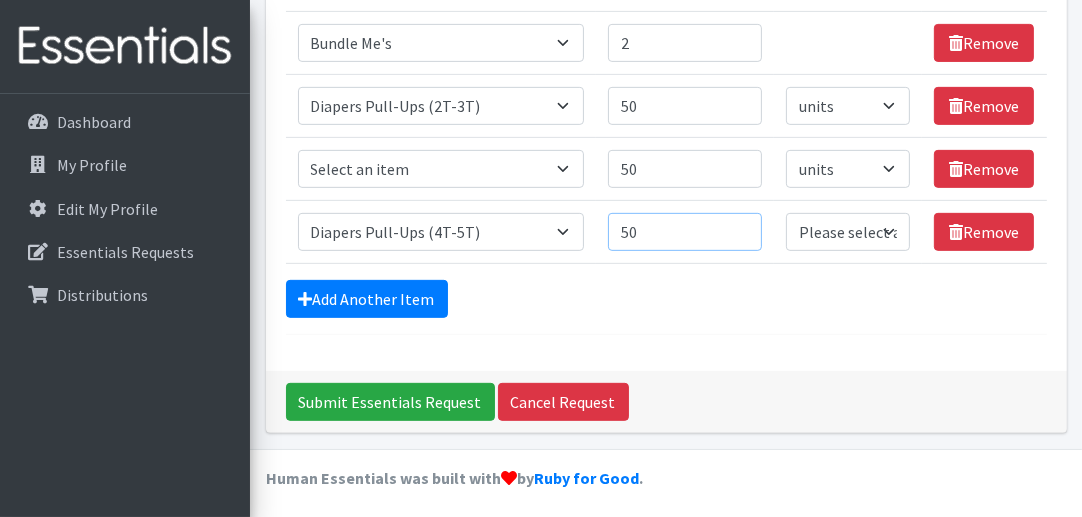 type on "50" 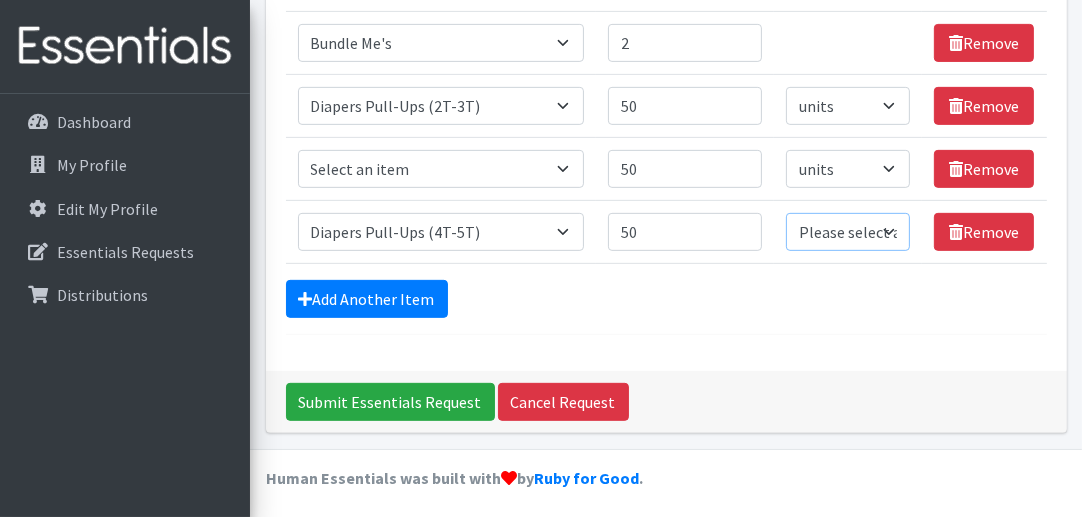 click on "Please select a unit units Packs" at bounding box center [848, 232] 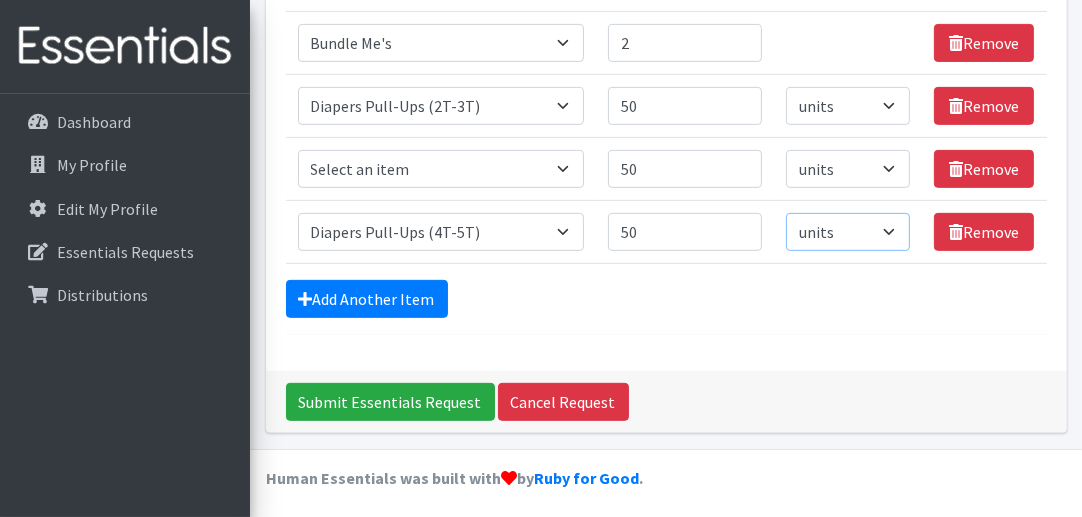 click on "Please select a unit units Packs" at bounding box center (848, 232) 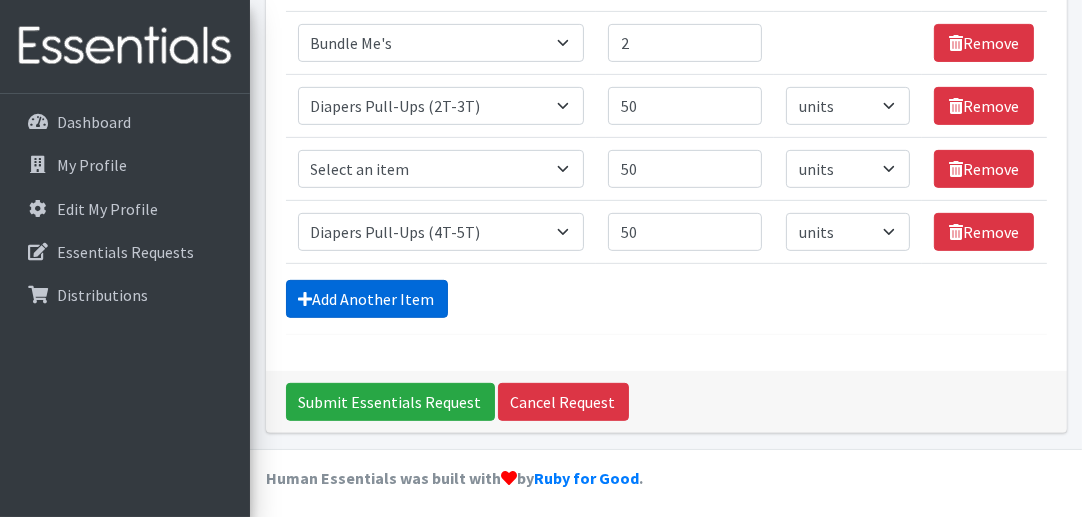 click on "Add Another Item" at bounding box center (367, 299) 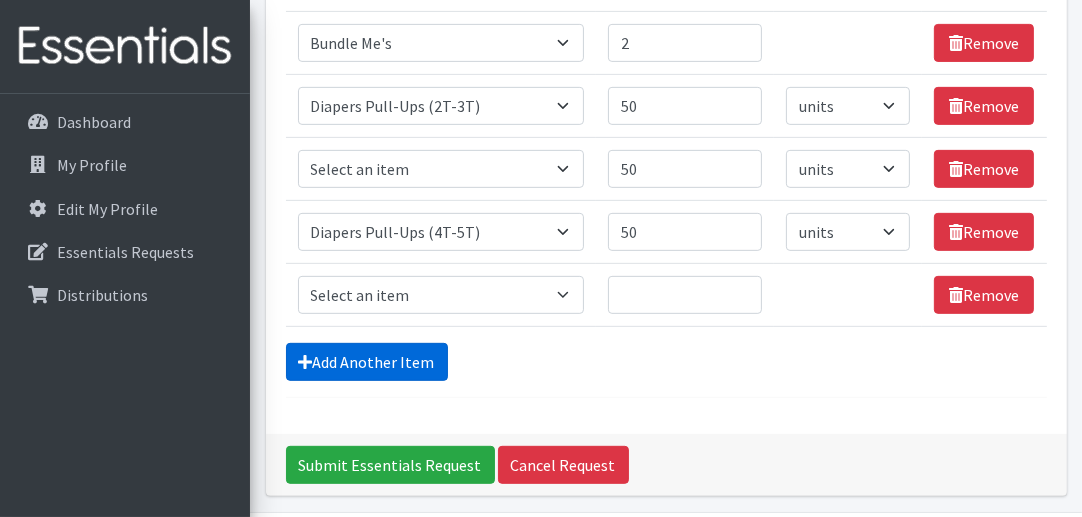 scroll, scrollTop: 797, scrollLeft: 0, axis: vertical 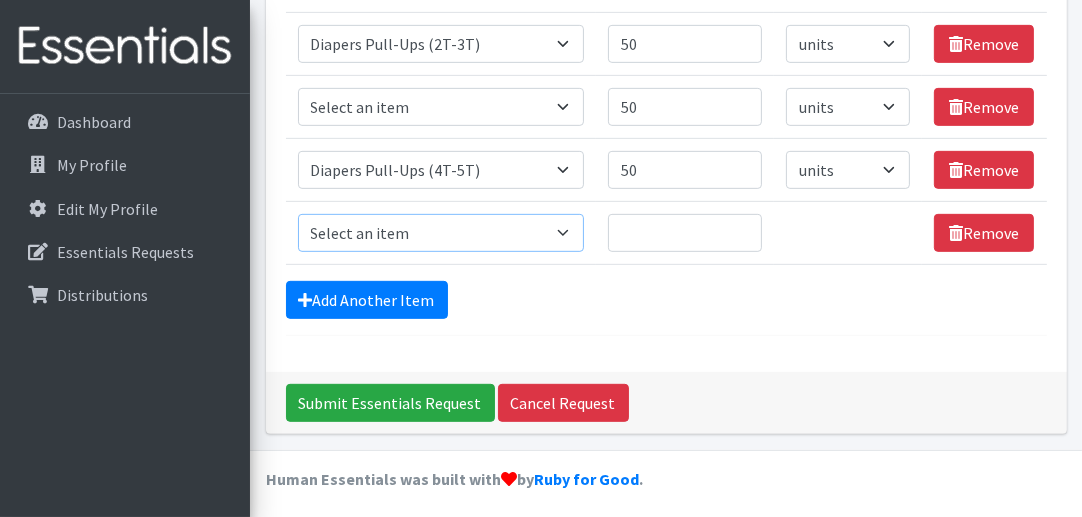 click on "Select an item
# of Children this order will serve
# of Individuals Living in Household
Activity Mat
Baby Carriers
Bath Tubs
Bed Pads
Bibs
Birthday Box - Boy
Birthday Box - Girl
Blankets/Swaddlers/Sleepsacks
Books
Bottles
Breast Pump
Bundle Me's
Car Seat - 3in1 up to 80 lbs.
Car Seat - Infant up to 22lbs. w/ handle
Clothing Boys Spring/Summer 0-6 Months
Clothing Boys Spring/Summer 12-18 Months
Clothing Boys Spring/Summer 18-24 Months
Clothing Boys Spring/Summer 2T
Clothing Boys Spring/Summer 3T
Clothing Boys Spring/Summer 4T
Clothing Boys Spring/Summer 5T
Clothing Boys Spring/Summer 6-12 Months
Clothing Boys Spring/Summer Premie/NB
Clothing Girls Fall/Winter 6-12 Months
Clothing Girls Spring/Summer 0-6 Months
Clothing Girls Spring/Summer 12-18 Months
Clothing Girls Spring/Summer 18-24 Months
Clothing Girls Spring/Summer 2T
Clothing Girls Spring/Summer 3T
Clothing Girls Spring/Summer 4T
Clothing Girls Spring/Summer 5T
Diaper Bags" at bounding box center [441, 233] 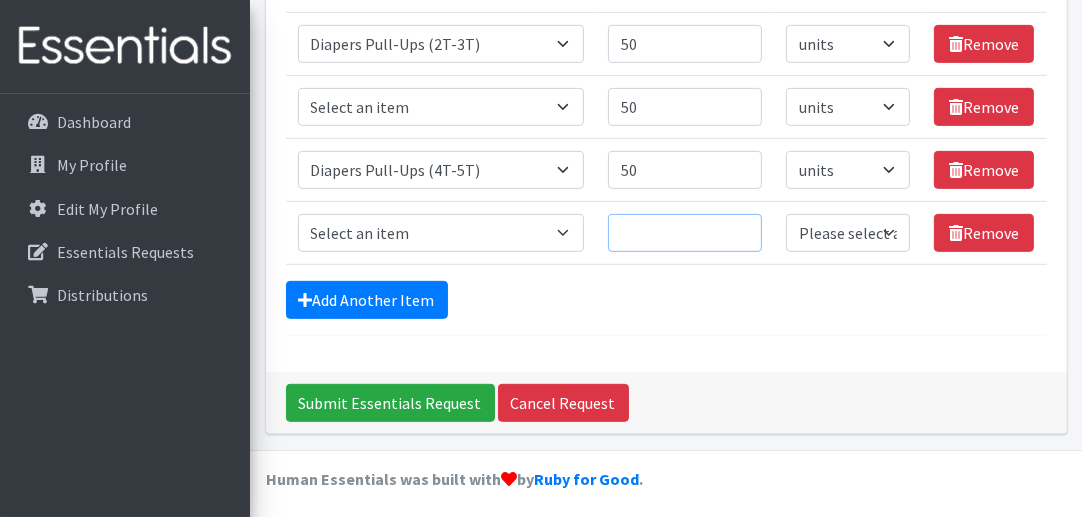 click on "Quantity" at bounding box center (685, 233) 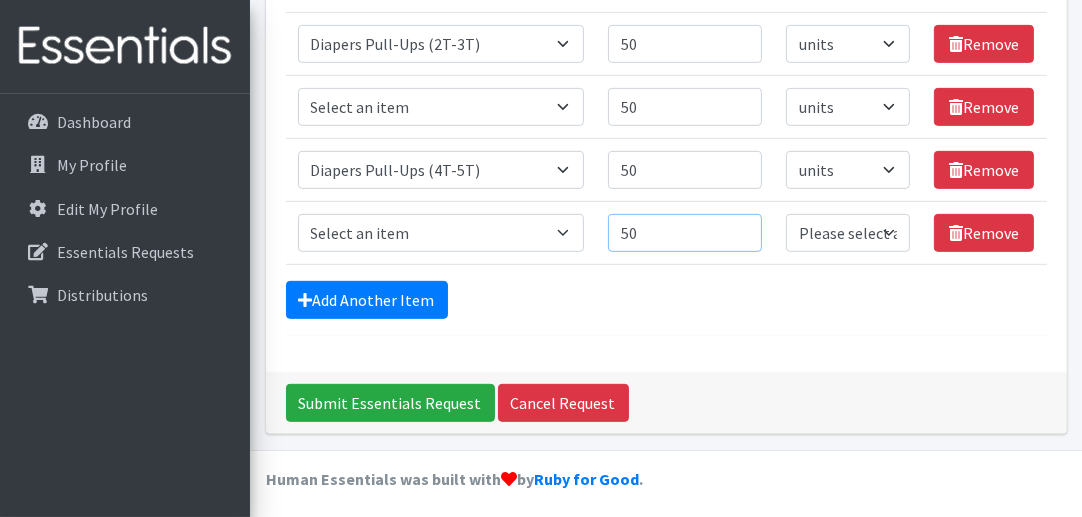 type on "50" 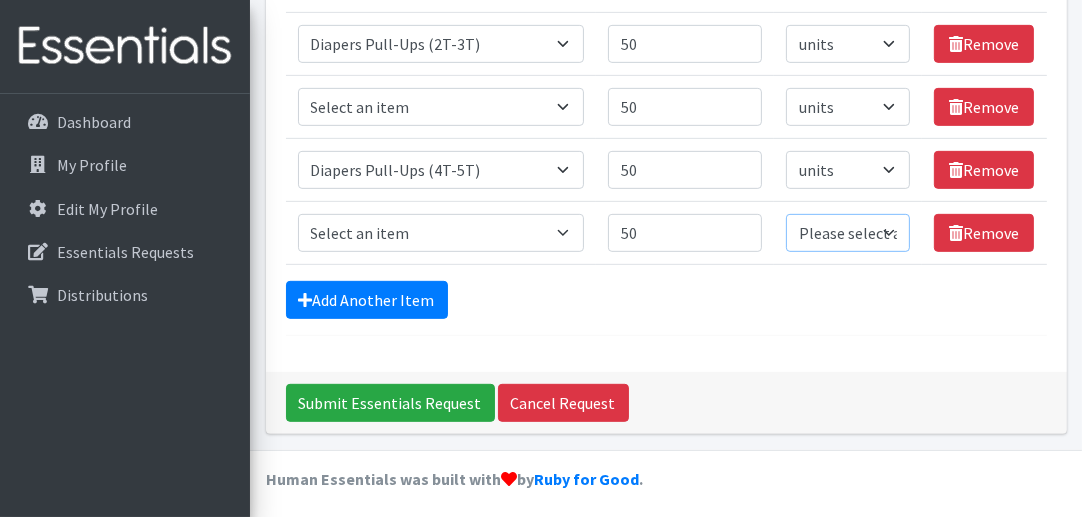 click on "Please select a unit units Packs" at bounding box center (848, 233) 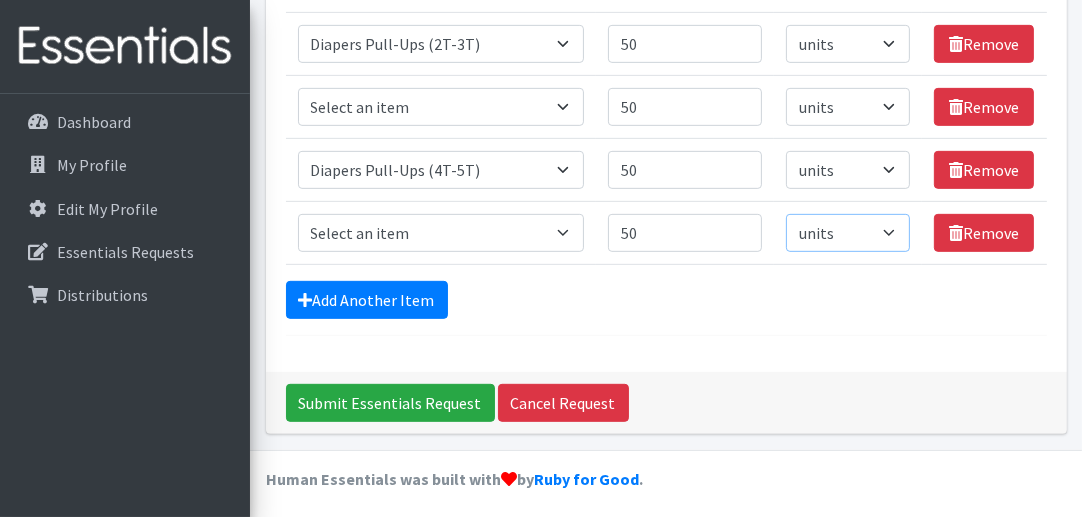 click on "Please select a unit units Packs" at bounding box center [848, 233] 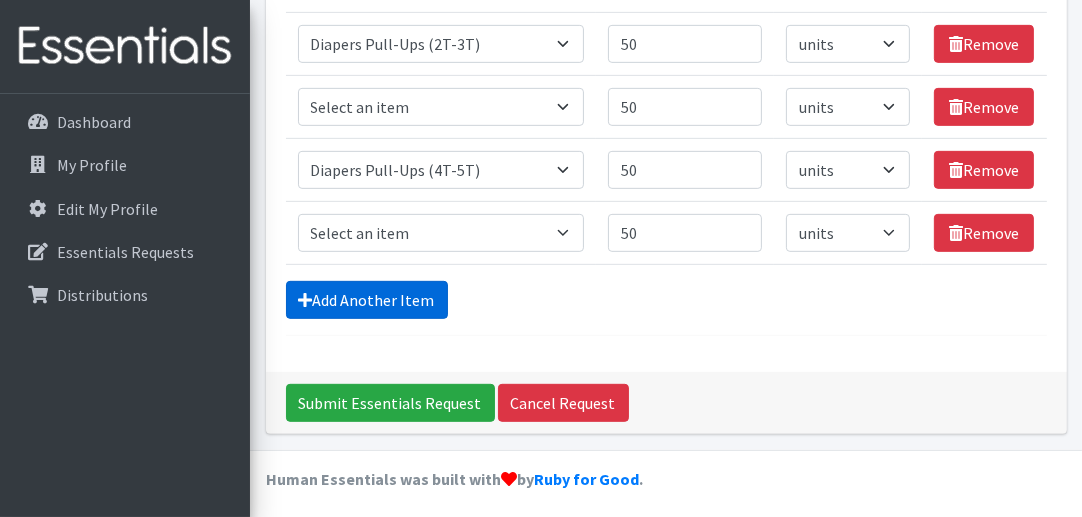 click on "Add Another Item" at bounding box center [367, 300] 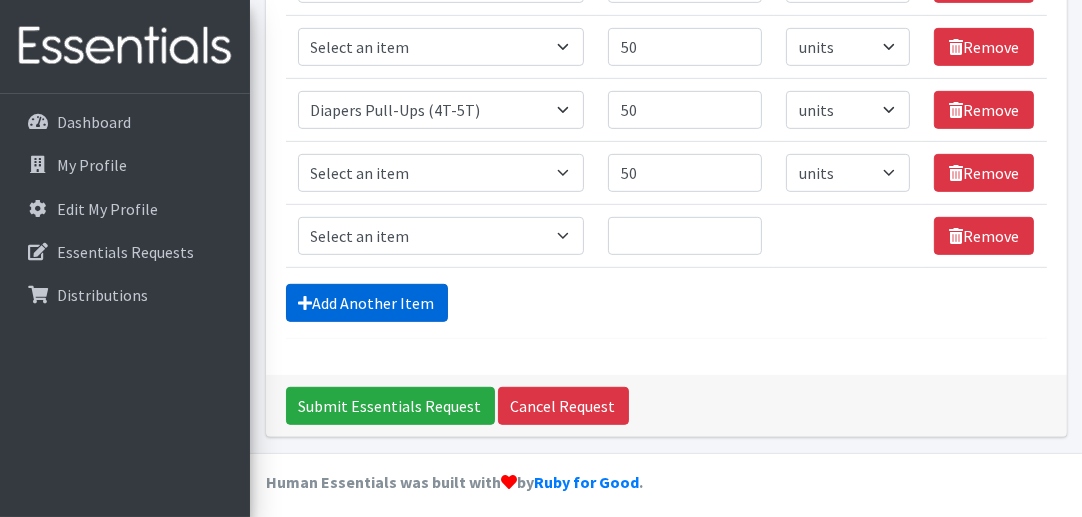 scroll, scrollTop: 860, scrollLeft: 0, axis: vertical 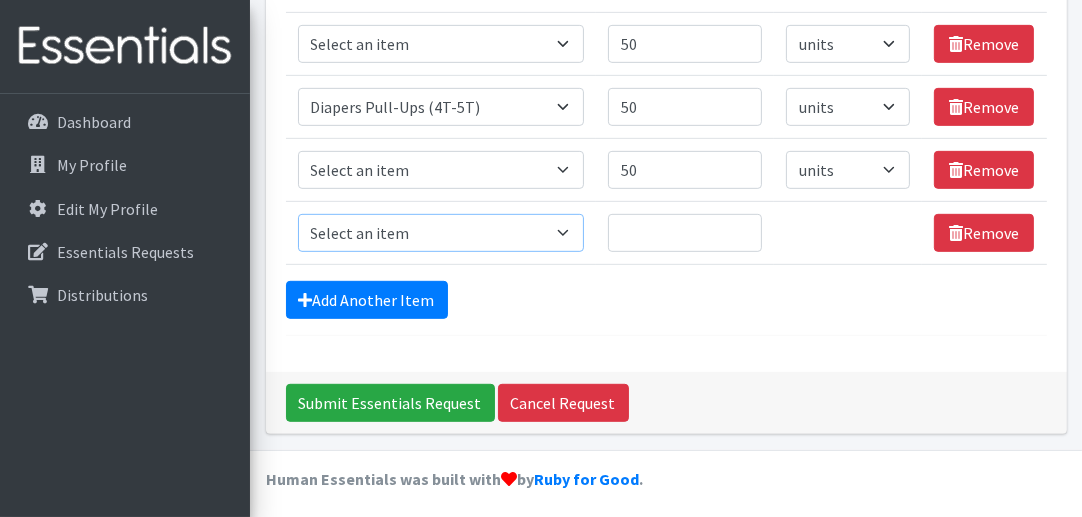 click on "Select an item
# of Children this order will serve
# of Individuals Living in Household
Activity Mat
Baby Carriers
Bath Tubs
Bed Pads
Bibs
Birthday Box - Boy
Birthday Box - Girl
Blankets/Swaddlers/Sleepsacks
Books
Bottles
Breast Pump
Bundle Me's
Car Seat - 3in1 up to 80 lbs.
Car Seat - Infant up to 22lbs. w/ handle
Clothing Boys Spring/Summer 0-6 Months
Clothing Boys Spring/Summer 12-18 Months
Clothing Boys Spring/Summer 18-24 Months
Clothing Boys Spring/Summer 2T
Clothing Boys Spring/Summer 3T
Clothing Boys Spring/Summer 4T
Clothing Boys Spring/Summer 5T
Clothing Boys Spring/Summer 6-12 Months
Clothing Boys Spring/Summer Premie/NB
Clothing Girls Fall/Winter 6-12 Months
Clothing Girls Spring/Summer 0-6 Months
Clothing Girls Spring/Summer 12-18 Months
Clothing Girls Spring/Summer 18-24 Months
Clothing Girls Spring/Summer 2T
Clothing Girls Spring/Summer 3T
Clothing Girls Spring/Summer 4T
Clothing Girls Spring/Summer 5T
Diaper Bags" at bounding box center (441, 233) 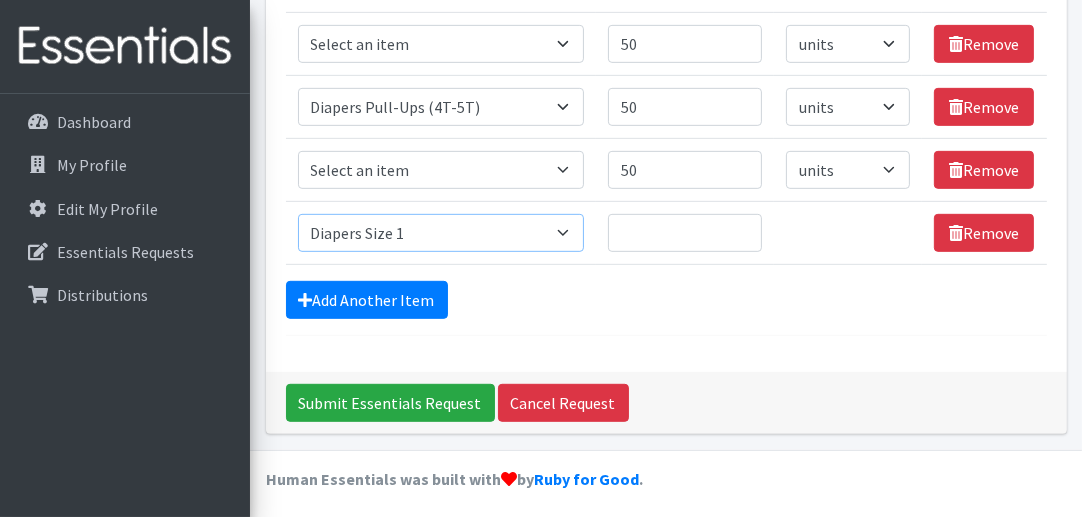click on "Select an item
# of Children this order will serve
# of Individuals Living in Household
Activity Mat
Baby Carriers
Bath Tubs
Bed Pads
Bibs
Birthday Box - Boy
Birthday Box - Girl
Blankets/Swaddlers/Sleepsacks
Books
Bottles
Breast Pump
Bundle Me's
Car Seat - 3in1 up to 80 lbs.
Car Seat - Infant up to 22lbs. w/ handle
Clothing Boys Spring/Summer 0-6 Months
Clothing Boys Spring/Summer 12-18 Months
Clothing Boys Spring/Summer 18-24 Months
Clothing Boys Spring/Summer 2T
Clothing Boys Spring/Summer 3T
Clothing Boys Spring/Summer 4T
Clothing Boys Spring/Summer 5T
Clothing Boys Spring/Summer 6-12 Months
Clothing Boys Spring/Summer Premie/NB
Clothing Girls Fall/Winter 6-12 Months
Clothing Girls Spring/Summer 0-6 Months
Clothing Girls Spring/Summer 12-18 Months
Clothing Girls Spring/Summer 18-24 Months
Clothing Girls Spring/Summer 2T
Clothing Girls Spring/Summer 3T
Clothing Girls Spring/Summer 4T
Clothing Girls Spring/Summer 5T
Diaper Bags" at bounding box center [441, 233] 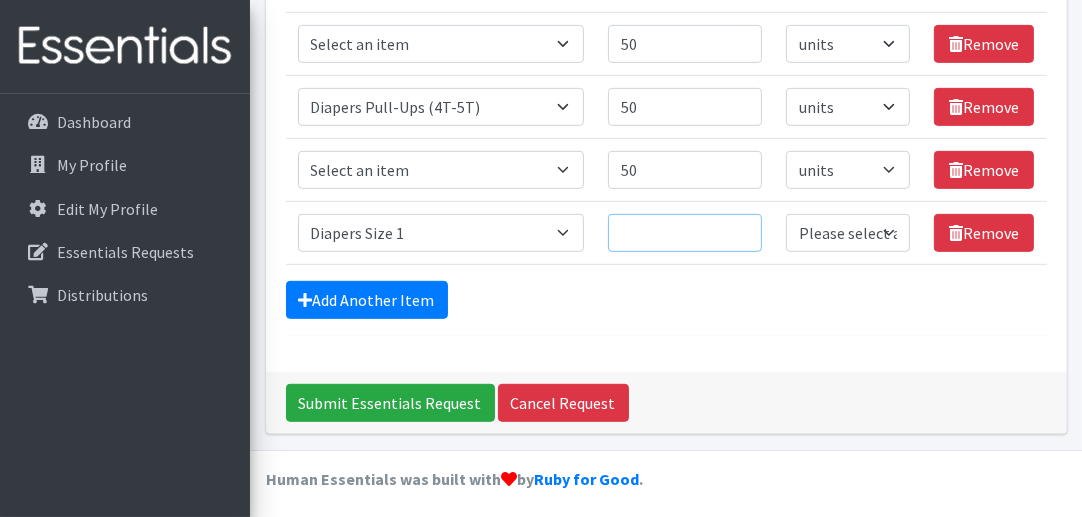 click on "Quantity" at bounding box center [685, 233] 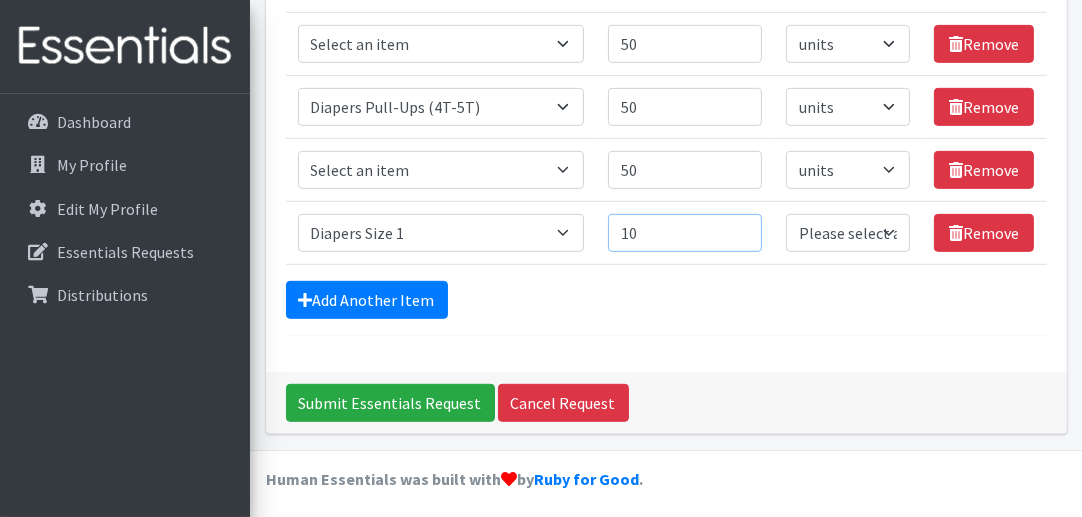 type on "10" 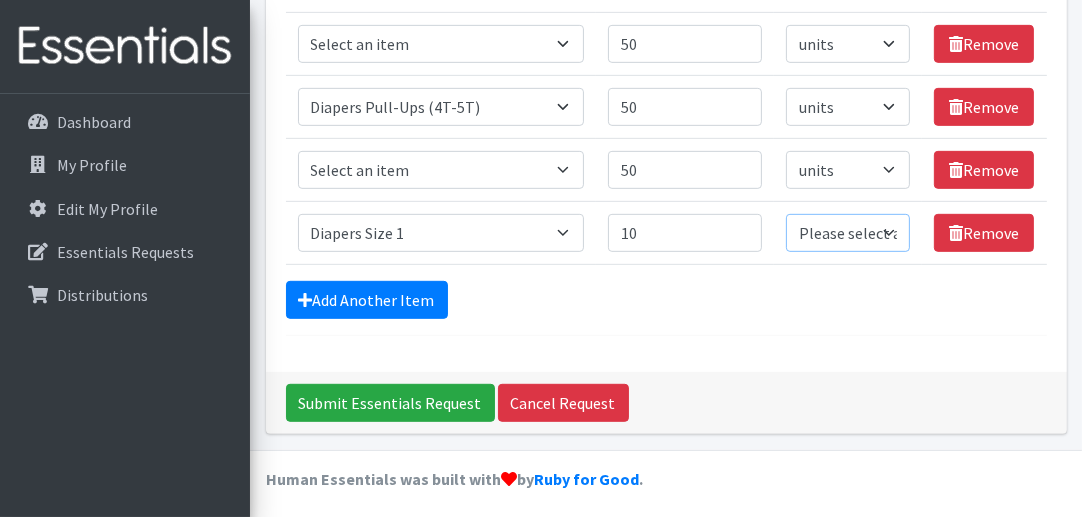 click on "Please select a unit units Packs" at bounding box center [848, 233] 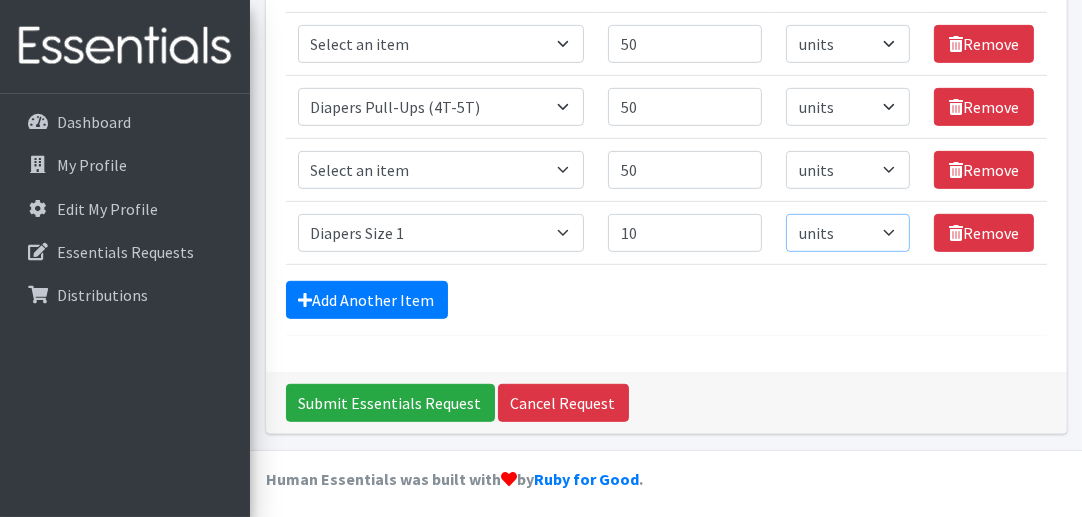 click on "Please select a unit units Packs" at bounding box center (848, 233) 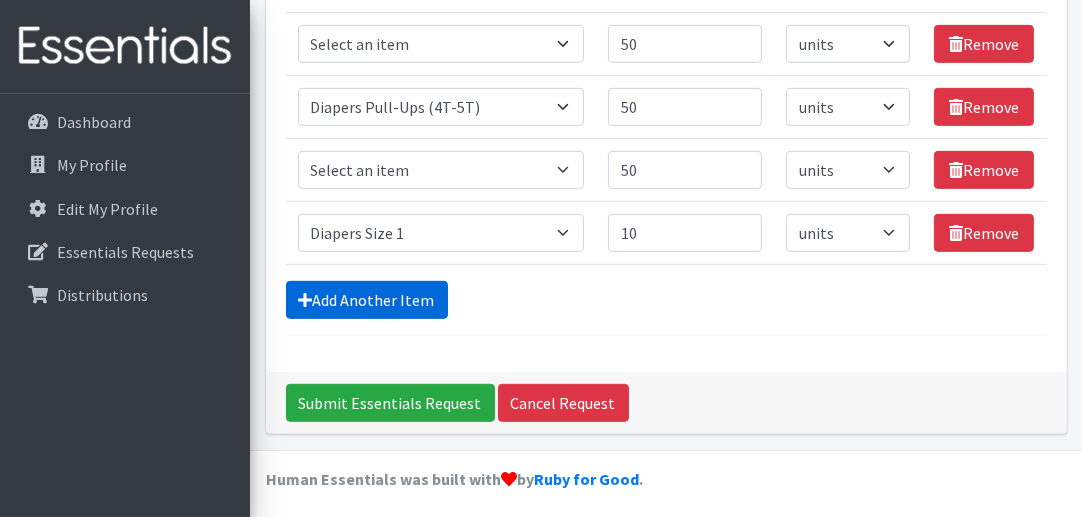 click on "Add Another Item" at bounding box center [367, 300] 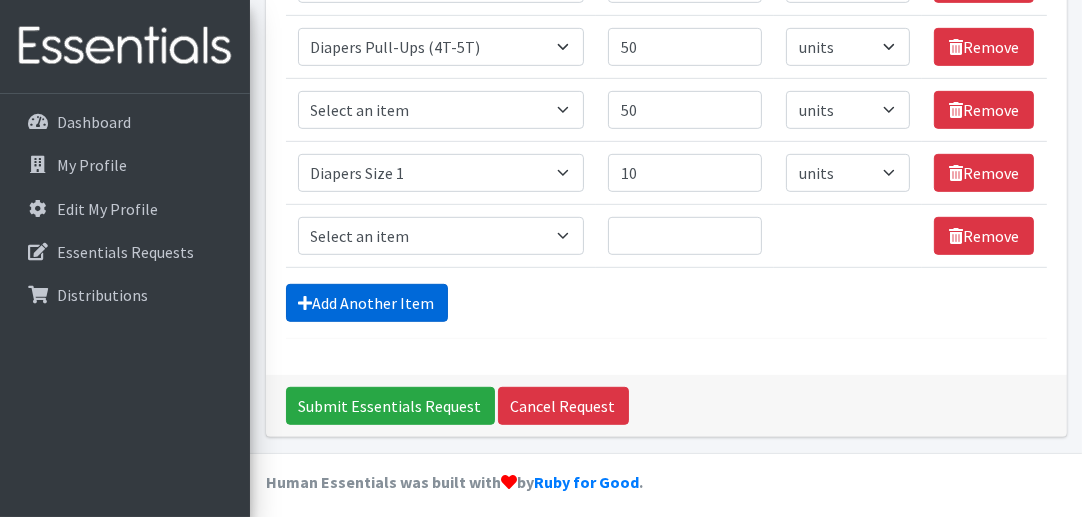 scroll, scrollTop: 922, scrollLeft: 0, axis: vertical 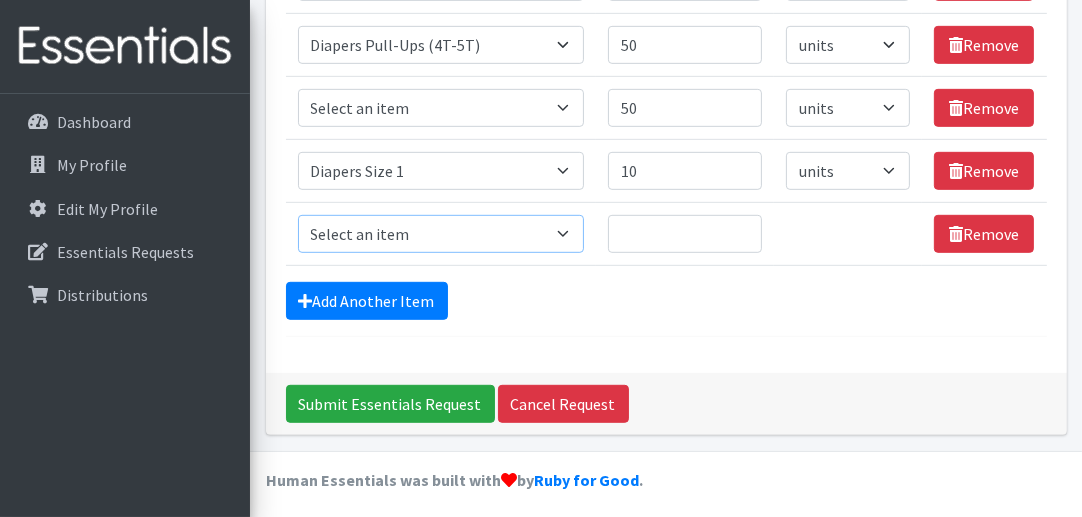 click on "Select an item
# of Children this order will serve
# of Individuals Living in Household
Activity Mat
Baby Carriers
Bath Tubs
Bed Pads
Bibs
Birthday Box - Boy
Birthday Box - Girl
Blankets/Swaddlers/Sleepsacks
Books
Bottles
Breast Pump
Bundle Me's
Car Seat - 3in1 up to 80 lbs.
Car Seat - Infant up to 22lbs. w/ handle
Clothing Boys Spring/Summer 0-6 Months
Clothing Boys Spring/Summer 12-18 Months
Clothing Boys Spring/Summer 18-24 Months
Clothing Boys Spring/Summer 2T
Clothing Boys Spring/Summer 3T
Clothing Boys Spring/Summer 4T
Clothing Boys Spring/Summer 5T
Clothing Boys Spring/Summer 6-12 Months
Clothing Boys Spring/Summer Premie/NB
Clothing Girls Fall/Winter 6-12 Months
Clothing Girls Spring/Summer 0-6 Months
Clothing Girls Spring/Summer 12-18 Months
Clothing Girls Spring/Summer 18-24 Months
Clothing Girls Spring/Summer 2T
Clothing Girls Spring/Summer 3T
Clothing Girls Spring/Summer 4T
Clothing Girls Spring/Summer 5T
Diaper Bags" at bounding box center [441, 234] 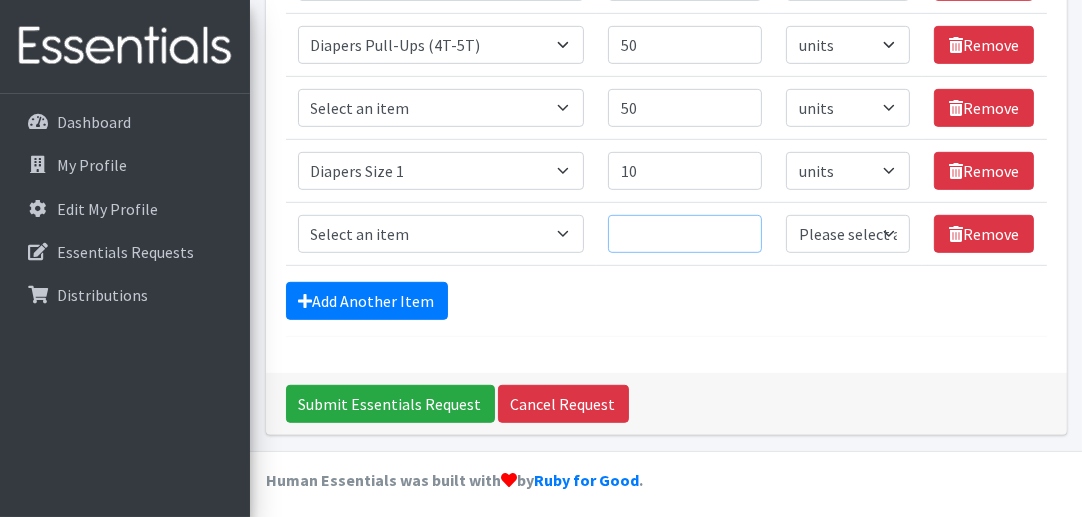 click on "Quantity" at bounding box center [685, 234] 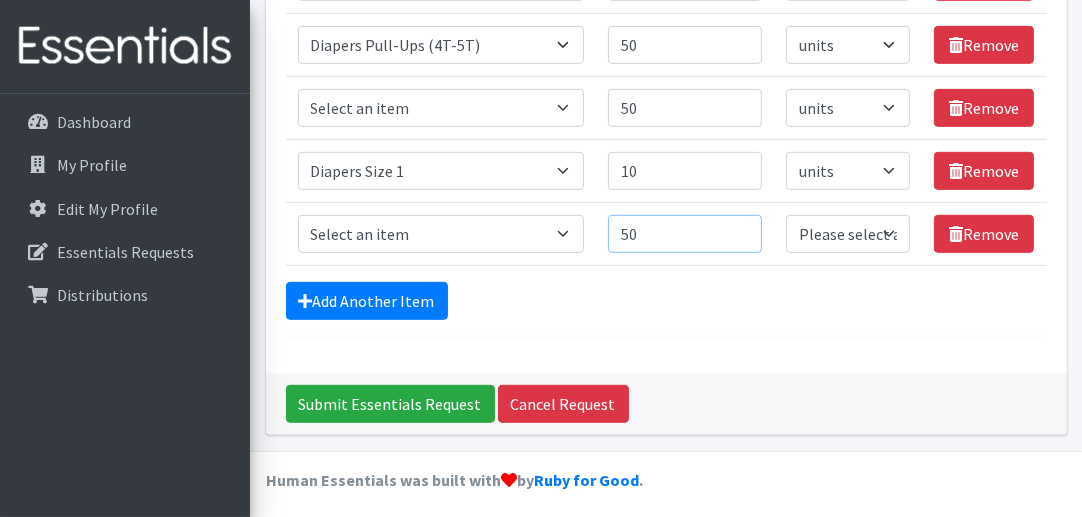 type on "50" 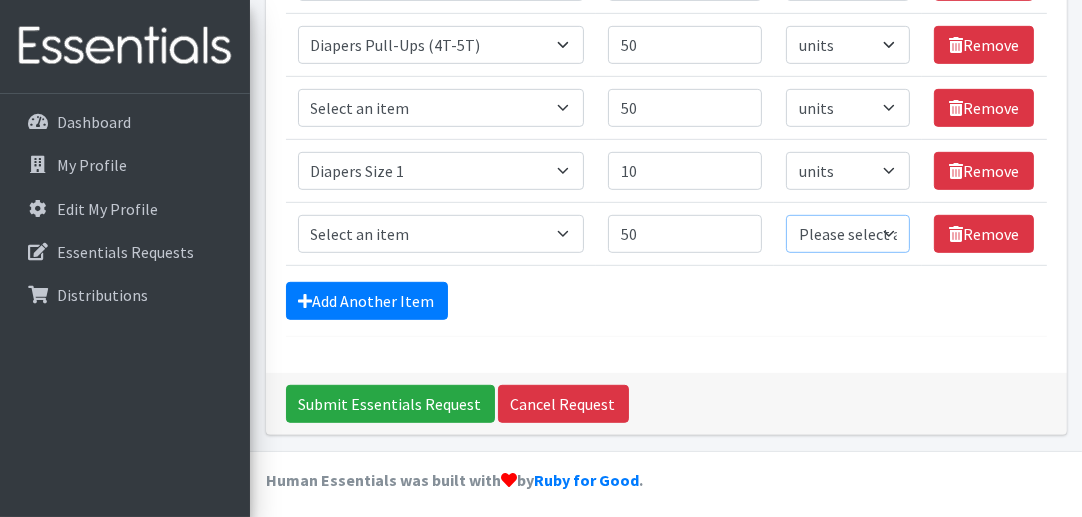 click on "Please select a unit units Packs" at bounding box center [848, 234] 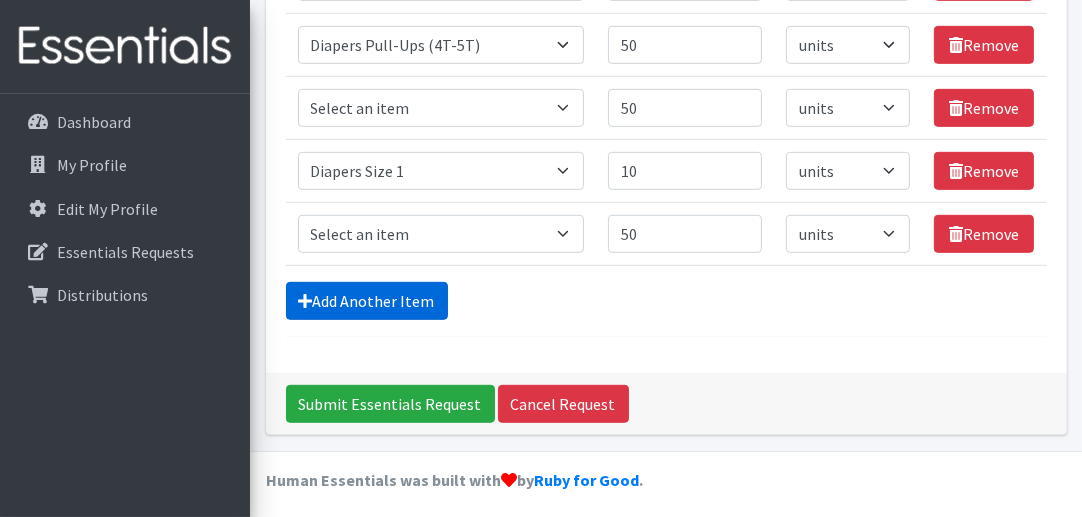 click on "Add Another Item" at bounding box center (367, 301) 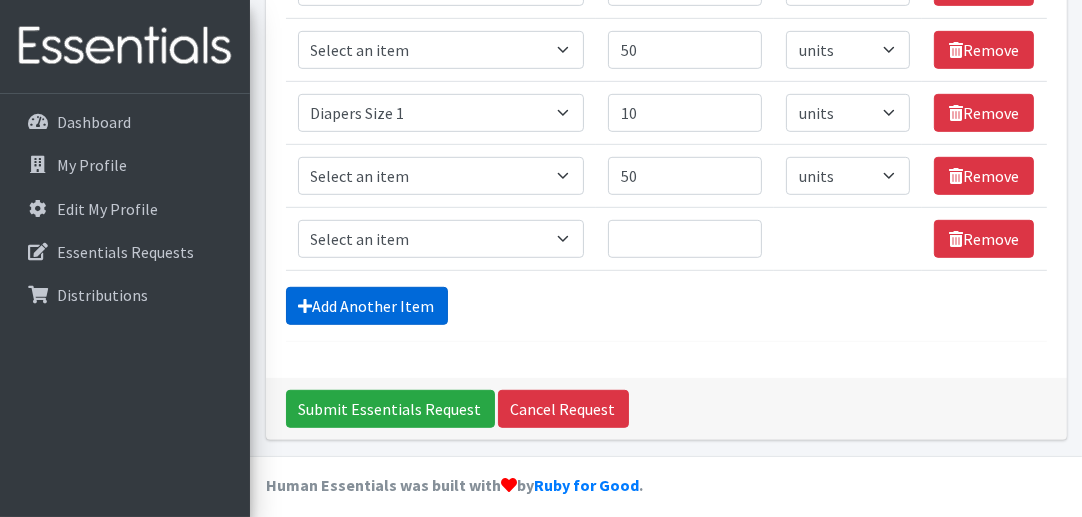 scroll, scrollTop: 985, scrollLeft: 0, axis: vertical 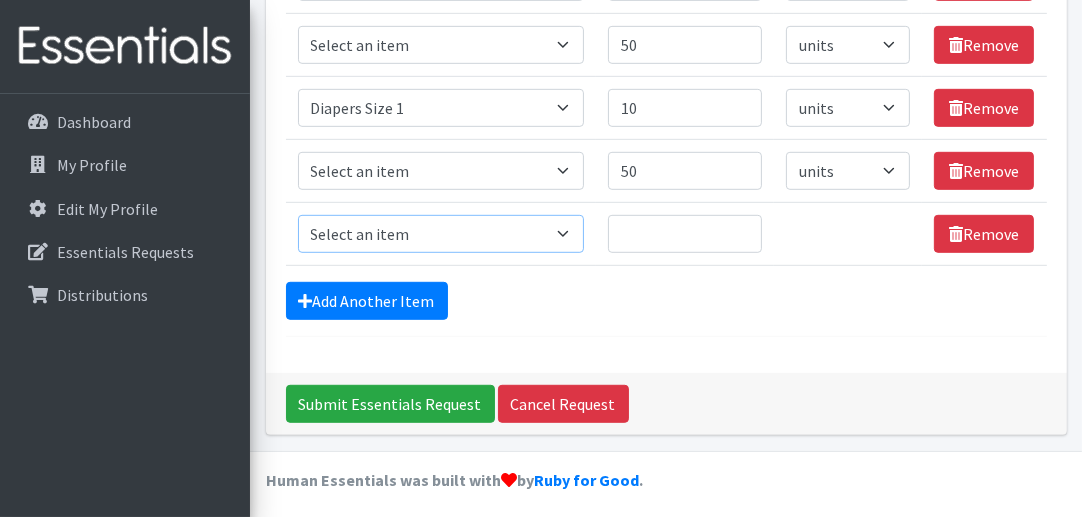 click on "Select an item
# of Children this order will serve
# of Individuals Living in Household
Activity Mat
Baby Carriers
Bath Tubs
Bed Pads
Bibs
Birthday Box - Boy
Birthday Box - Girl
Blankets/Swaddlers/Sleepsacks
Books
Bottles
Breast Pump
Bundle Me's
Car Seat - 3in1 up to 80 lbs.
Car Seat - Infant up to 22lbs. w/ handle
Clothing Boys Spring/Summer 0-6 Months
Clothing Boys Spring/Summer 12-18 Months
Clothing Boys Spring/Summer 18-24 Months
Clothing Boys Spring/Summer 2T
Clothing Boys Spring/Summer 3T
Clothing Boys Spring/Summer 4T
Clothing Boys Spring/Summer 5T
Clothing Boys Spring/Summer 6-12 Months
Clothing Boys Spring/Summer Premie/NB
Clothing Girls Fall/Winter 6-12 Months
Clothing Girls Spring/Summer 0-6 Months
Clothing Girls Spring/Summer 12-18 Months
Clothing Girls Spring/Summer 18-24 Months
Clothing Girls Spring/Summer 2T
Clothing Girls Spring/Summer 3T
Clothing Girls Spring/Summer 4T
Clothing Girls Spring/Summer 5T
Diaper Bags" at bounding box center (441, 234) 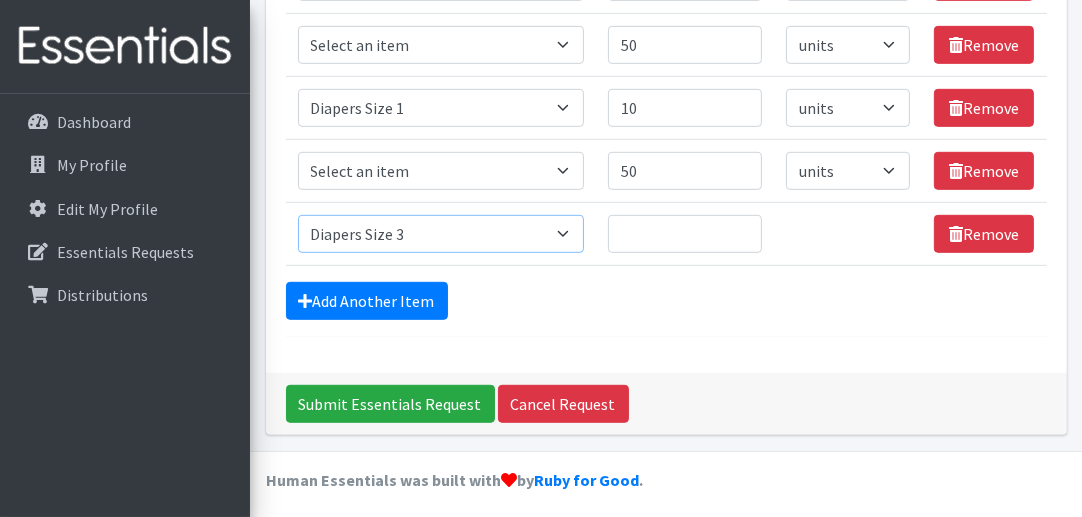 click on "Select an item
# of Children this order will serve
# of Individuals Living in Household
Activity Mat
Baby Carriers
Bath Tubs
Bed Pads
Bibs
Birthday Box - Boy
Birthday Box - Girl
Blankets/Swaddlers/Sleepsacks
Books
Bottles
Breast Pump
Bundle Me's
Car Seat - 3in1 up to 80 lbs.
Car Seat - Infant up to 22lbs. w/ handle
Clothing Boys Spring/Summer 0-6 Months
Clothing Boys Spring/Summer 12-18 Months
Clothing Boys Spring/Summer 18-24 Months
Clothing Boys Spring/Summer 2T
Clothing Boys Spring/Summer 3T
Clothing Boys Spring/Summer 4T
Clothing Boys Spring/Summer 5T
Clothing Boys Spring/Summer 6-12 Months
Clothing Boys Spring/Summer Premie/NB
Clothing Girls Fall/Winter 6-12 Months
Clothing Girls Spring/Summer 0-6 Months
Clothing Girls Spring/Summer 12-18 Months
Clothing Girls Spring/Summer 18-24 Months
Clothing Girls Spring/Summer 2T
Clothing Girls Spring/Summer 3T
Clothing Girls Spring/Summer 4T
Clothing Girls Spring/Summer 5T
Diaper Bags" at bounding box center (441, 234) 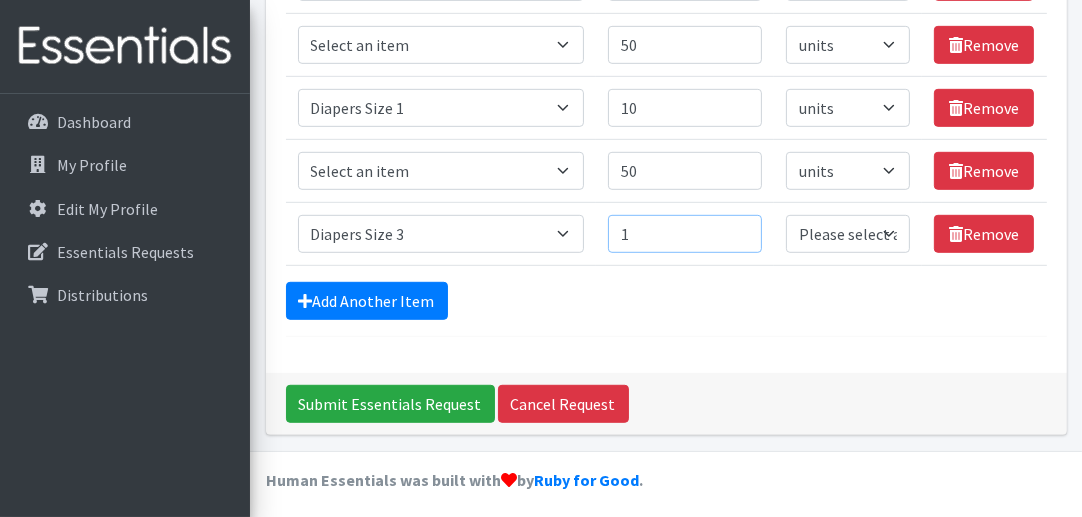 click on "1" at bounding box center (685, 234) 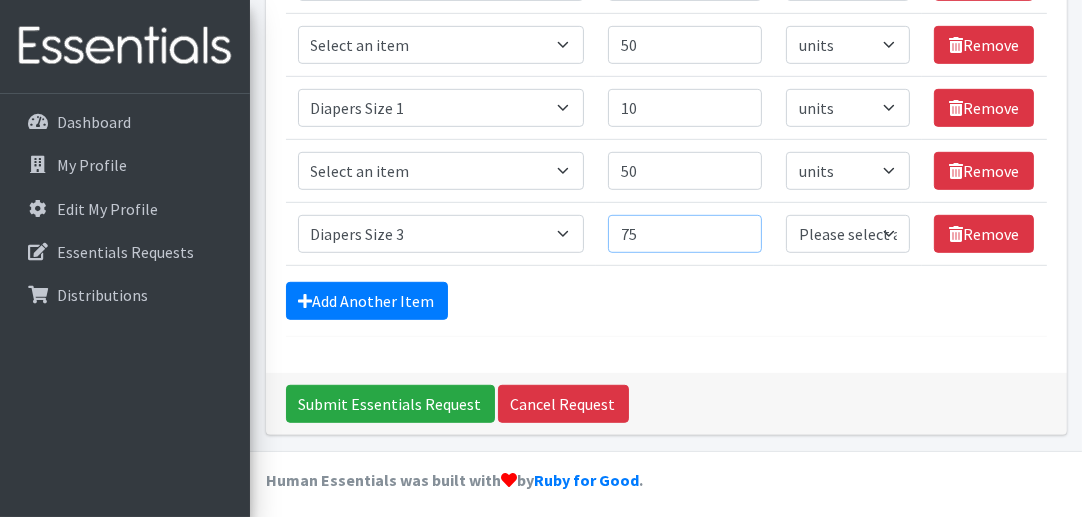 type on "75" 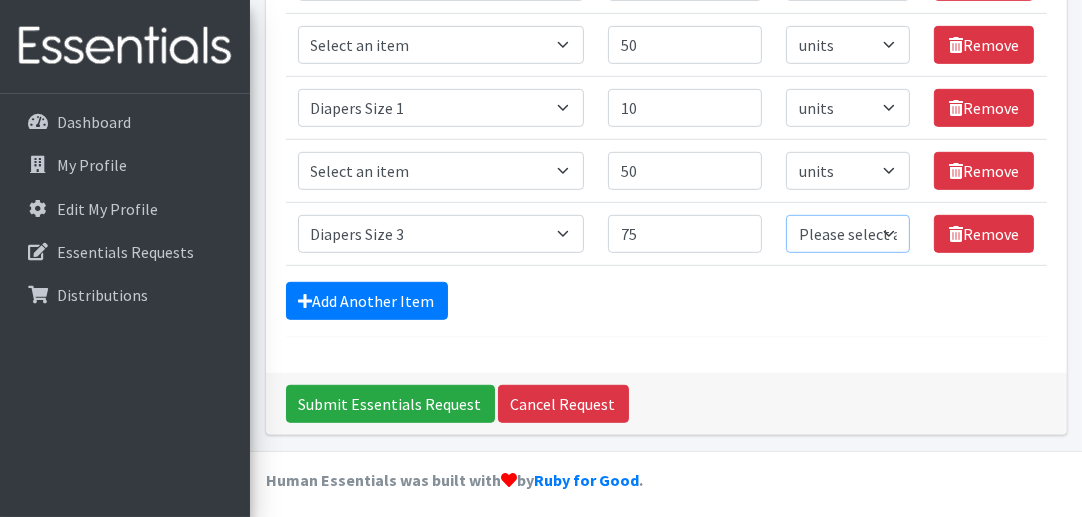 click on "Please select a unit units Packs" at bounding box center (848, 234) 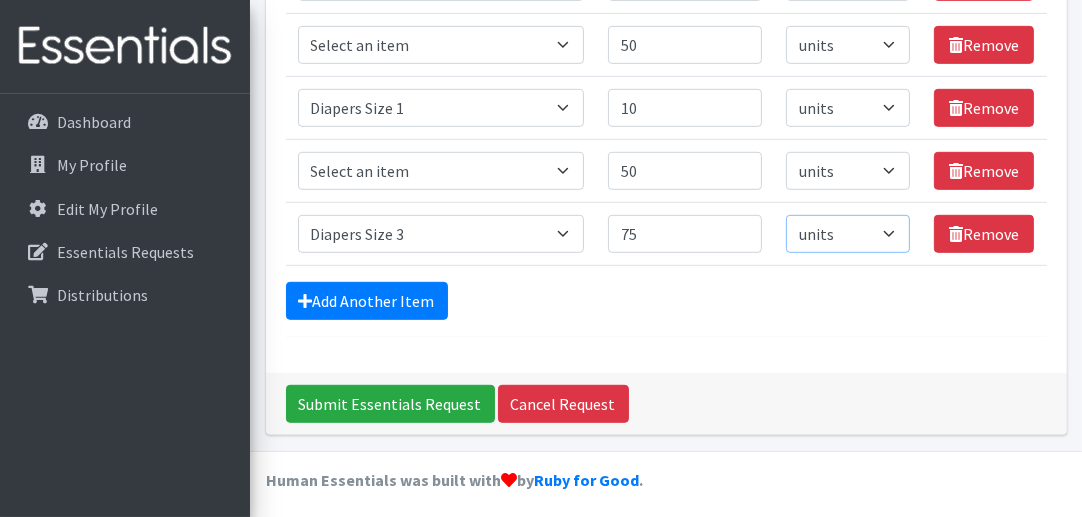click on "Please select a unit units Packs" at bounding box center (848, 234) 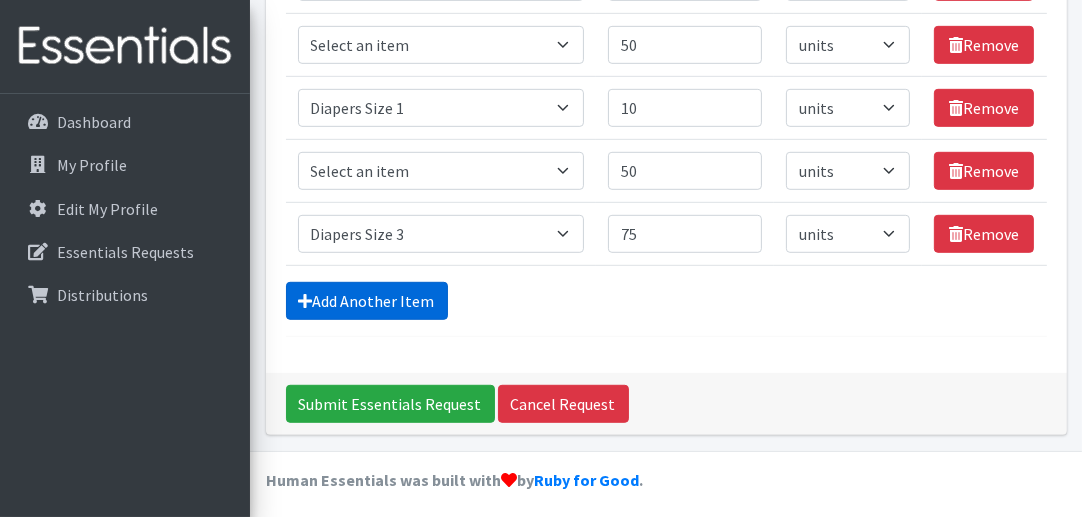click on "Add Another Item" at bounding box center [367, 301] 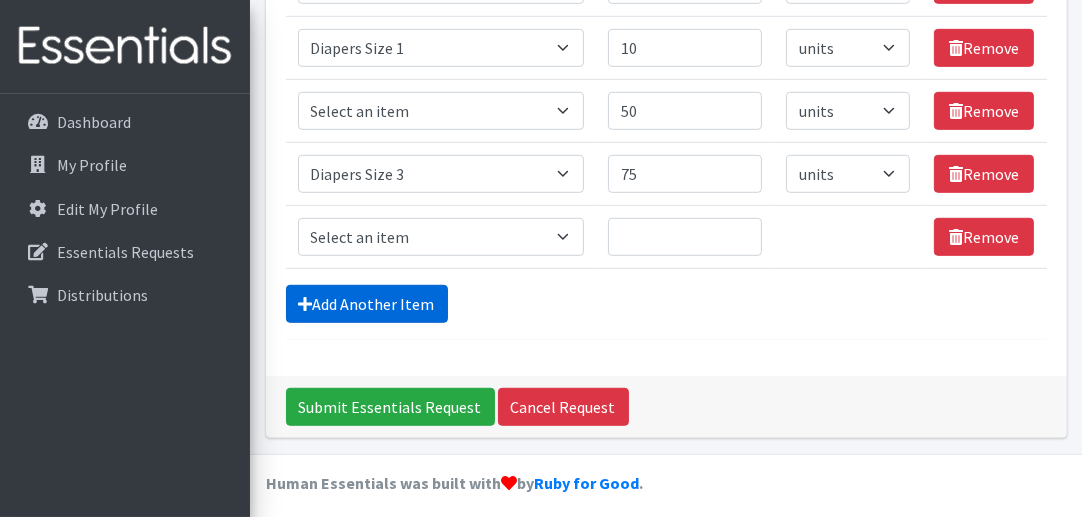 scroll, scrollTop: 1047, scrollLeft: 0, axis: vertical 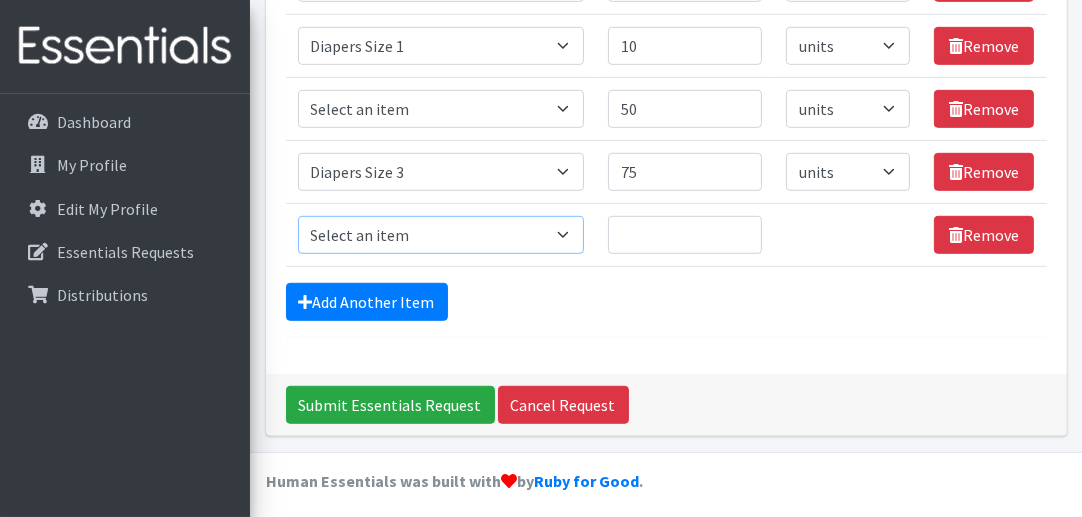 click on "Select an item
# of Children this order will serve
# of Individuals Living in Household
Activity Mat
Baby Carriers
Bath Tubs
Bed Pads
Bibs
Birthday Box - Boy
Birthday Box - Girl
Blankets/Swaddlers/Sleepsacks
Books
Bottles
Breast Pump
Bundle Me's
Car Seat - 3in1 up to 80 lbs.
Car Seat - Infant up to 22lbs. w/ handle
Clothing Boys Spring/Summer 0-6 Months
Clothing Boys Spring/Summer 12-18 Months
Clothing Boys Spring/Summer 18-24 Months
Clothing Boys Spring/Summer 2T
Clothing Boys Spring/Summer 3T
Clothing Boys Spring/Summer 4T
Clothing Boys Spring/Summer 5T
Clothing Boys Spring/Summer 6-12 Months
Clothing Boys Spring/Summer Premie/NB
Clothing Girls Fall/Winter 6-12 Months
Clothing Girls Spring/Summer 0-6 Months
Clothing Girls Spring/Summer 12-18 Months
Clothing Girls Spring/Summer 18-24 Months
Clothing Girls Spring/Summer 2T
Clothing Girls Spring/Summer 3T
Clothing Girls Spring/Summer 4T
Clothing Girls Spring/Summer 5T
Diaper Bags" at bounding box center (441, 235) 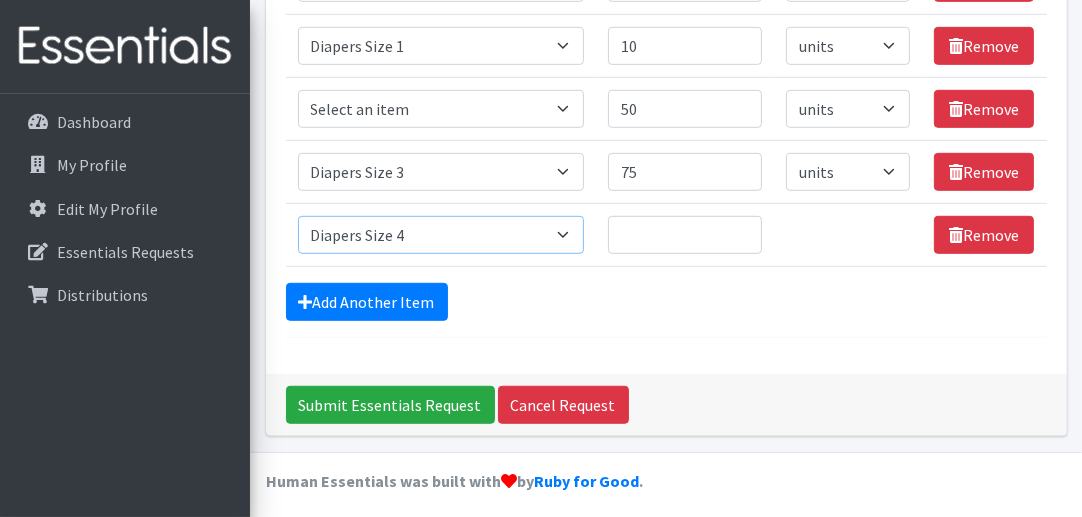 click on "Select an item
# of Children this order will serve
# of Individuals Living in Household
Activity Mat
Baby Carriers
Bath Tubs
Bed Pads
Bibs
Birthday Box - Boy
Birthday Box - Girl
Blankets/Swaddlers/Sleepsacks
Books
Bottles
Breast Pump
Bundle Me's
Car Seat - 3in1 up to 80 lbs.
Car Seat - Infant up to 22lbs. w/ handle
Clothing Boys Spring/Summer 0-6 Months
Clothing Boys Spring/Summer 12-18 Months
Clothing Boys Spring/Summer 18-24 Months
Clothing Boys Spring/Summer 2T
Clothing Boys Spring/Summer 3T
Clothing Boys Spring/Summer 4T
Clothing Boys Spring/Summer 5T
Clothing Boys Spring/Summer 6-12 Months
Clothing Boys Spring/Summer Premie/NB
Clothing Girls Fall/Winter 6-12 Months
Clothing Girls Spring/Summer 0-6 Months
Clothing Girls Spring/Summer 12-18 Months
Clothing Girls Spring/Summer 18-24 Months
Clothing Girls Spring/Summer 2T
Clothing Girls Spring/Summer 3T
Clothing Girls Spring/Summer 4T
Clothing Girls Spring/Summer 5T
Diaper Bags" at bounding box center [441, 235] 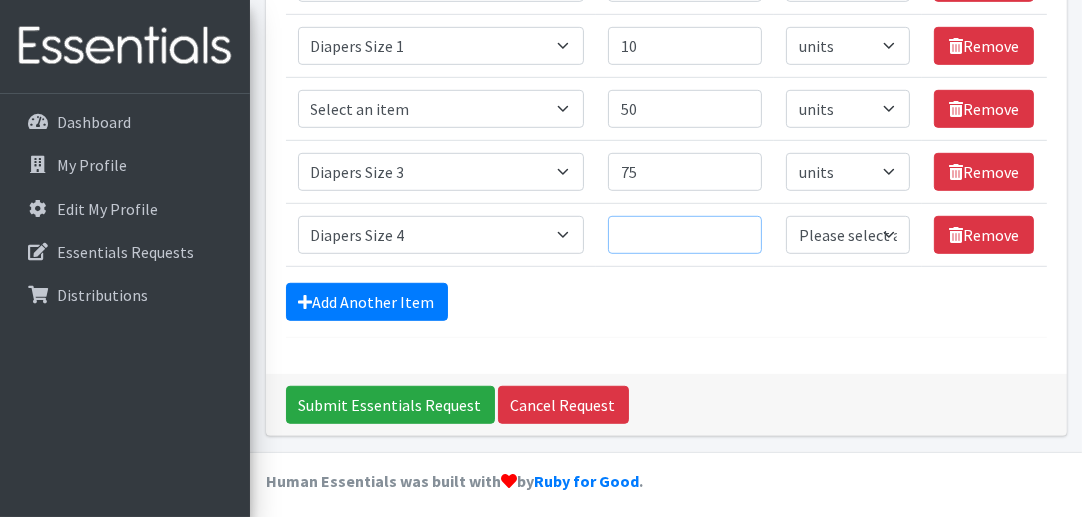 click on "Quantity" at bounding box center [685, 235] 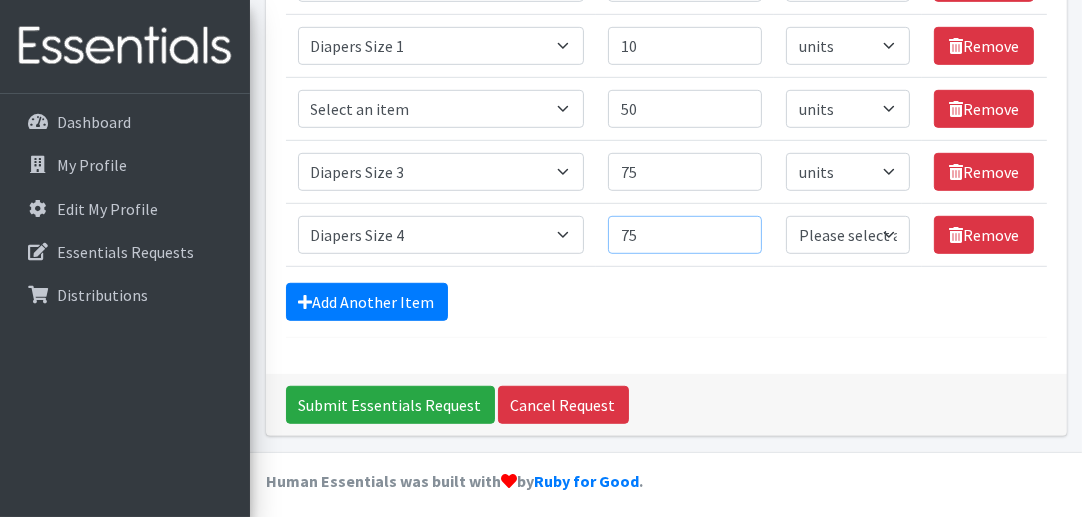 type on "75" 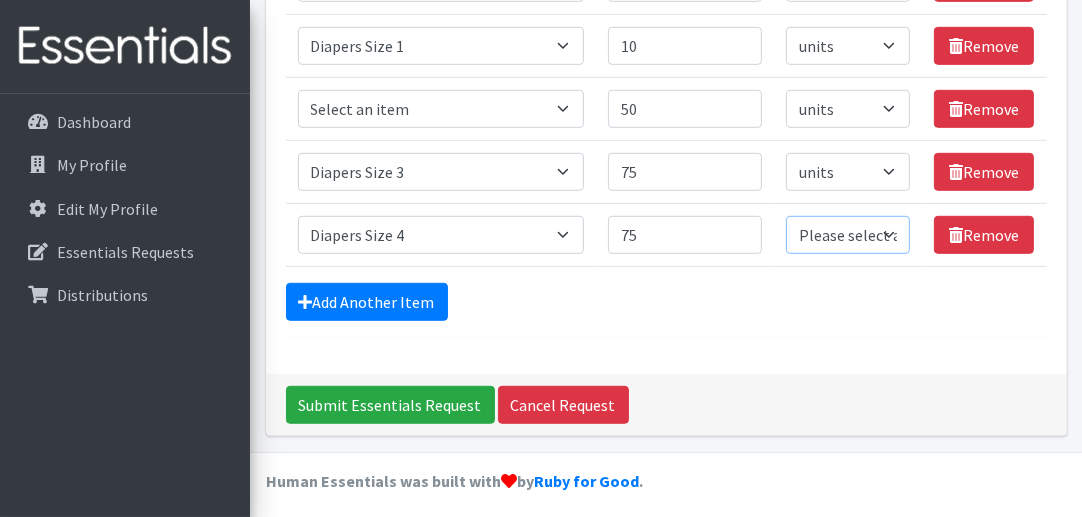 click on "Please select a unit units Packs" at bounding box center (848, 235) 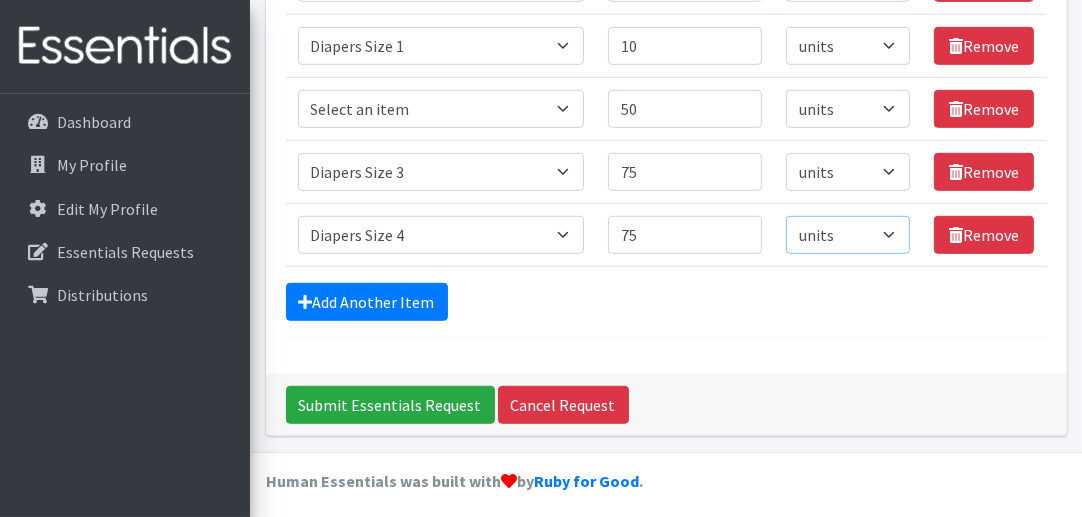 click on "Please select a unit units Packs" at bounding box center (848, 235) 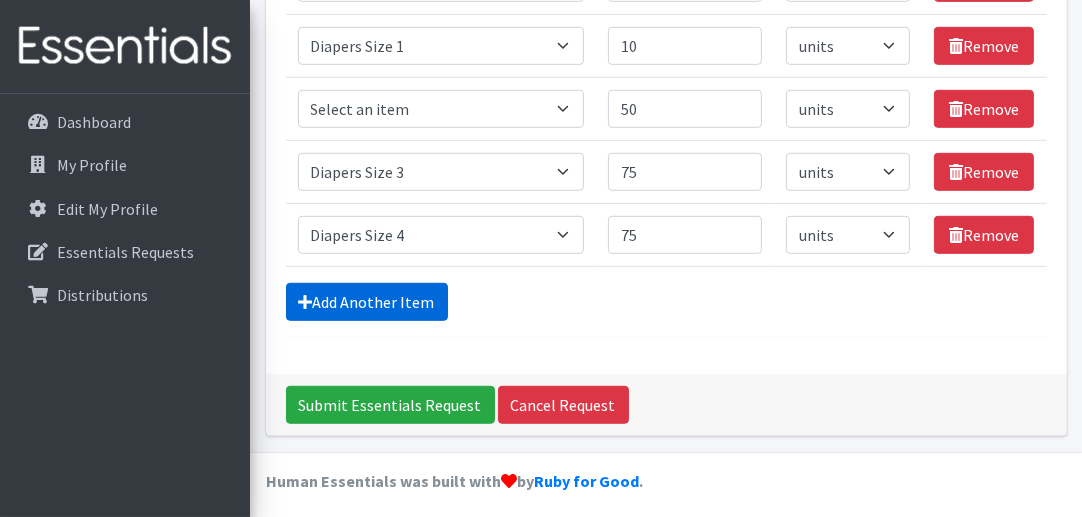 click on "Add Another Item" at bounding box center [367, 302] 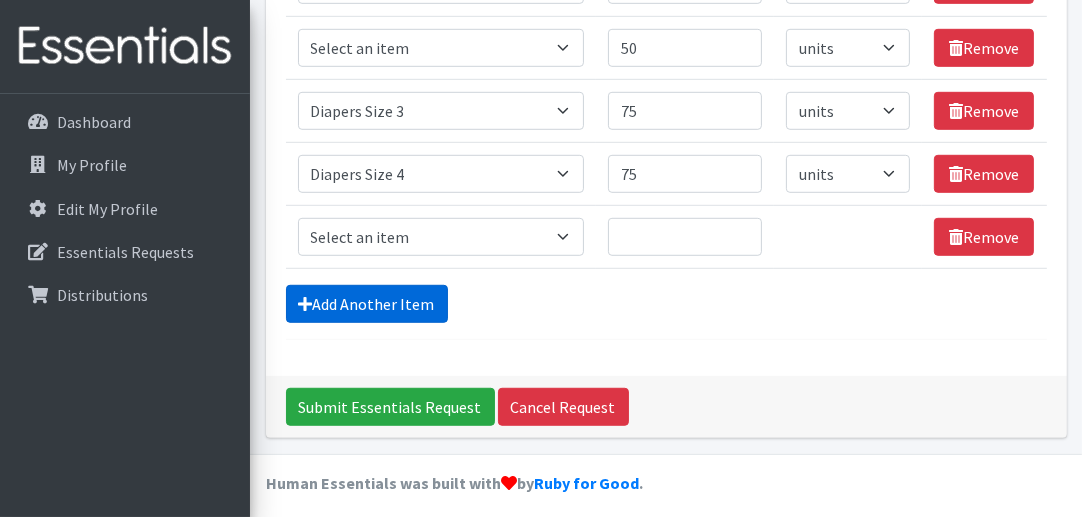 scroll, scrollTop: 1110, scrollLeft: 0, axis: vertical 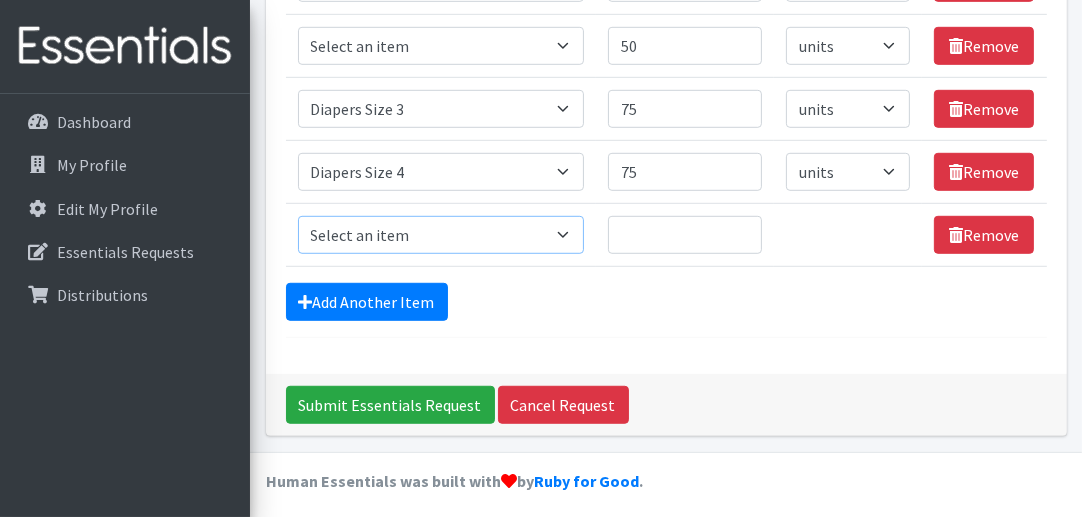 click on "Select an item
# of Children this order will serve
# of Individuals Living in Household
Activity Mat
Baby Carriers
Bath Tubs
Bed Pads
Bibs
Birthday Box - Boy
Birthday Box - Girl
Blankets/Swaddlers/Sleepsacks
Books
Bottles
Breast Pump
Bundle Me's
Car Seat - 3in1 up to 80 lbs.
Car Seat - Infant up to 22lbs. w/ handle
Clothing Boys Spring/Summer 0-6 Months
Clothing Boys Spring/Summer 12-18 Months
Clothing Boys Spring/Summer 18-24 Months
Clothing Boys Spring/Summer 2T
Clothing Boys Spring/Summer 3T
Clothing Boys Spring/Summer 4T
Clothing Boys Spring/Summer 5T
Clothing Boys Spring/Summer 6-12 Months
Clothing Boys Spring/Summer Premie/NB
Clothing Girls Fall/Winter 6-12 Months
Clothing Girls Spring/Summer 0-6 Months
Clothing Girls Spring/Summer 12-18 Months
Clothing Girls Spring/Summer 18-24 Months
Clothing Girls Spring/Summer 2T
Clothing Girls Spring/Summer 3T
Clothing Girls Spring/Summer 4T
Clothing Girls Spring/Summer 5T
Diaper Bags" at bounding box center [441, 235] 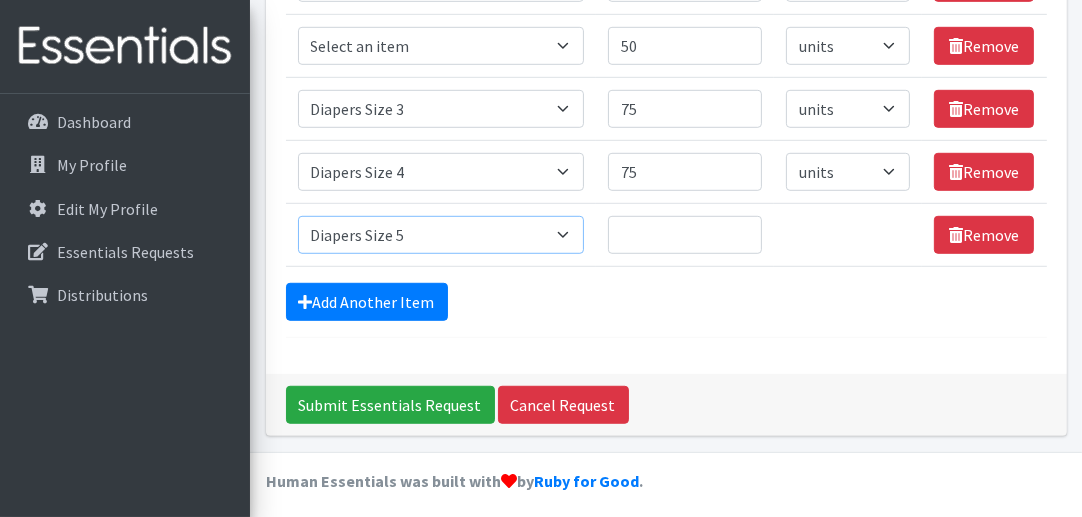 click on "Select an item
# of Children this order will serve
# of Individuals Living in Household
Activity Mat
Baby Carriers
Bath Tubs
Bed Pads
Bibs
Birthday Box - Boy
Birthday Box - Girl
Blankets/Swaddlers/Sleepsacks
Books
Bottles
Breast Pump
Bundle Me's
Car Seat - 3in1 up to 80 lbs.
Car Seat - Infant up to 22lbs. w/ handle
Clothing Boys Spring/Summer 0-6 Months
Clothing Boys Spring/Summer 12-18 Months
Clothing Boys Spring/Summer 18-24 Months
Clothing Boys Spring/Summer 2T
Clothing Boys Spring/Summer 3T
Clothing Boys Spring/Summer 4T
Clothing Boys Spring/Summer 5T
Clothing Boys Spring/Summer 6-12 Months
Clothing Boys Spring/Summer Premie/NB
Clothing Girls Fall/Winter 6-12 Months
Clothing Girls Spring/Summer 0-6 Months
Clothing Girls Spring/Summer 12-18 Months
Clothing Girls Spring/Summer 18-24 Months
Clothing Girls Spring/Summer 2T
Clothing Girls Spring/Summer 3T
Clothing Girls Spring/Summer 4T
Clothing Girls Spring/Summer 5T
Diaper Bags" at bounding box center (441, 235) 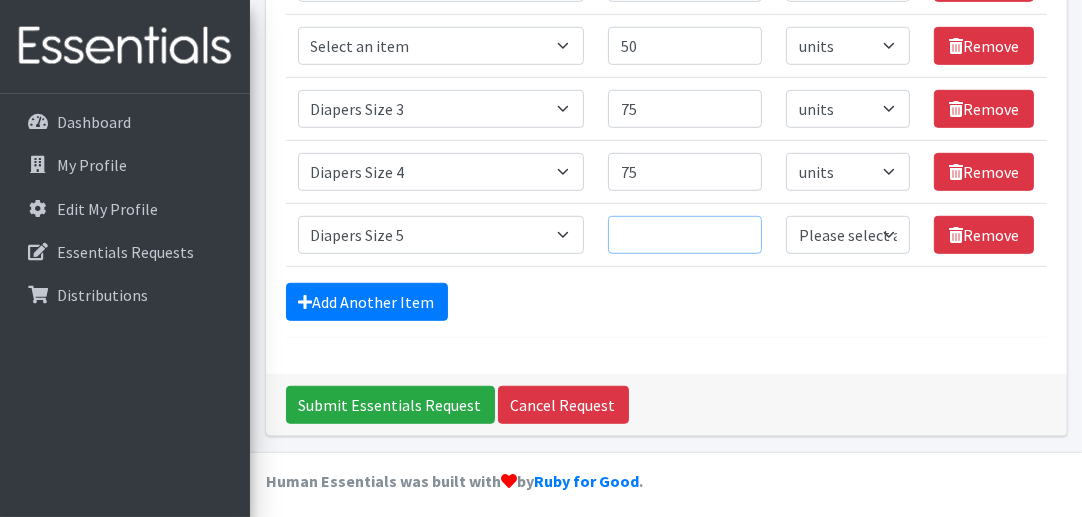 click on "Quantity" at bounding box center (685, 235) 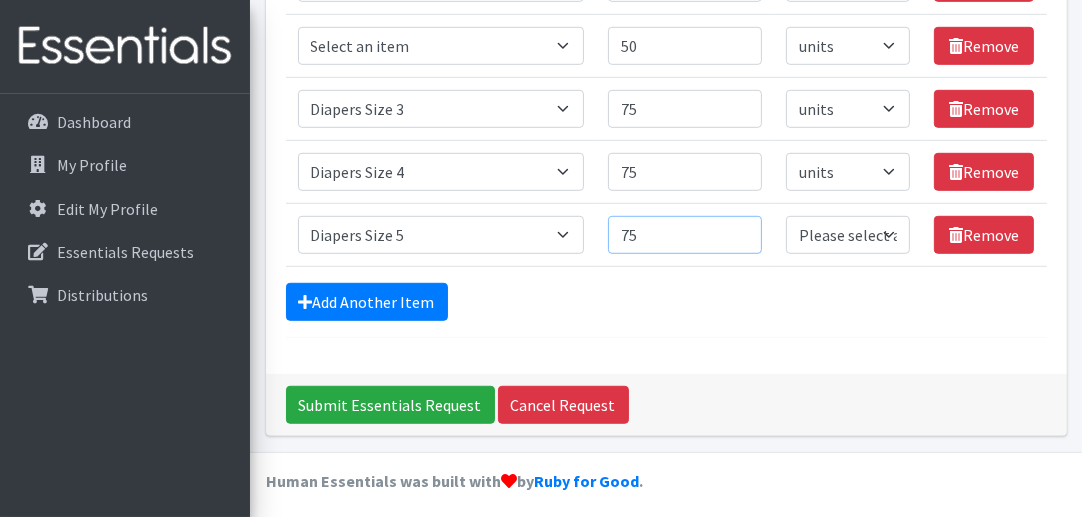 type on "75" 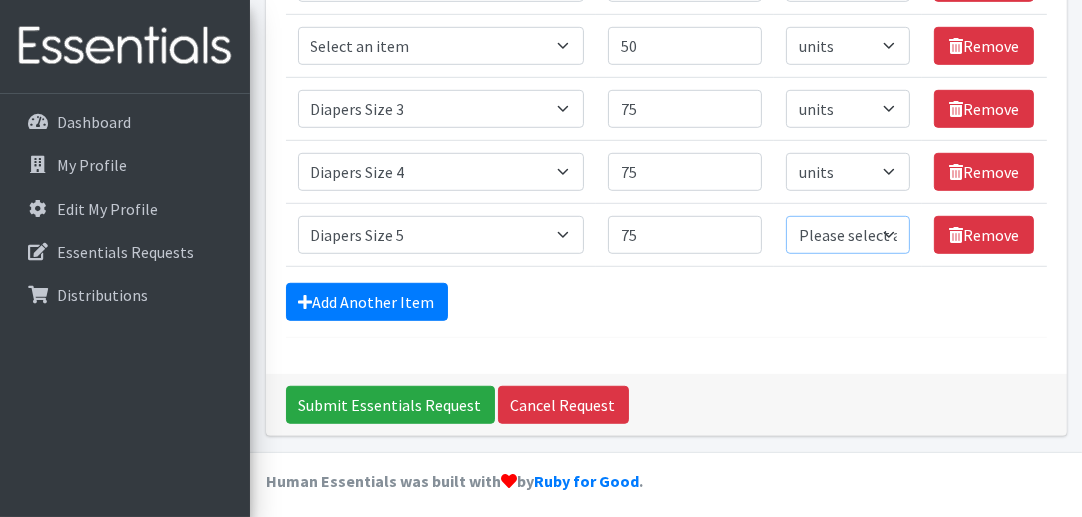 click on "Please select a unit units Packs" at bounding box center [848, 235] 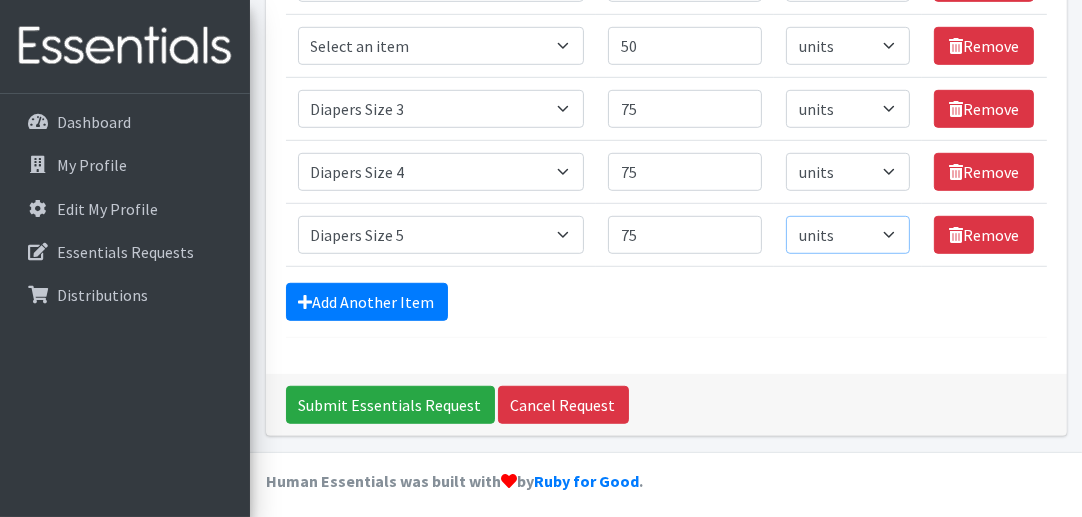 click on "Please select a unit units Packs" at bounding box center (848, 235) 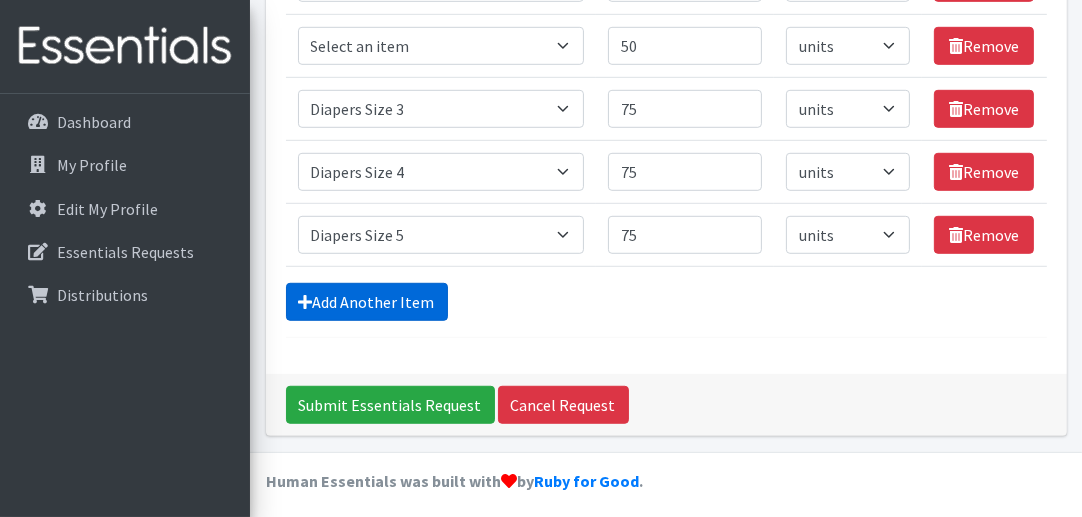 click on "Add Another Item" at bounding box center (367, 302) 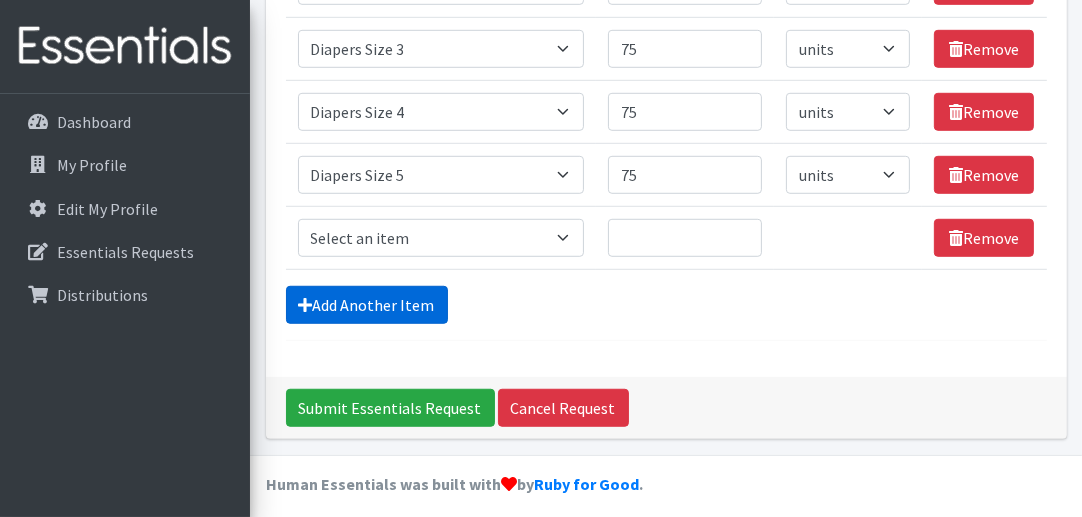 scroll, scrollTop: 1173, scrollLeft: 0, axis: vertical 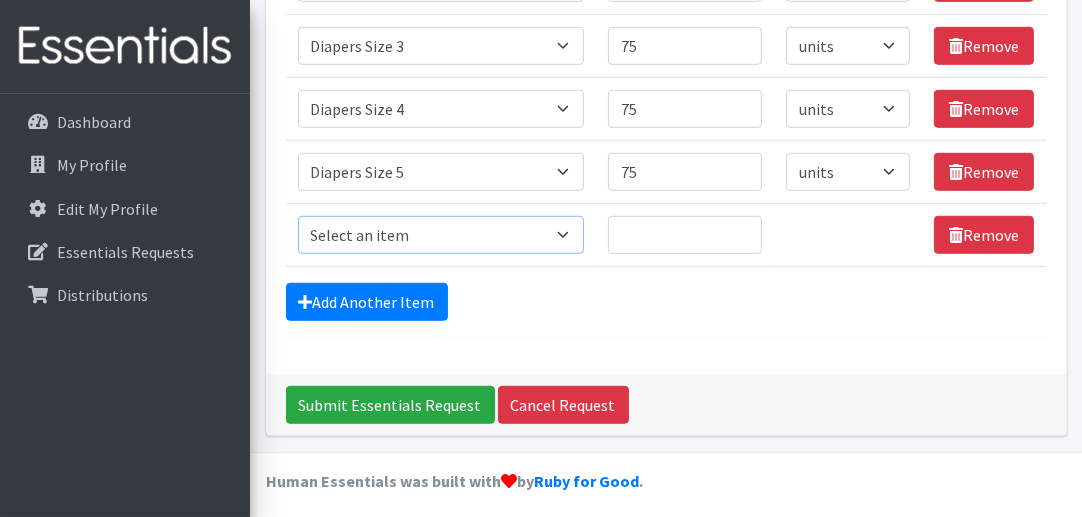 click on "Select an item
# of Children this order will serve
# of Individuals Living in Household
Activity Mat
Baby Carriers
Bath Tubs
Bed Pads
Bibs
Birthday Box - Boy
Birthday Box - Girl
Blankets/Swaddlers/Sleepsacks
Books
Bottles
Breast Pump
Bundle Me's
Car Seat - 3in1 up to 80 lbs.
Car Seat - Infant up to 22lbs. w/ handle
Clothing Boys Spring/Summer 0-6 Months
Clothing Boys Spring/Summer 12-18 Months
Clothing Boys Spring/Summer 18-24 Months
Clothing Boys Spring/Summer 2T
Clothing Boys Spring/Summer 3T
Clothing Boys Spring/Summer 4T
Clothing Boys Spring/Summer 5T
Clothing Boys Spring/Summer 6-12 Months
Clothing Boys Spring/Summer Premie/NB
Clothing Girls Fall/Winter 6-12 Months
Clothing Girls Spring/Summer 0-6 Months
Clothing Girls Spring/Summer 12-18 Months
Clothing Girls Spring/Summer 18-24 Months
Clothing Girls Spring/Summer 2T
Clothing Girls Spring/Summer 3T
Clothing Girls Spring/Summer 4T
Clothing Girls Spring/Summer 5T
Diaper Bags" at bounding box center (441, 235) 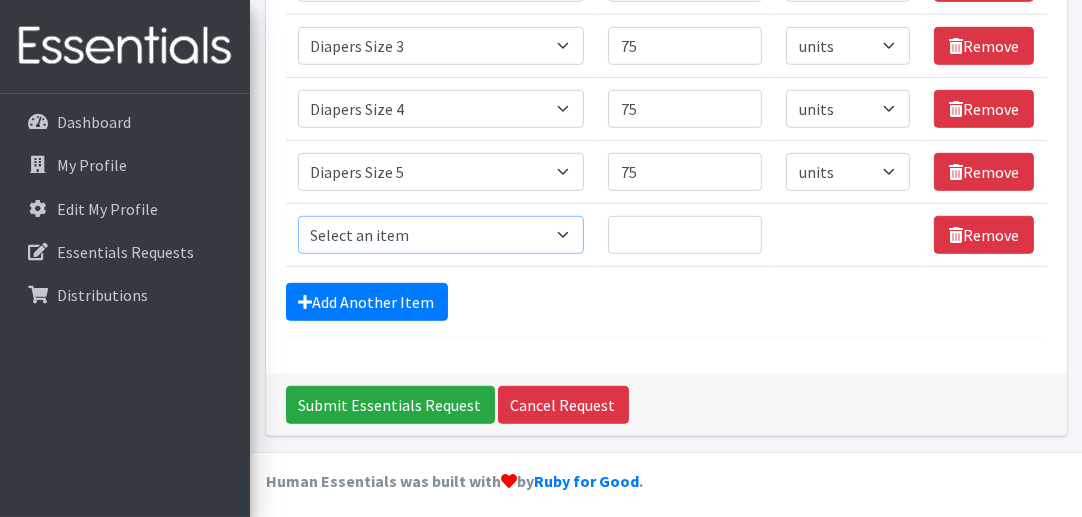 select on "1969" 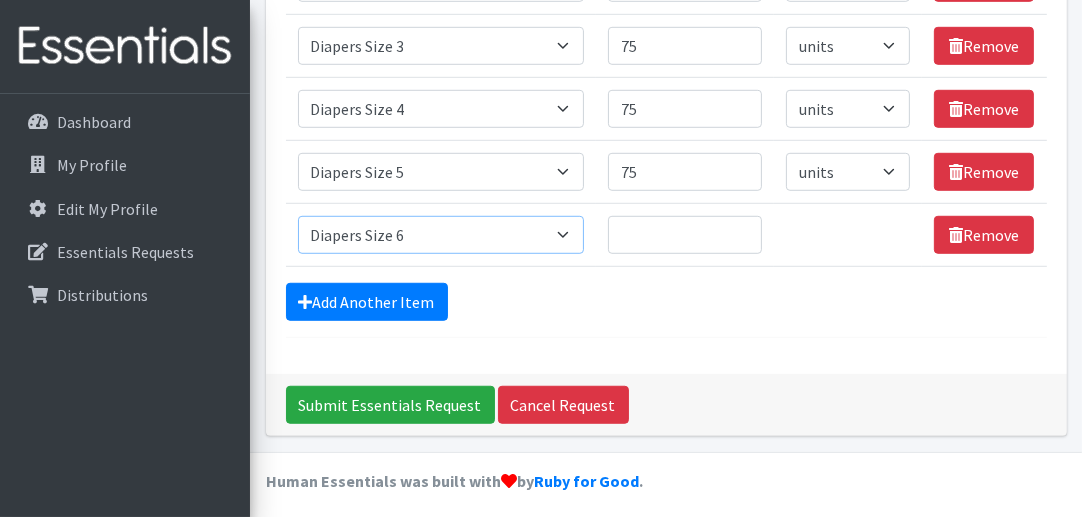 click on "Select an item
# of Children this order will serve
# of Individuals Living in Household
Activity Mat
Baby Carriers
Bath Tubs
Bed Pads
Bibs
Birthday Box - Boy
Birthday Box - Girl
Blankets/Swaddlers/Sleepsacks
Books
Bottles
Breast Pump
Bundle Me's
Car Seat - 3in1 up to 80 lbs.
Car Seat - Infant up to 22lbs. w/ handle
Clothing Boys Spring/Summer 0-6 Months
Clothing Boys Spring/Summer 12-18 Months
Clothing Boys Spring/Summer 18-24 Months
Clothing Boys Spring/Summer 2T
Clothing Boys Spring/Summer 3T
Clothing Boys Spring/Summer 4T
Clothing Boys Spring/Summer 5T
Clothing Boys Spring/Summer 6-12 Months
Clothing Boys Spring/Summer Premie/NB
Clothing Girls Fall/Winter 6-12 Months
Clothing Girls Spring/Summer 0-6 Months
Clothing Girls Spring/Summer 12-18 Months
Clothing Girls Spring/Summer 18-24 Months
Clothing Girls Spring/Summer 2T
Clothing Girls Spring/Summer 3T
Clothing Girls Spring/Summer 4T
Clothing Girls Spring/Summer 5T
Diaper Bags" at bounding box center [441, 235] 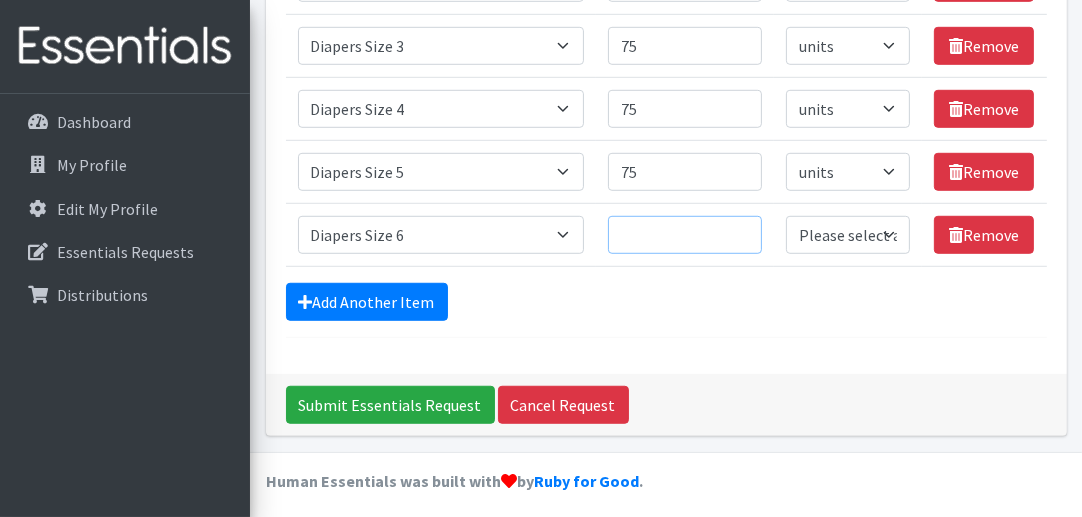 click on "Quantity" at bounding box center [685, 235] 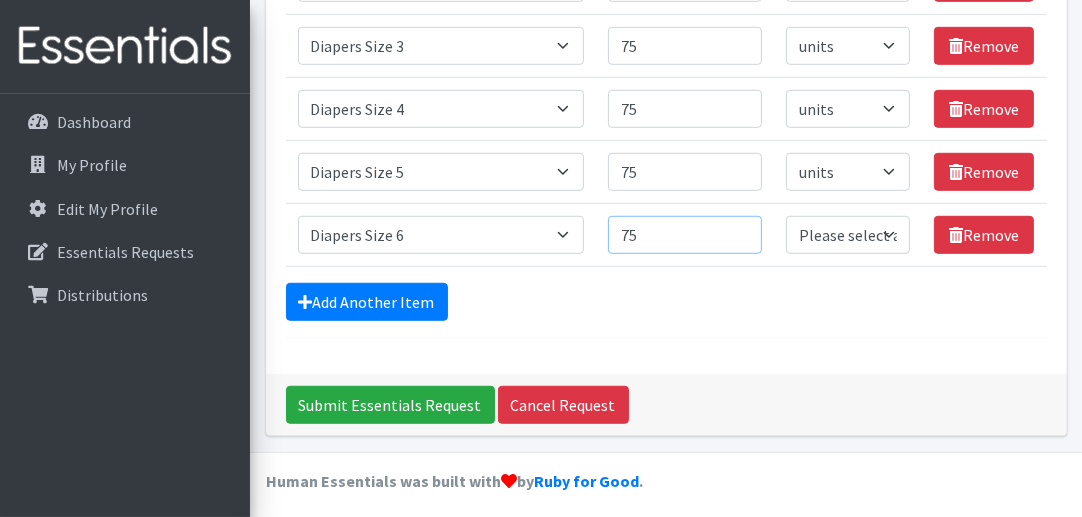 type on "75" 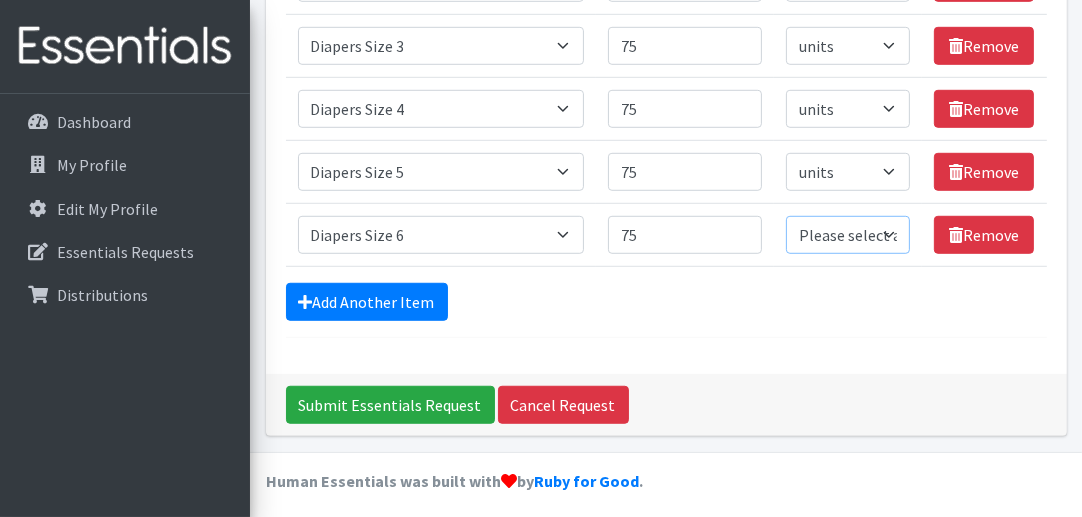 click on "Please select a unit units Packs" at bounding box center [848, 235] 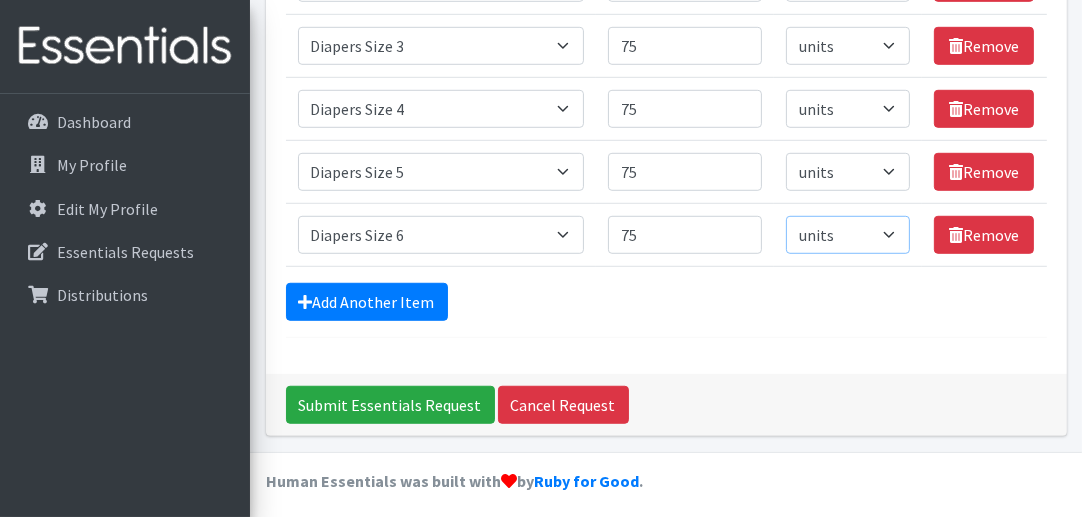 click on "Please select a unit units Packs" at bounding box center (848, 235) 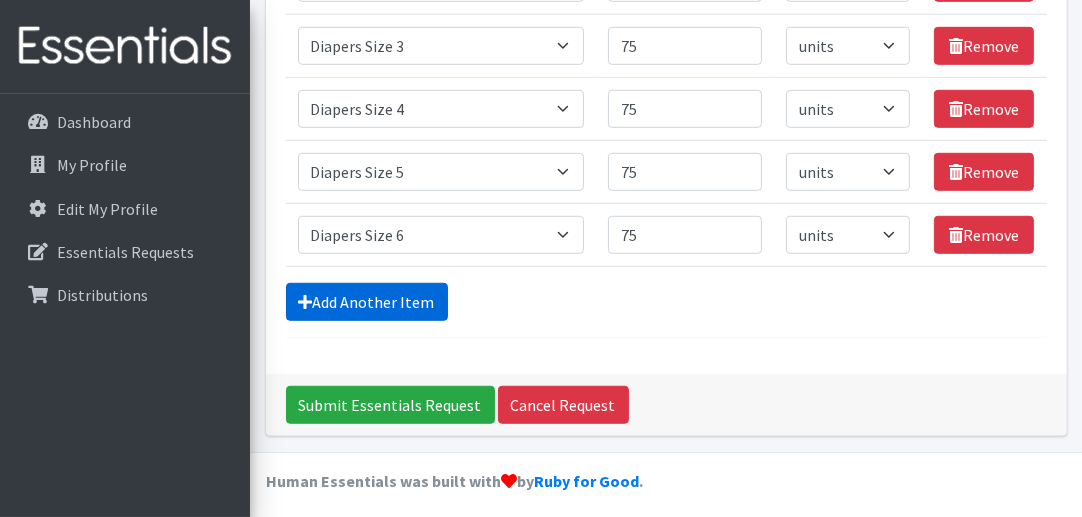 click on "Add Another Item" at bounding box center (367, 302) 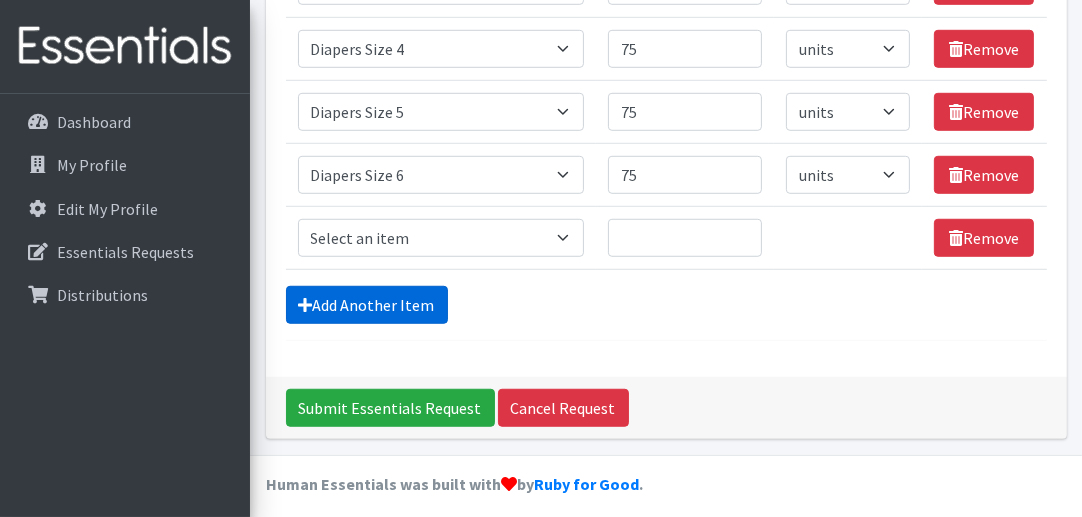 scroll, scrollTop: 1235, scrollLeft: 0, axis: vertical 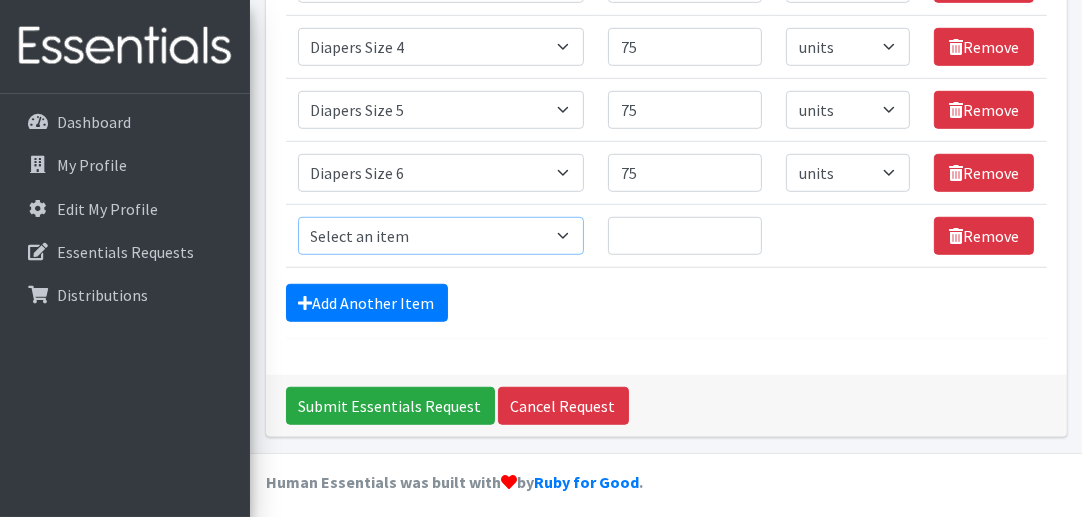 click on "Select an item
# of Children this order will serve
# of Individuals Living in Household
Activity Mat
Baby Carriers
Bath Tubs
Bed Pads
Bibs
Birthday Box - Boy
Birthday Box - Girl
Blankets/Swaddlers/Sleepsacks
Books
Bottles
Breast Pump
Bundle Me's
Car Seat - 3in1 up to 80 lbs.
Car Seat - Infant up to 22lbs. w/ handle
Clothing Boys Spring/Summer 0-6 Months
Clothing Boys Spring/Summer 12-18 Months
Clothing Boys Spring/Summer 18-24 Months
Clothing Boys Spring/Summer 2T
Clothing Boys Spring/Summer 3T
Clothing Boys Spring/Summer 4T
Clothing Boys Spring/Summer 5T
Clothing Boys Spring/Summer 6-12 Months
Clothing Boys Spring/Summer Premie/NB
Clothing Girls Fall/Winter 6-12 Months
Clothing Girls Spring/Summer 0-6 Months
Clothing Girls Spring/Summer 12-18 Months
Clothing Girls Spring/Summer 18-24 Months
Clothing Girls Spring/Summer 2T
Clothing Girls Spring/Summer 3T
Clothing Girls Spring/Summer 4T
Clothing Girls Spring/Summer 5T
Diaper Bags" at bounding box center (441, 236) 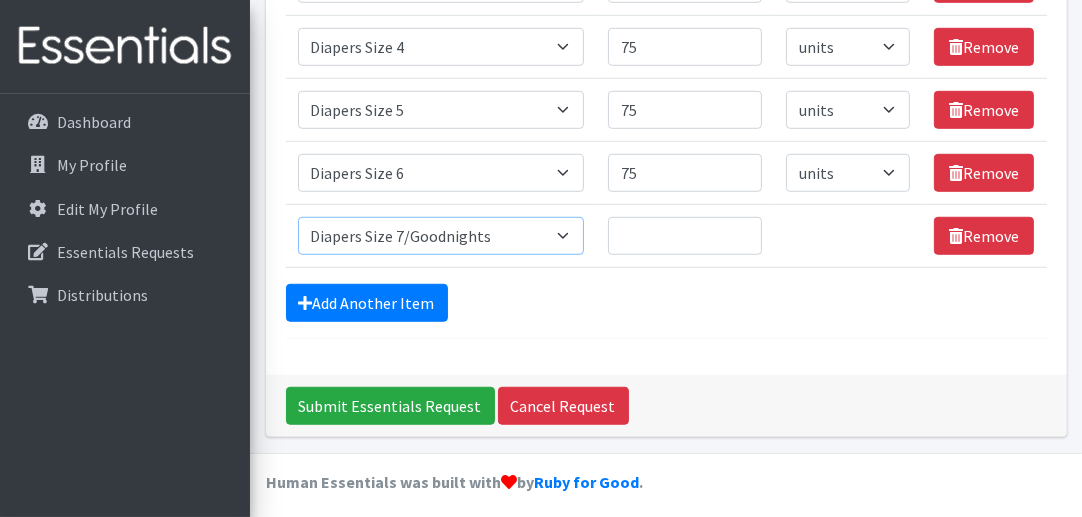 click on "Select an item
# of Children this order will serve
# of Individuals Living in Household
Activity Mat
Baby Carriers
Bath Tubs
Bed Pads
Bibs
Birthday Box - Boy
Birthday Box - Girl
Blankets/Swaddlers/Sleepsacks
Books
Bottles
Breast Pump
Bundle Me's
Car Seat - 3in1 up to 80 lbs.
Car Seat - Infant up to 22lbs. w/ handle
Clothing Boys Spring/Summer 0-6 Months
Clothing Boys Spring/Summer 12-18 Months
Clothing Boys Spring/Summer 18-24 Months
Clothing Boys Spring/Summer 2T
Clothing Boys Spring/Summer 3T
Clothing Boys Spring/Summer 4T
Clothing Boys Spring/Summer 5T
Clothing Boys Spring/Summer 6-12 Months
Clothing Boys Spring/Summer Premie/NB
Clothing Girls Fall/Winter 6-12 Months
Clothing Girls Spring/Summer 0-6 Months
Clothing Girls Spring/Summer 12-18 Months
Clothing Girls Spring/Summer 18-24 Months
Clothing Girls Spring/Summer 2T
Clothing Girls Spring/Summer 3T
Clothing Girls Spring/Summer 4T
Clothing Girls Spring/Summer 5T
Diaper Bags" at bounding box center [441, 236] 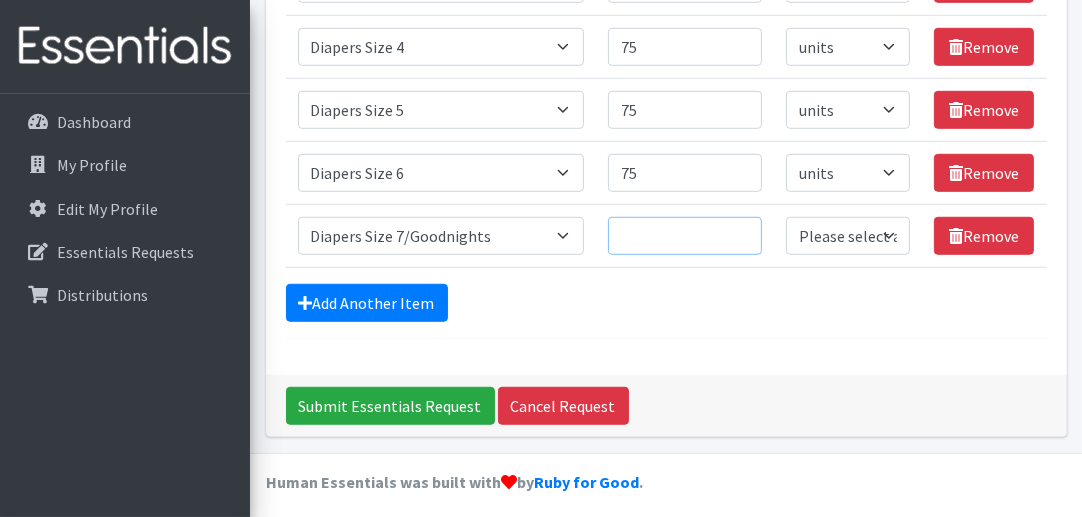 click on "Quantity" at bounding box center [685, 236] 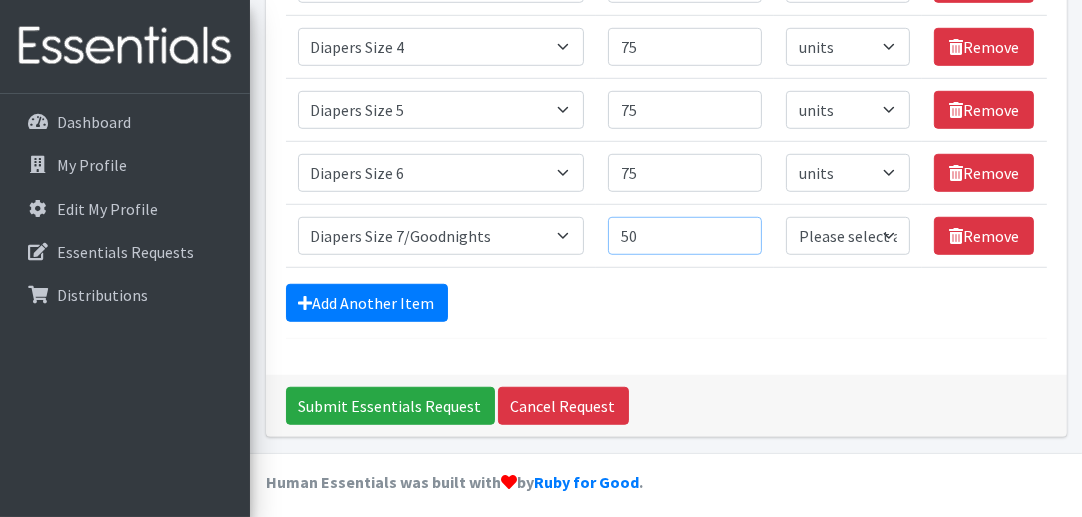 type on "50" 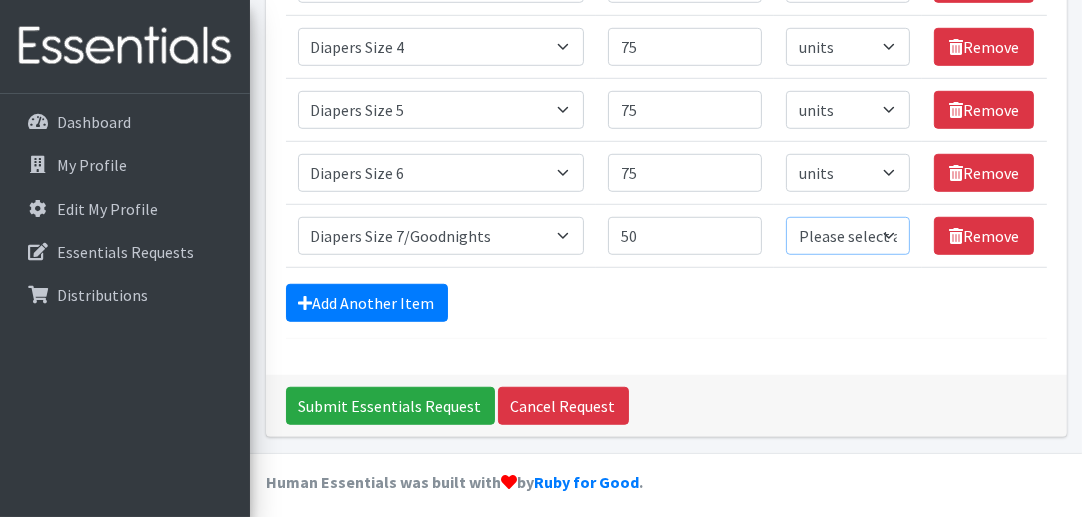 click on "Please select a unit units Packs" at bounding box center (848, 236) 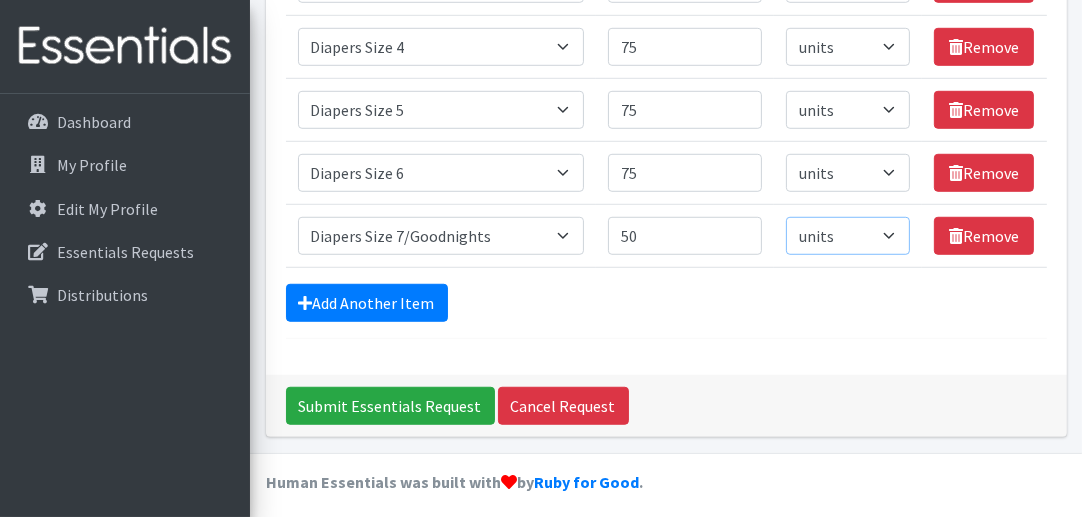 click on "Please select a unit units Packs" at bounding box center [848, 236] 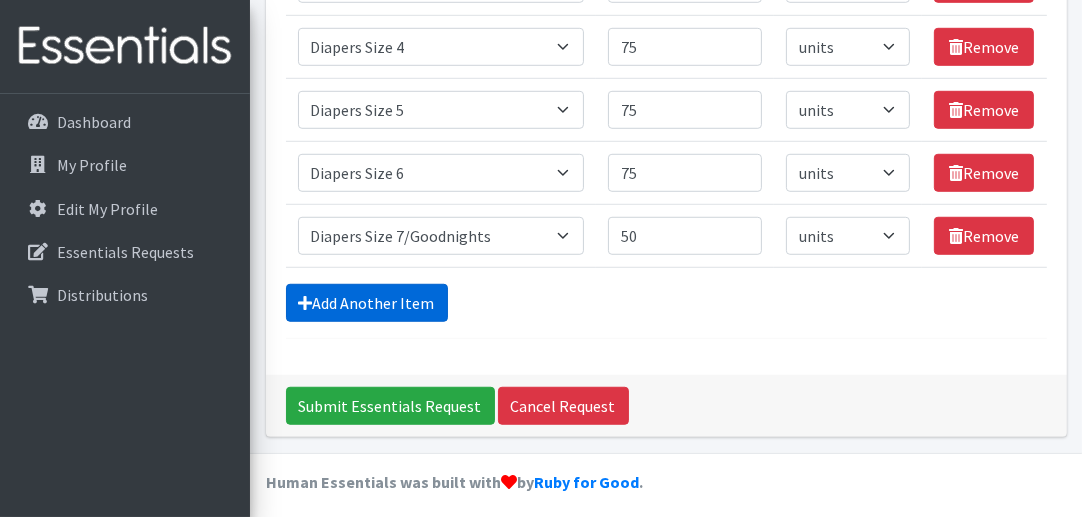 click on "Add Another Item" at bounding box center [367, 303] 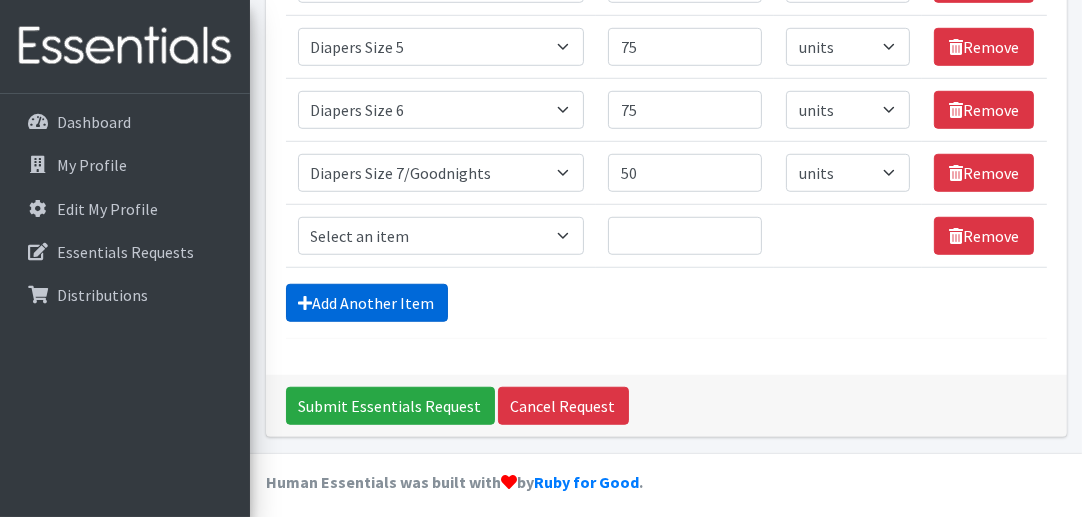 scroll, scrollTop: 1298, scrollLeft: 0, axis: vertical 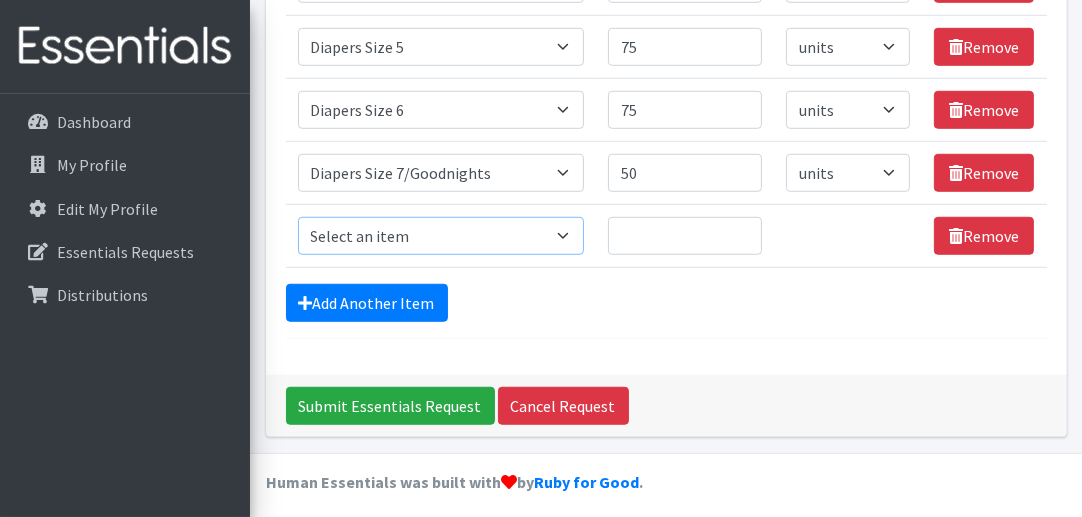 click on "Select an item
# of Children this order will serve
# of Individuals Living in Household
Activity Mat
Baby Carriers
Bath Tubs
Bed Pads
Bibs
Birthday Box - Boy
Birthday Box - Girl
Blankets/Swaddlers/Sleepsacks
Books
Bottles
Breast Pump
Bundle Me's
Car Seat - 3in1 up to 80 lbs.
Car Seat - Infant up to 22lbs. w/ handle
Clothing Boys Spring/Summer 0-6 Months
Clothing Boys Spring/Summer 12-18 Months
Clothing Boys Spring/Summer 18-24 Months
Clothing Boys Spring/Summer 2T
Clothing Boys Spring/Summer 3T
Clothing Boys Spring/Summer 4T
Clothing Boys Spring/Summer 5T
Clothing Boys Spring/Summer 6-12 Months
Clothing Boys Spring/Summer Premie/NB
Clothing Girls Fall/Winter 6-12 Months
Clothing Girls Spring/Summer 0-6 Months
Clothing Girls Spring/Summer 12-18 Months
Clothing Girls Spring/Summer 18-24 Months
Clothing Girls Spring/Summer 2T
Clothing Girls Spring/Summer 3T
Clothing Girls Spring/Summer 4T
Clothing Girls Spring/Summer 5T
Diaper Bags" at bounding box center (441, 236) 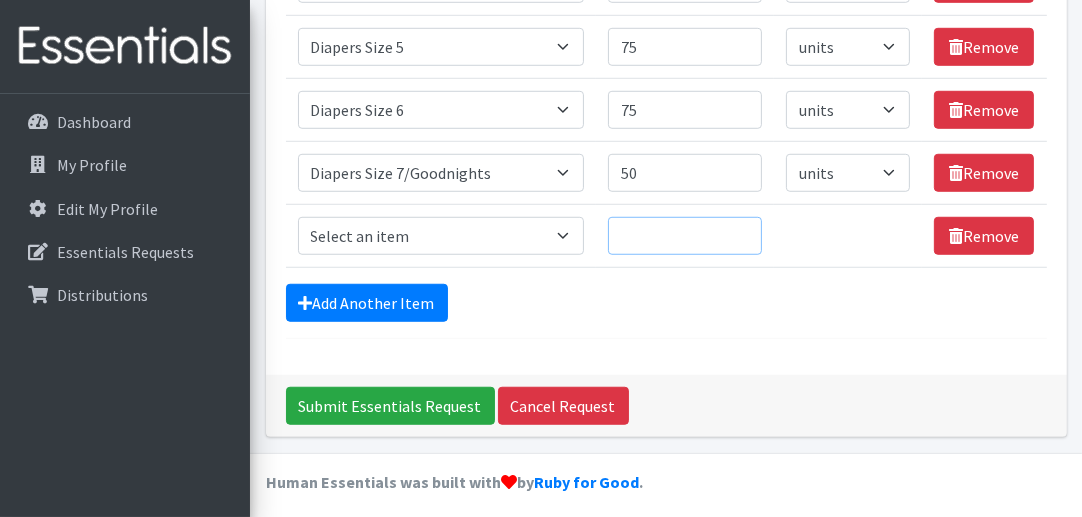 click on "Quantity" at bounding box center (685, 236) 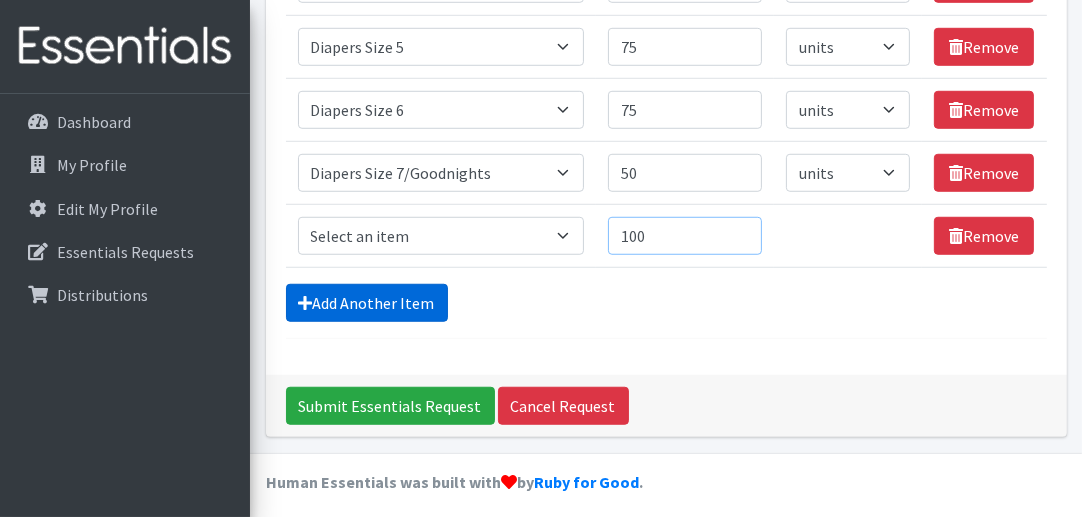 type on "100" 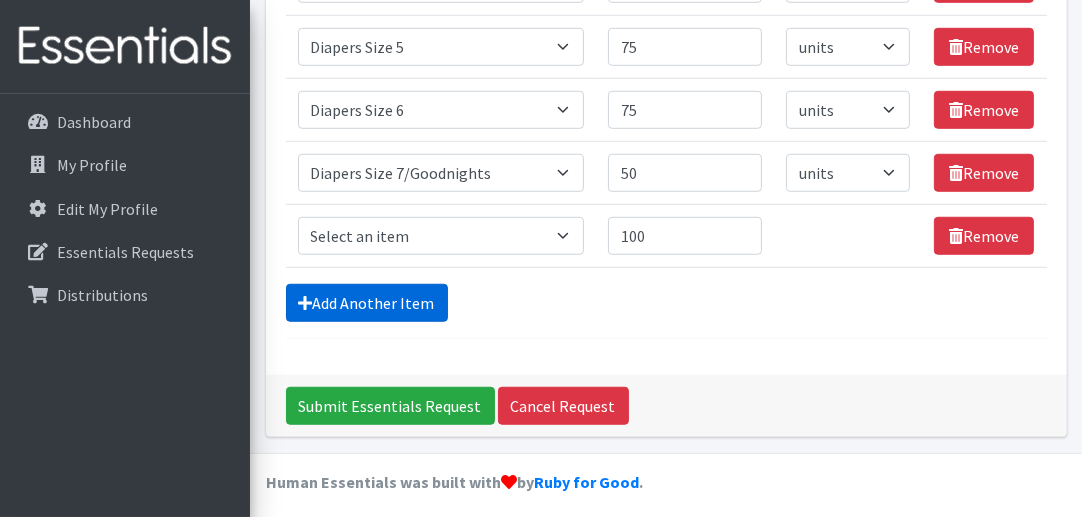click on "Add Another Item" at bounding box center [367, 303] 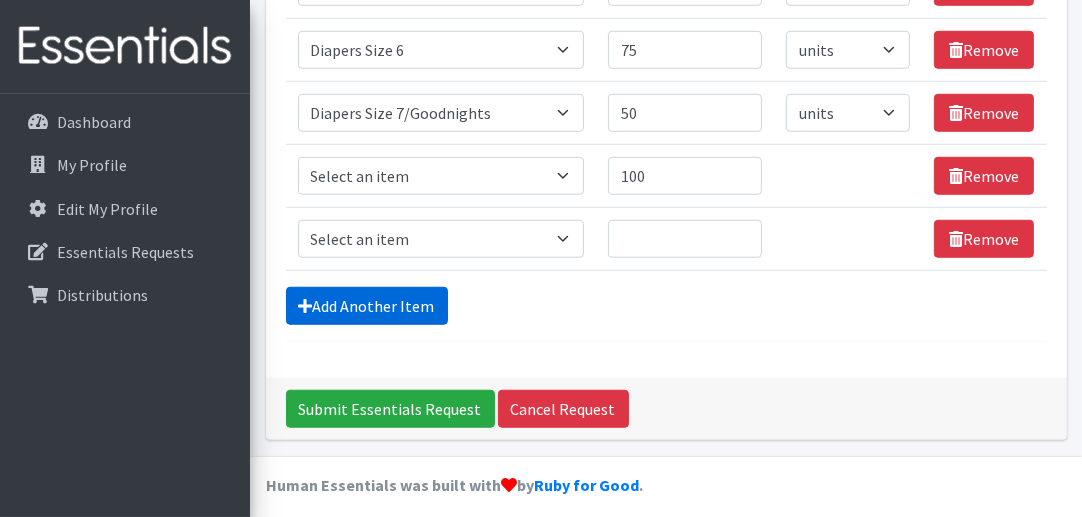 scroll, scrollTop: 1361, scrollLeft: 0, axis: vertical 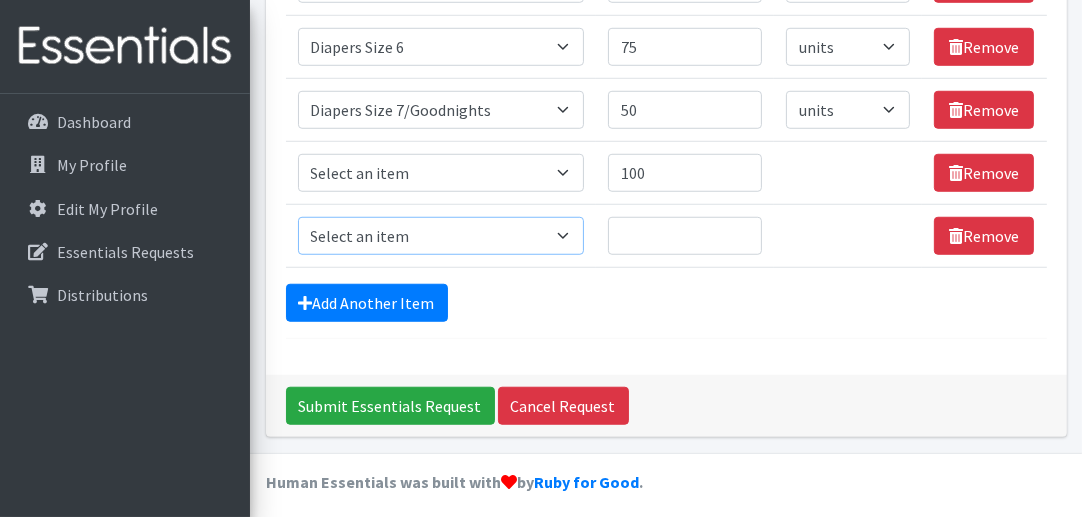 click on "Select an item
# of Children this order will serve
# of Individuals Living in Household
Activity Mat
Baby Carriers
Bath Tubs
Bed Pads
Bibs
Birthday Box - Boy
Birthday Box - Girl
Blankets/Swaddlers/Sleepsacks
Books
Bottles
Breast Pump
Bundle Me's
Car Seat - 3in1 up to 80 lbs.
Car Seat - Infant up to 22lbs. w/ handle
Clothing Boys Spring/Summer 0-6 Months
Clothing Boys Spring/Summer 12-18 Months
Clothing Boys Spring/Summer 18-24 Months
Clothing Boys Spring/Summer 2T
Clothing Boys Spring/Summer 3T
Clothing Boys Spring/Summer 4T
Clothing Boys Spring/Summer 5T
Clothing Boys Spring/Summer 6-12 Months
Clothing Boys Spring/Summer Premie/NB
Clothing Girls Fall/Winter 6-12 Months
Clothing Girls Spring/Summer 0-6 Months
Clothing Girls Spring/Summer 12-18 Months
Clothing Girls Spring/Summer 18-24 Months
Clothing Girls Spring/Summer 2T
Clothing Girls Spring/Summer 3T
Clothing Girls Spring/Summer 4T
Clothing Girls Spring/Summer 5T
Diaper Bags" at bounding box center (441, 236) 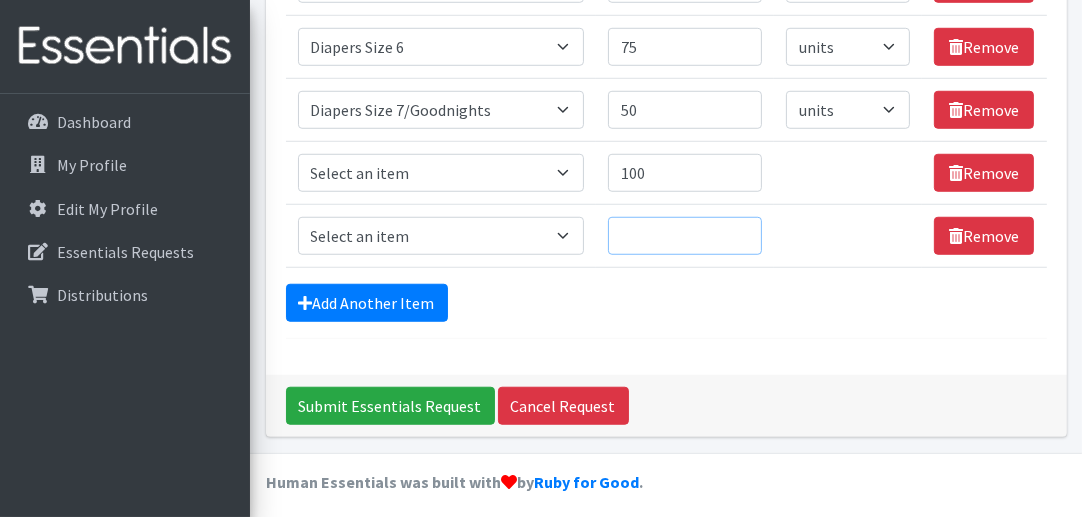 click on "Quantity" at bounding box center [685, 236] 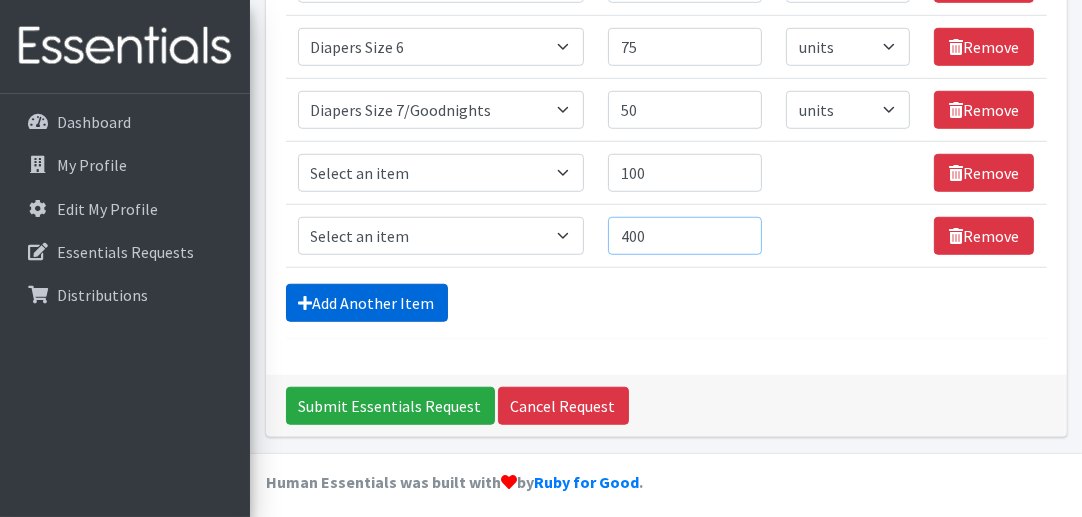 type on "400" 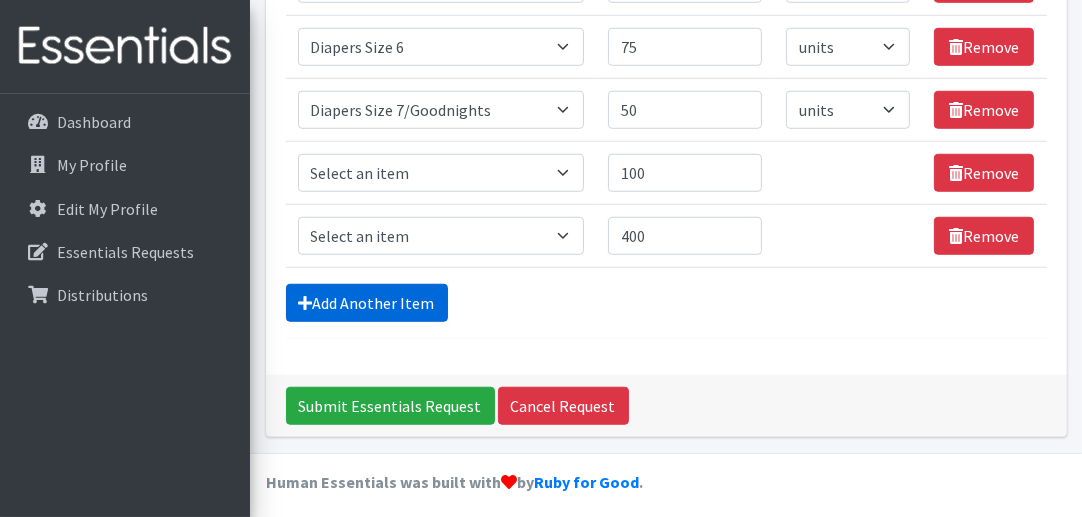 click on "Add Another Item" at bounding box center [367, 303] 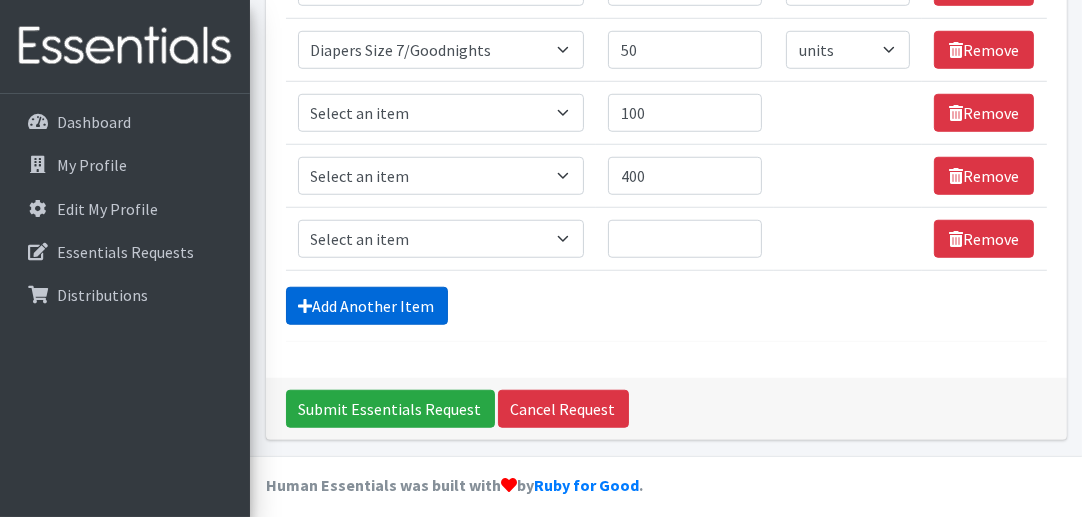 scroll, scrollTop: 1423, scrollLeft: 0, axis: vertical 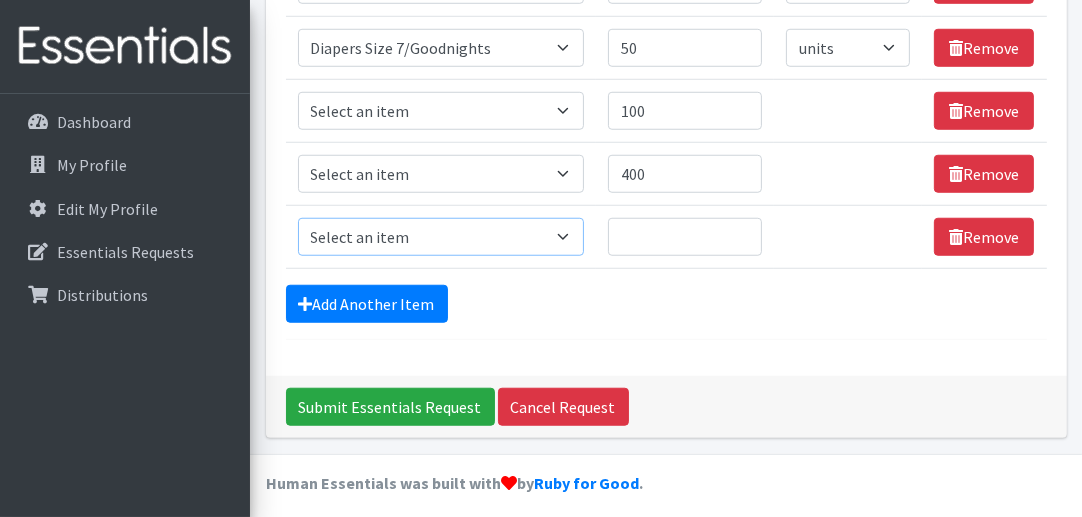 click on "Select an item
# of Children this order will serve
# of Individuals Living in Household
Activity Mat
Baby Carriers
Bath Tubs
Bed Pads
Bibs
Birthday Box - Boy
Birthday Box - Girl
Blankets/Swaddlers/Sleepsacks
Books
Bottles
Breast Pump
Bundle Me's
Car Seat - 3in1 up to 80 lbs.
Car Seat - Infant up to 22lbs. w/ handle
Clothing Boys Spring/Summer 0-6 Months
Clothing Boys Spring/Summer 12-18 Months
Clothing Boys Spring/Summer 18-24 Months
Clothing Boys Spring/Summer 2T
Clothing Boys Spring/Summer 3T
Clothing Boys Spring/Summer 4T
Clothing Boys Spring/Summer 5T
Clothing Boys Spring/Summer 6-12 Months
Clothing Boys Spring/Summer Premie/NB
Clothing Girls Fall/Winter 6-12 Months
Clothing Girls Spring/Summer 0-6 Months
Clothing Girls Spring/Summer 12-18 Months
Clothing Girls Spring/Summer 18-24 Months
Clothing Girls Spring/Summer 2T
Clothing Girls Spring/Summer 3T
Clothing Girls Spring/Summer 4T
Clothing Girls Spring/Summer 5T
Diaper Bags" at bounding box center (441, 237) 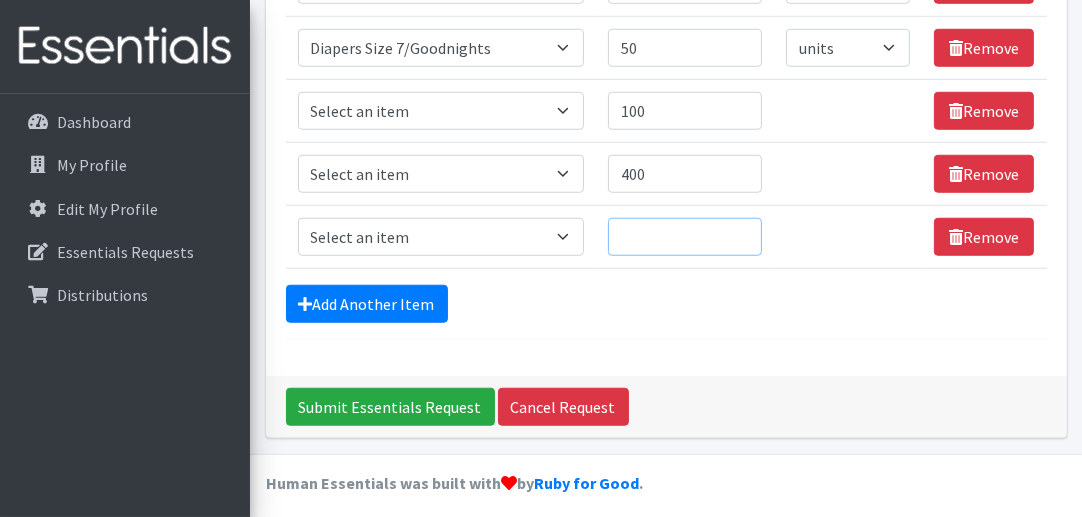 click on "Quantity" at bounding box center (685, 237) 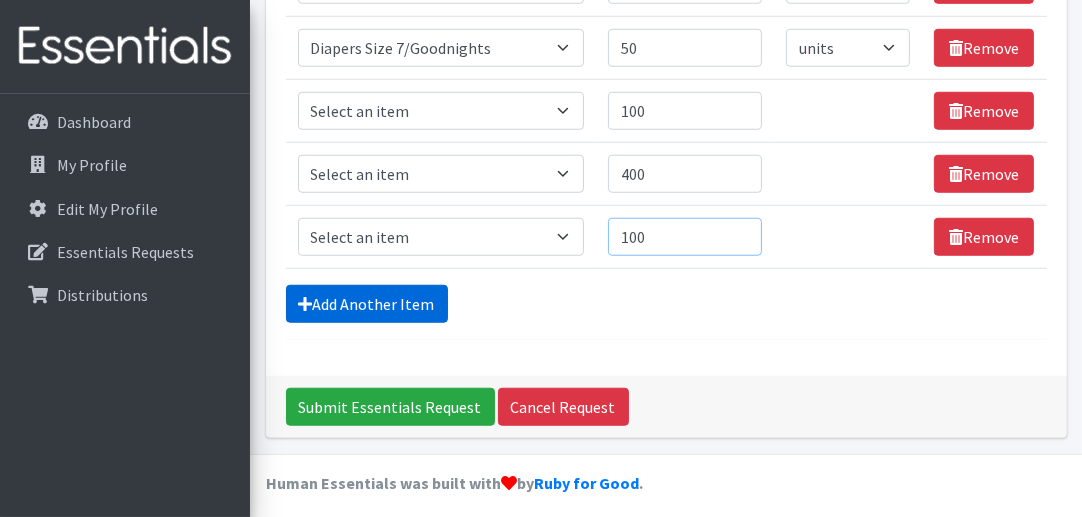 type on "100" 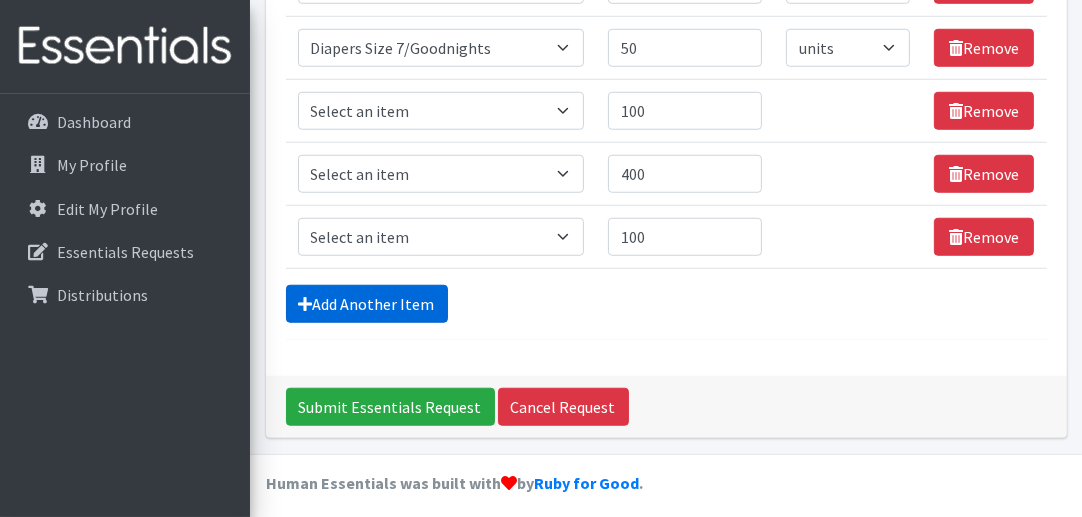 click on "Add Another Item" at bounding box center [367, 304] 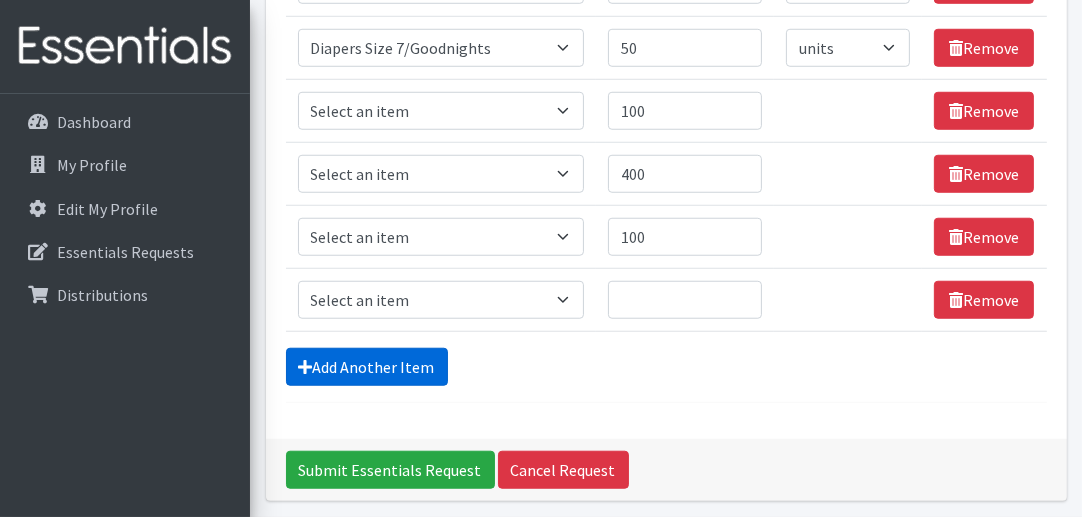 scroll, scrollTop: 1486, scrollLeft: 0, axis: vertical 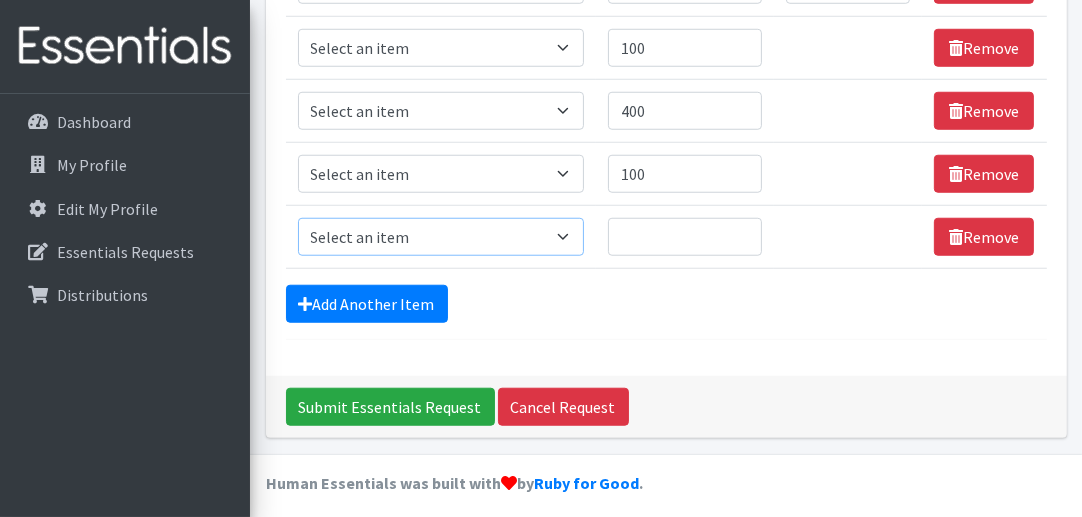 click on "Select an item
# of Children this order will serve
# of Individuals Living in Household
Activity Mat
Baby Carriers
Bath Tubs
Bed Pads
Bibs
Birthday Box - Boy
Birthday Box - Girl
Blankets/Swaddlers/Sleepsacks
Books
Bottles
Breast Pump
Bundle Me's
Car Seat - 3in1 up to 80 lbs.
Car Seat - Infant up to 22lbs. w/ handle
Clothing Boys Spring/Summer 0-6 Months
Clothing Boys Spring/Summer 12-18 Months
Clothing Boys Spring/Summer 18-24 Months
Clothing Boys Spring/Summer 2T
Clothing Boys Spring/Summer 3T
Clothing Boys Spring/Summer 4T
Clothing Boys Spring/Summer 5T
Clothing Boys Spring/Summer 6-12 Months
Clothing Boys Spring/Summer Premie/NB
Clothing Girls Fall/Winter 6-12 Months
Clothing Girls Spring/Summer 0-6 Months
Clothing Girls Spring/Summer 12-18 Months
Clothing Girls Spring/Summer 18-24 Months
Clothing Girls Spring/Summer 2T
Clothing Girls Spring/Summer 3T
Clothing Girls Spring/Summer 4T
Clothing Girls Spring/Summer 5T
Diaper Bags" at bounding box center [441, 237] 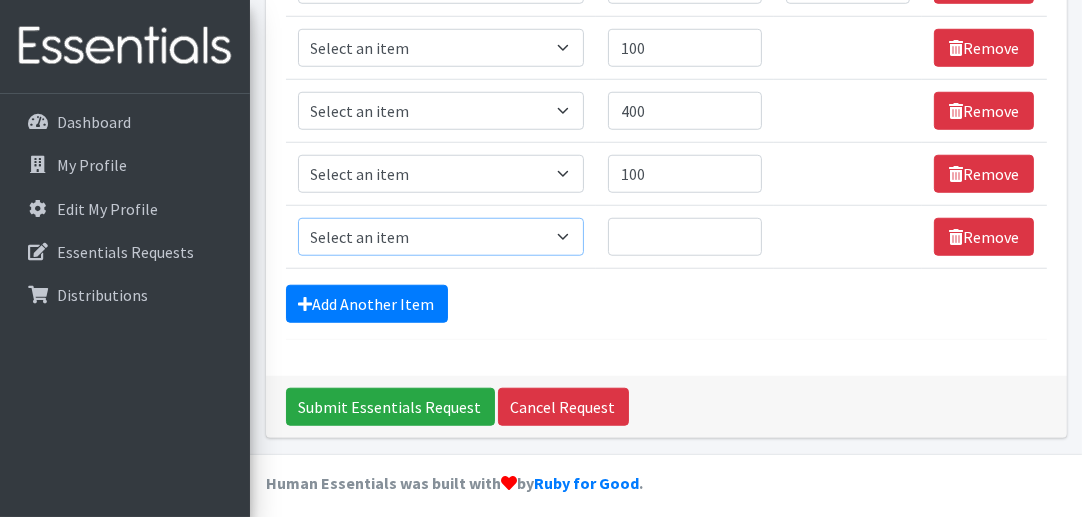 select on "1929" 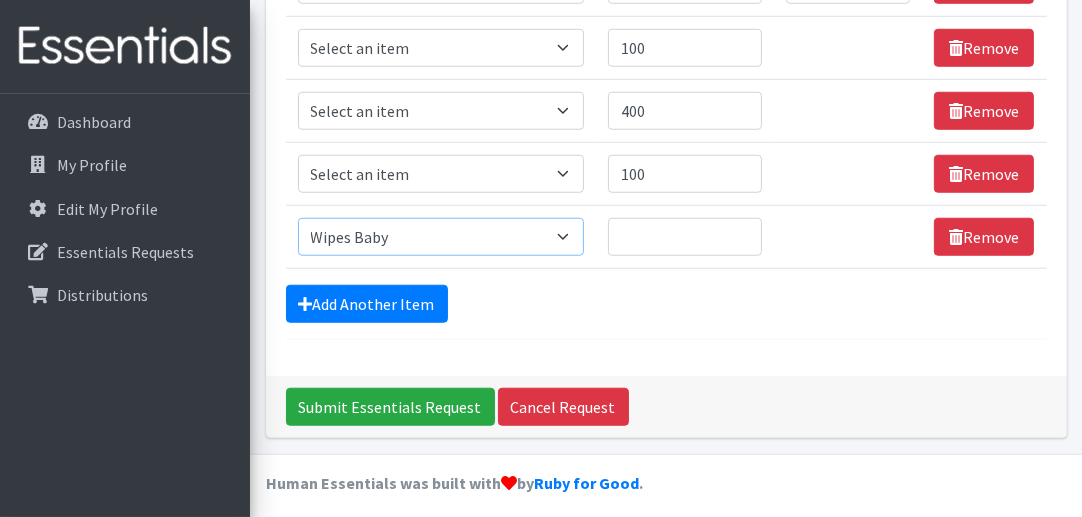 click on "Select an item
# of Children this order will serve
# of Individuals Living in Household
Activity Mat
Baby Carriers
Bath Tubs
Bed Pads
Bibs
Birthday Box - Boy
Birthday Box - Girl
Blankets/Swaddlers/Sleepsacks
Books
Bottles
Breast Pump
Bundle Me's
Car Seat - 3in1 up to 80 lbs.
Car Seat - Infant up to 22lbs. w/ handle
Clothing Boys Spring/Summer 0-6 Months
Clothing Boys Spring/Summer 12-18 Months
Clothing Boys Spring/Summer 18-24 Months
Clothing Boys Spring/Summer 2T
Clothing Boys Spring/Summer 3T
Clothing Boys Spring/Summer 4T
Clothing Boys Spring/Summer 5T
Clothing Boys Spring/Summer 6-12 Months
Clothing Boys Spring/Summer Premie/NB
Clothing Girls Fall/Winter 6-12 Months
Clothing Girls Spring/Summer 0-6 Months
Clothing Girls Spring/Summer 12-18 Months
Clothing Girls Spring/Summer 18-24 Months
Clothing Girls Spring/Summer 2T
Clothing Girls Spring/Summer 3T
Clothing Girls Spring/Summer 4T
Clothing Girls Spring/Summer 5T
Diaper Bags" at bounding box center [441, 237] 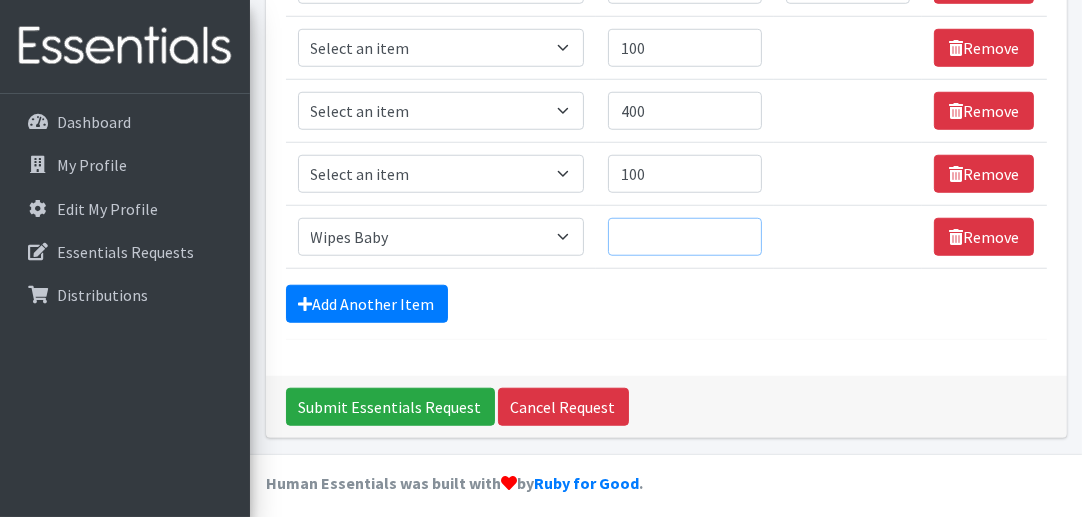 click on "Quantity" at bounding box center [685, 237] 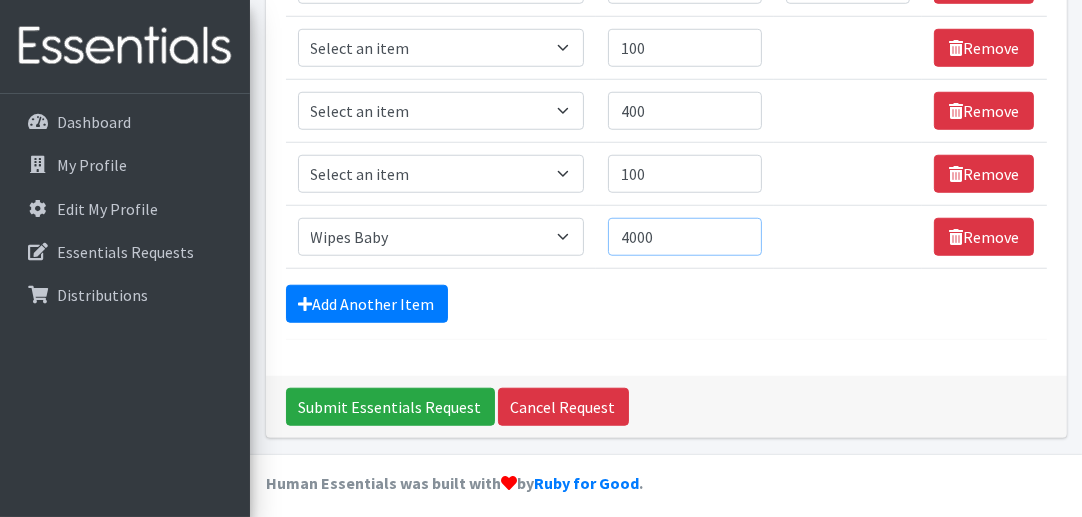 type on "4000" 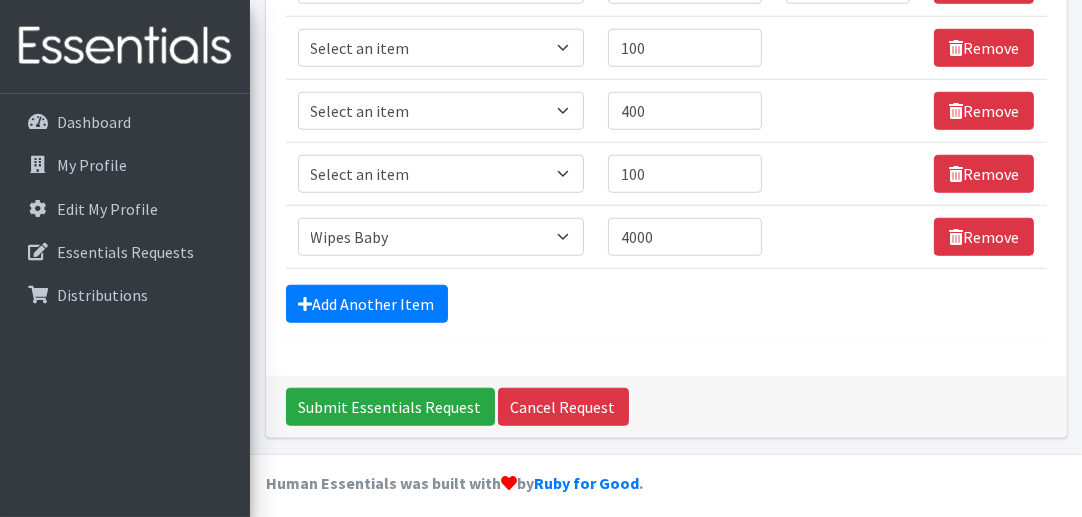 click on "Comments: For [ORGANIZATION], [CITY] [STATE],
For Delivery to [ORGANIZATION] at [NUMBER] [STREET], [CITY], [STATE] [ZIP]
Item Requested
Quantity
Units (if applicable)
Item Requested
Select an item
# of Children this order will serve
# of Individuals Living in Household
Activity Mat
Baby Carriers
Bath Tubs
Bed Pads
Bibs
Birthday Box - Boy
Birthday Box - Girl
Blankets/Swaddlers/Sleepsacks
Books
Bottles
Breast Pump
Bundle Me's
Car Seat - 3in1 up to 80 lbs.
Car Seat - Infant up to 22lbs. w/ handle
Clothing Boys Spring/Summer 0-6 Months
Clothing Boys Spring/Summer 12-18 Months
Clothing Boys Spring/Summer 18-24 Months
Clothing Boys Spring/Summer 2T
Clothing Boys Spring/Summer 3T
Clothing Boys Spring/Summer 4T" at bounding box center (666, -481) 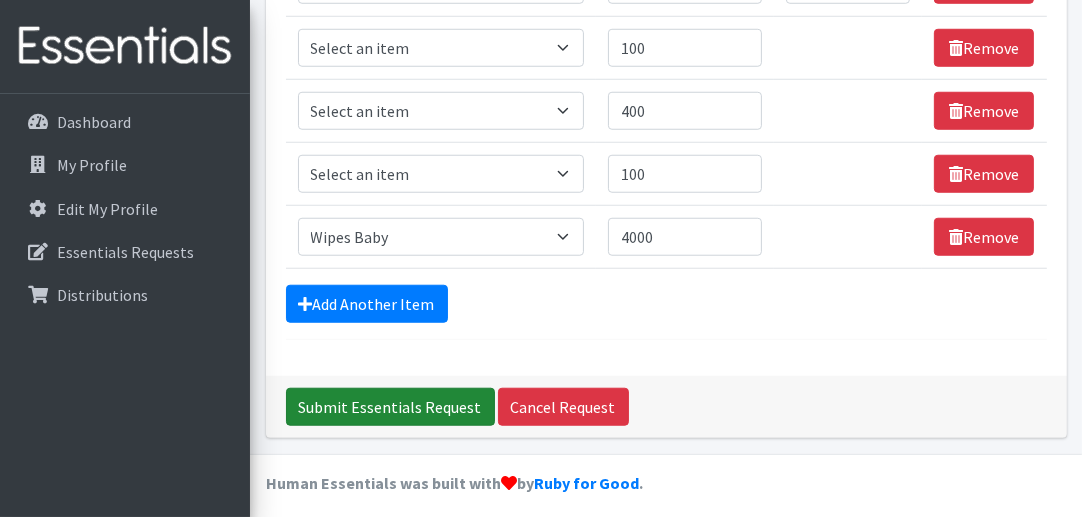 click on "Submit Essentials Request" at bounding box center (390, 407) 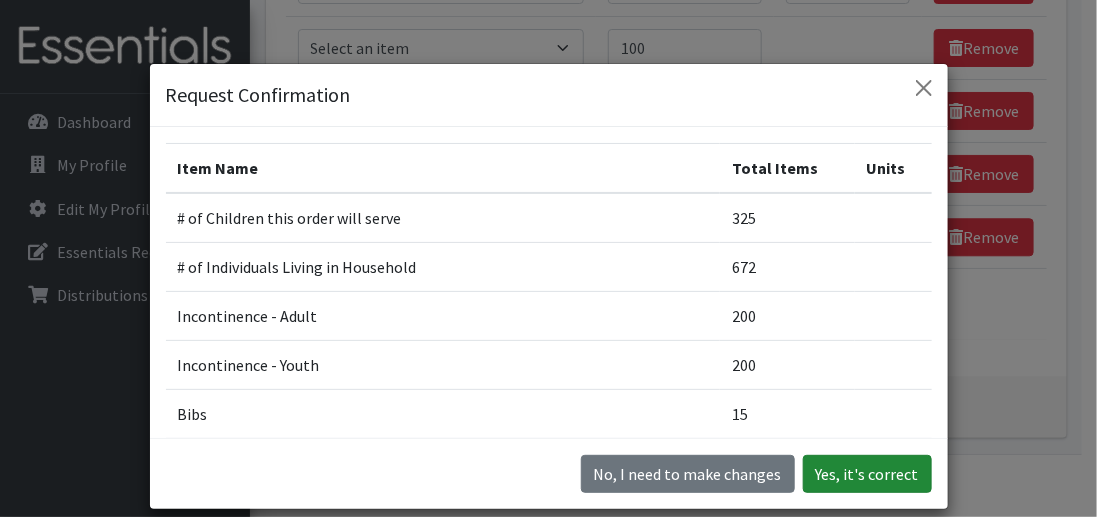 click on "Yes, it's correct" at bounding box center (867, 474) 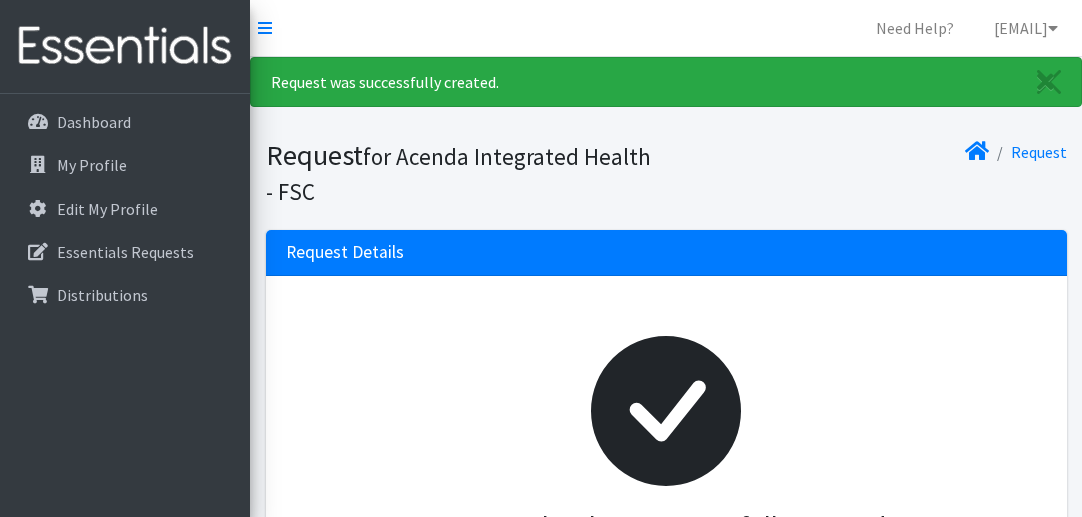 scroll, scrollTop: 0, scrollLeft: 0, axis: both 